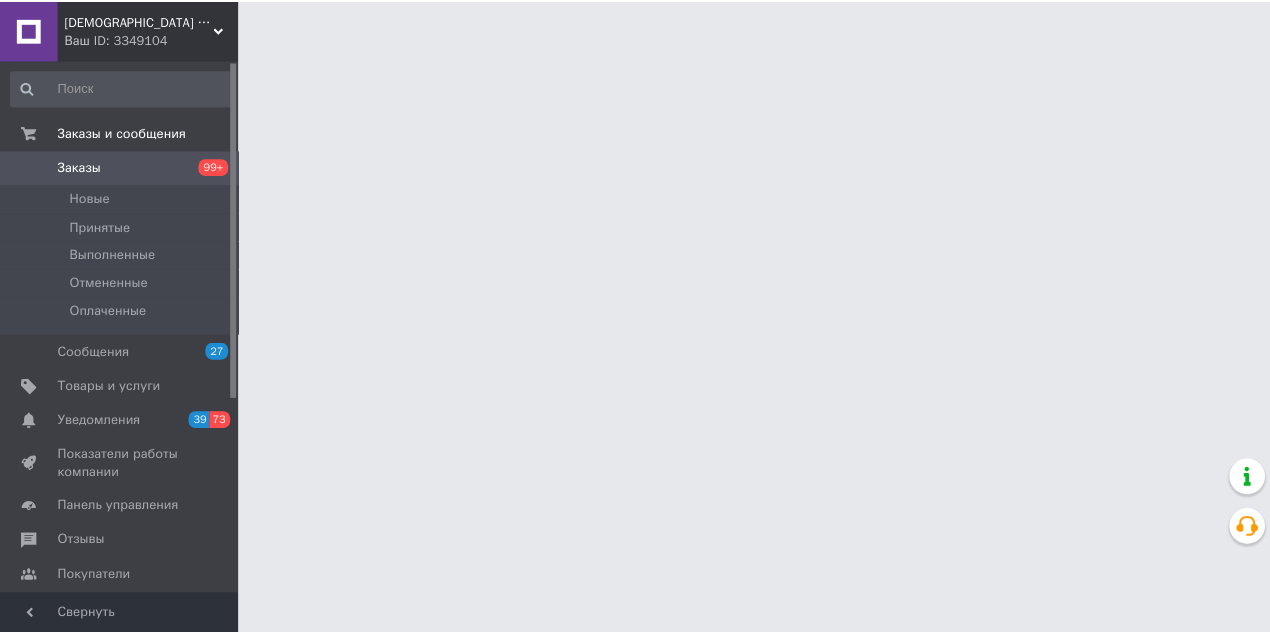 scroll, scrollTop: 0, scrollLeft: 0, axis: both 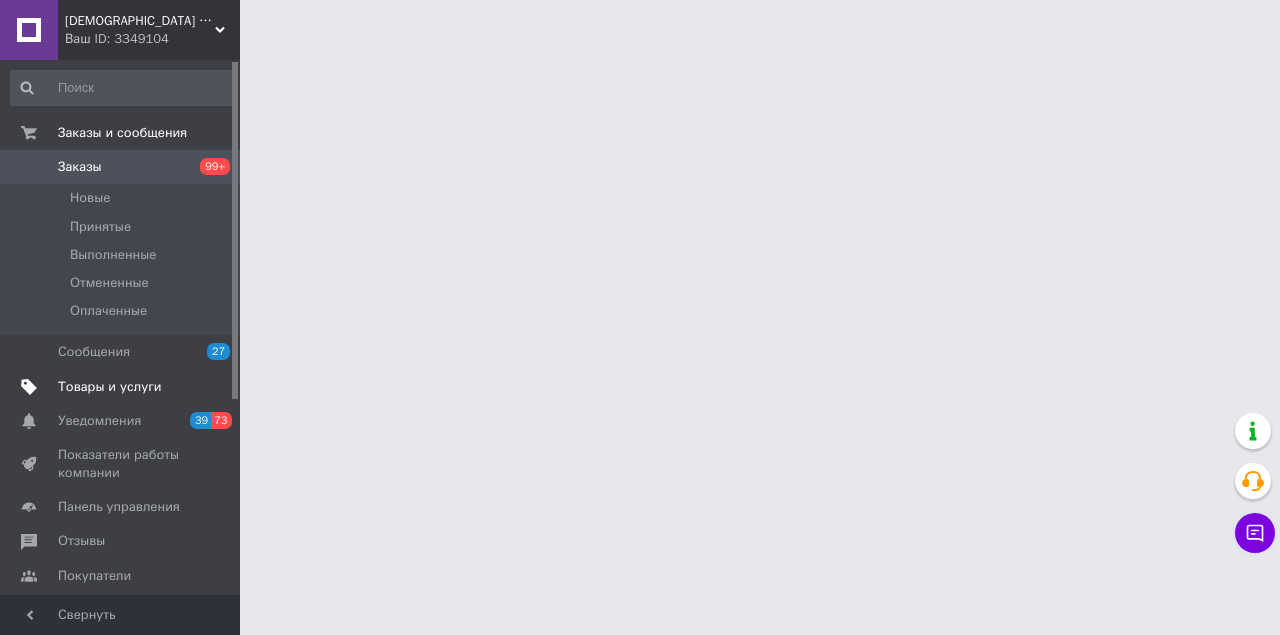 click on "Товары и услуги" at bounding box center (110, 387) 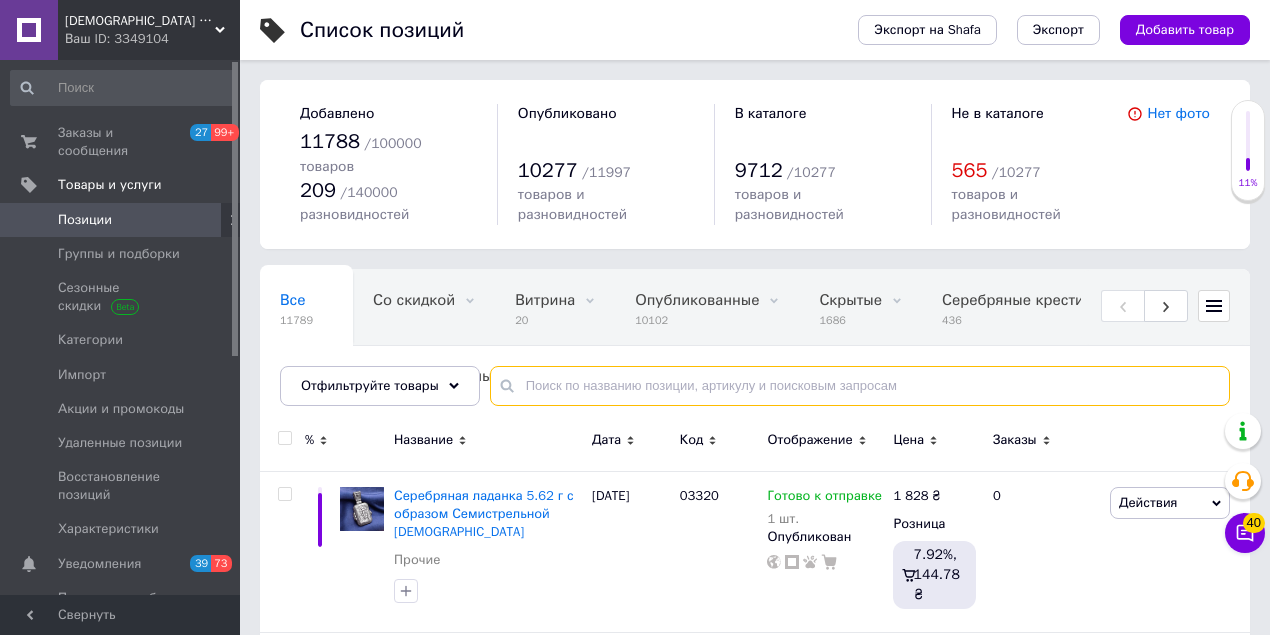 click at bounding box center (860, 386) 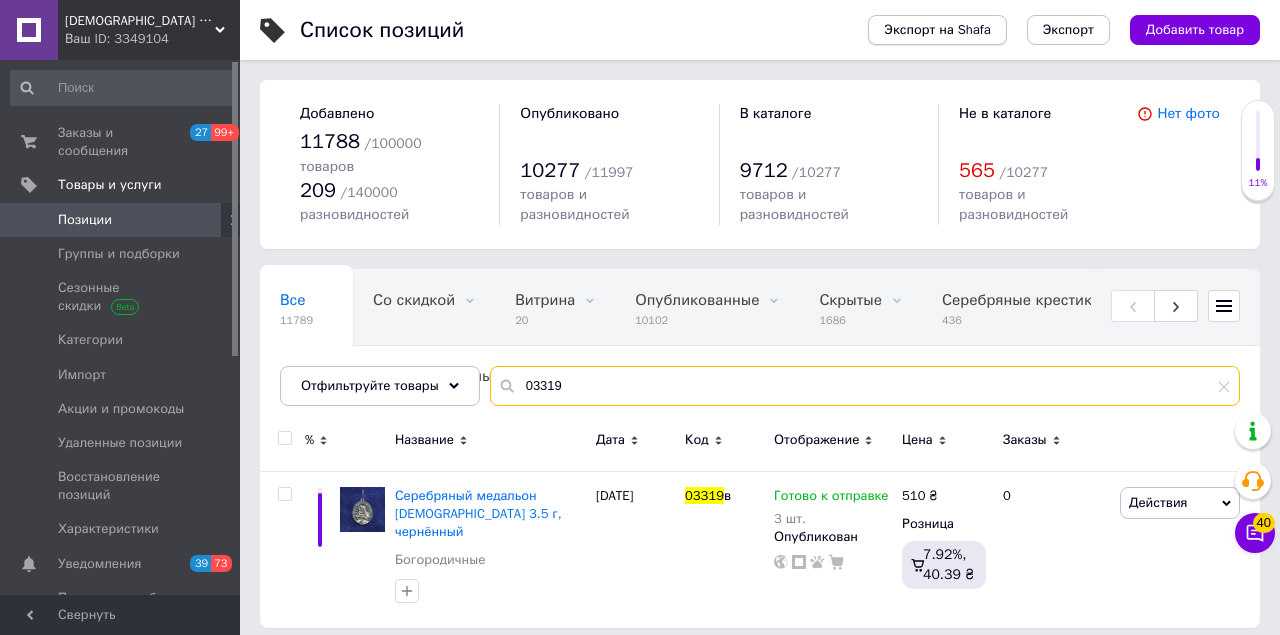 type on "03319" 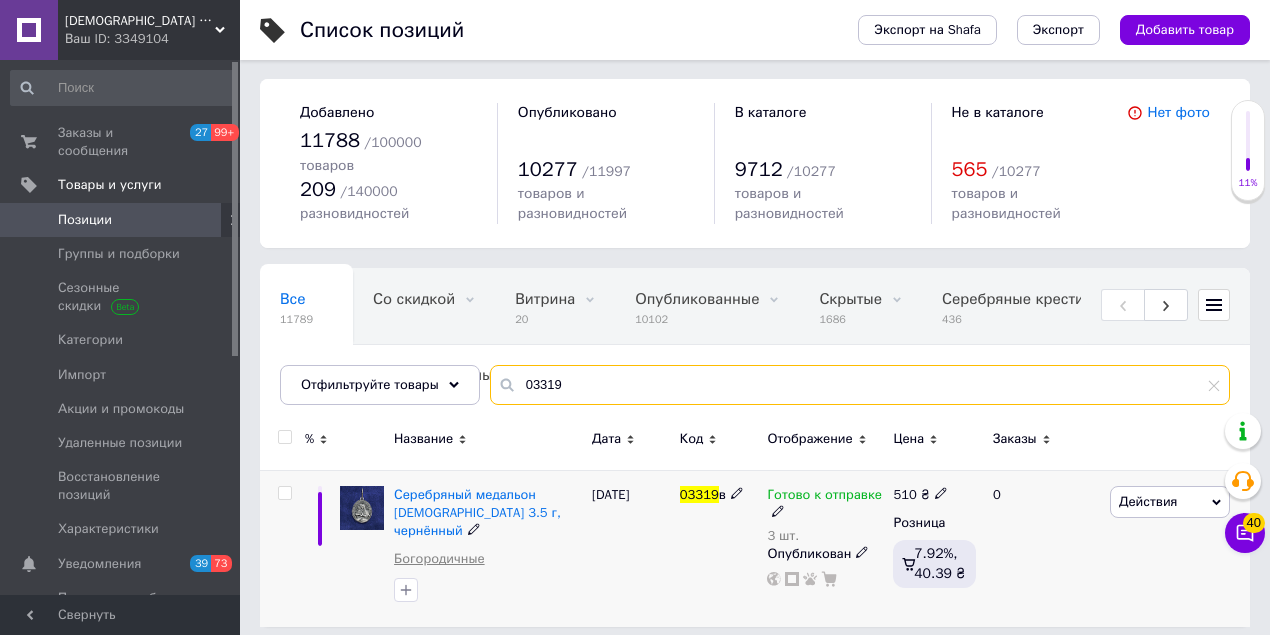 scroll, scrollTop: 10, scrollLeft: 0, axis: vertical 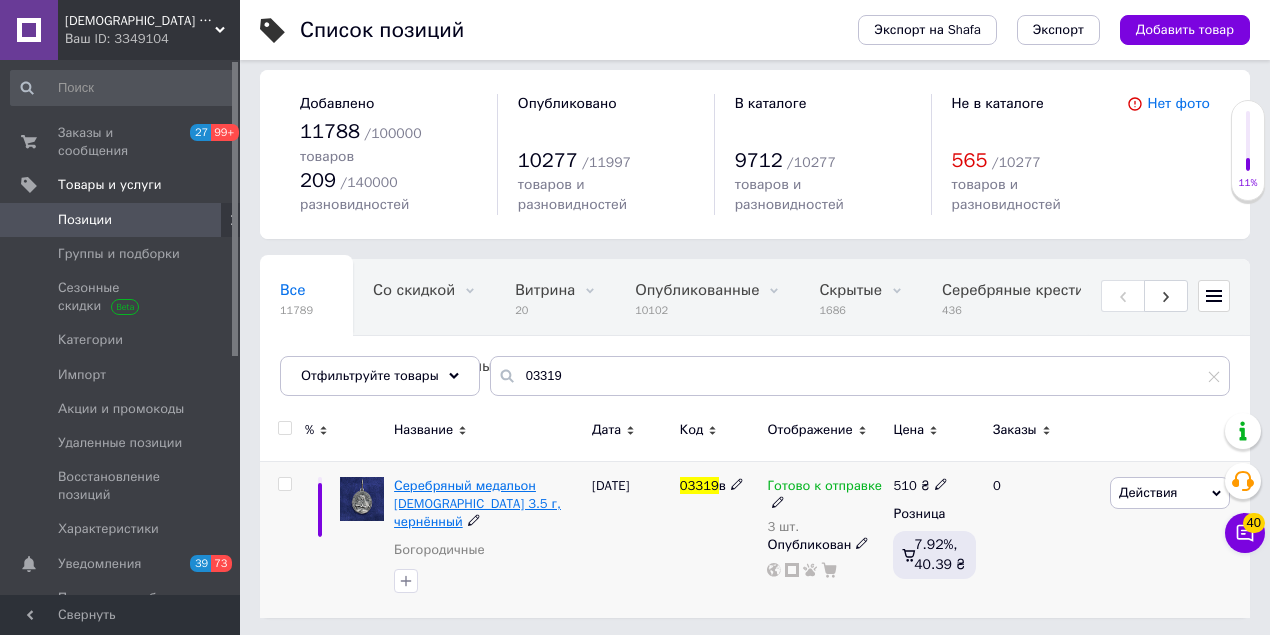 click on "Серебряный медальон [DEMOGRAPHIC_DATA] 3.5 г, чернённый" at bounding box center (477, 503) 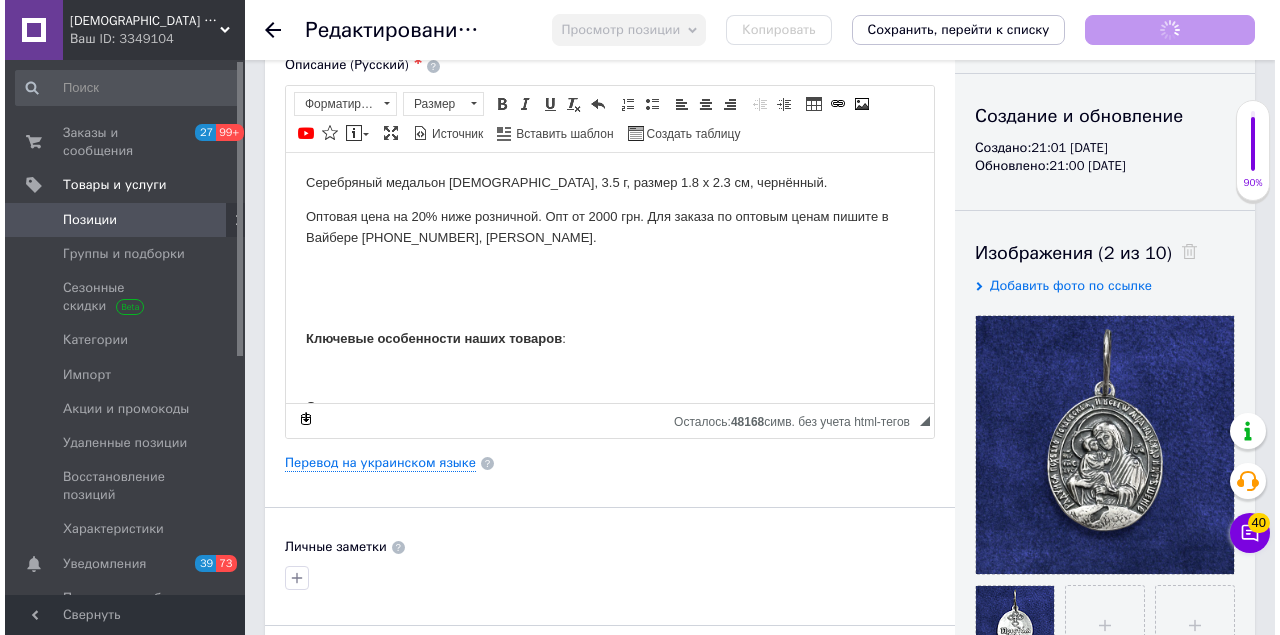 scroll, scrollTop: 200, scrollLeft: 0, axis: vertical 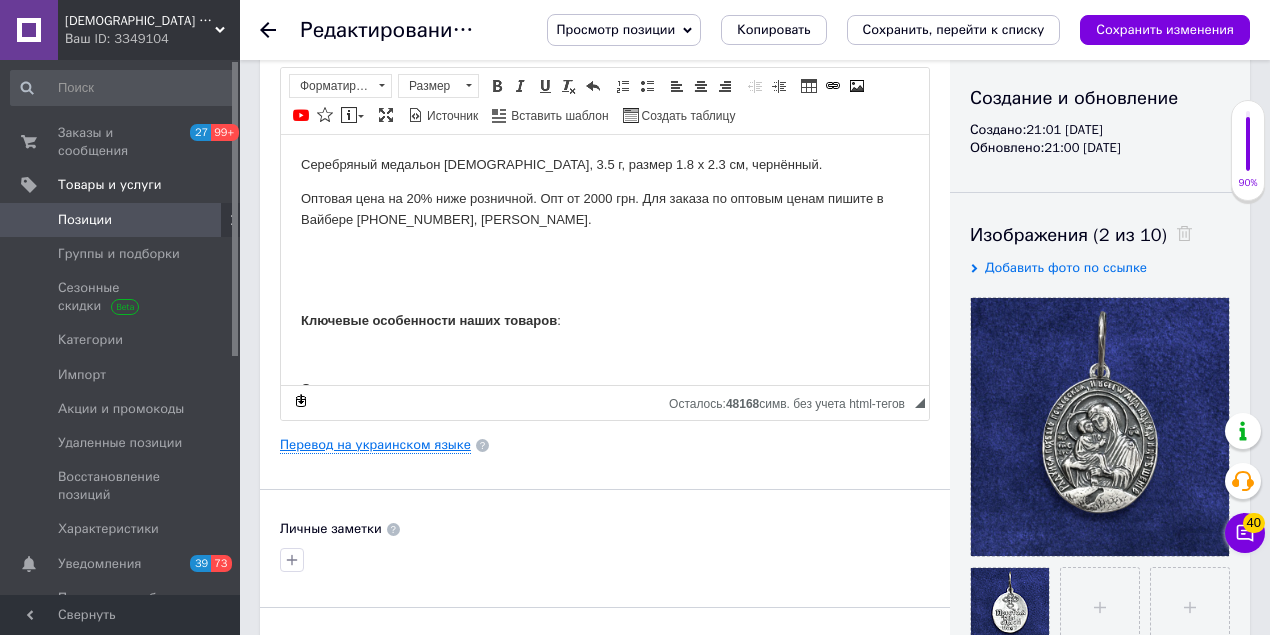 click on "Перевод на украинском языке" at bounding box center (375, 445) 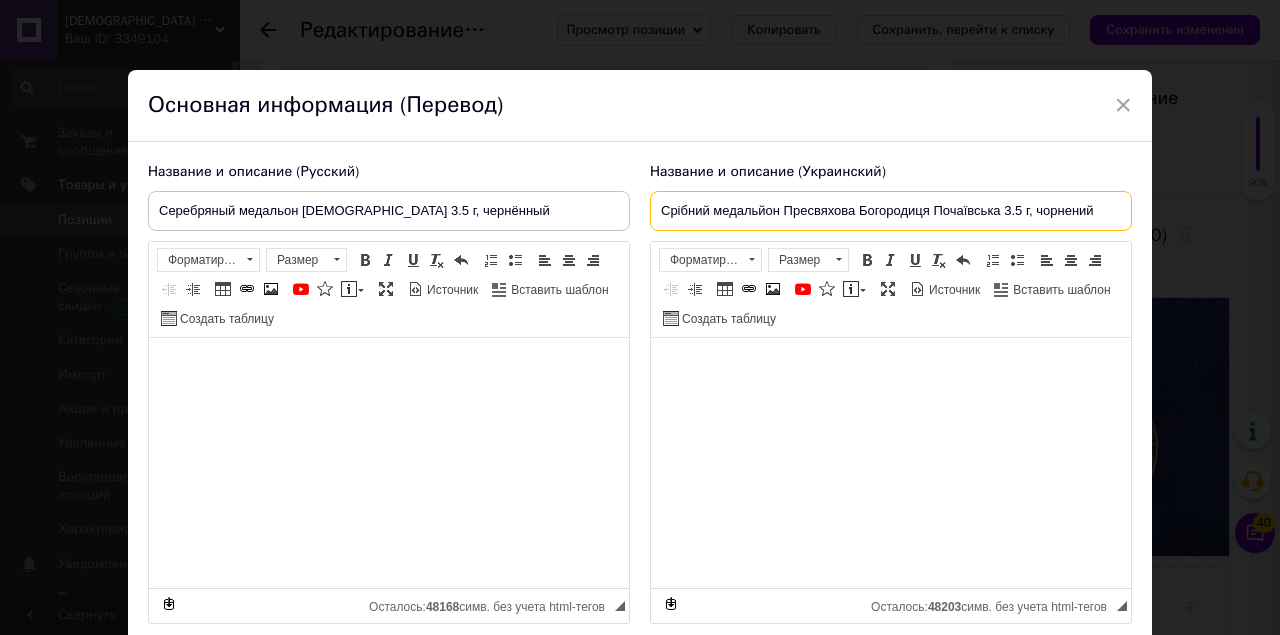 click on "Срібний медальйон Пресвяхова Богородиця Почаївська 3.5 г, чорнений" at bounding box center [891, 211] 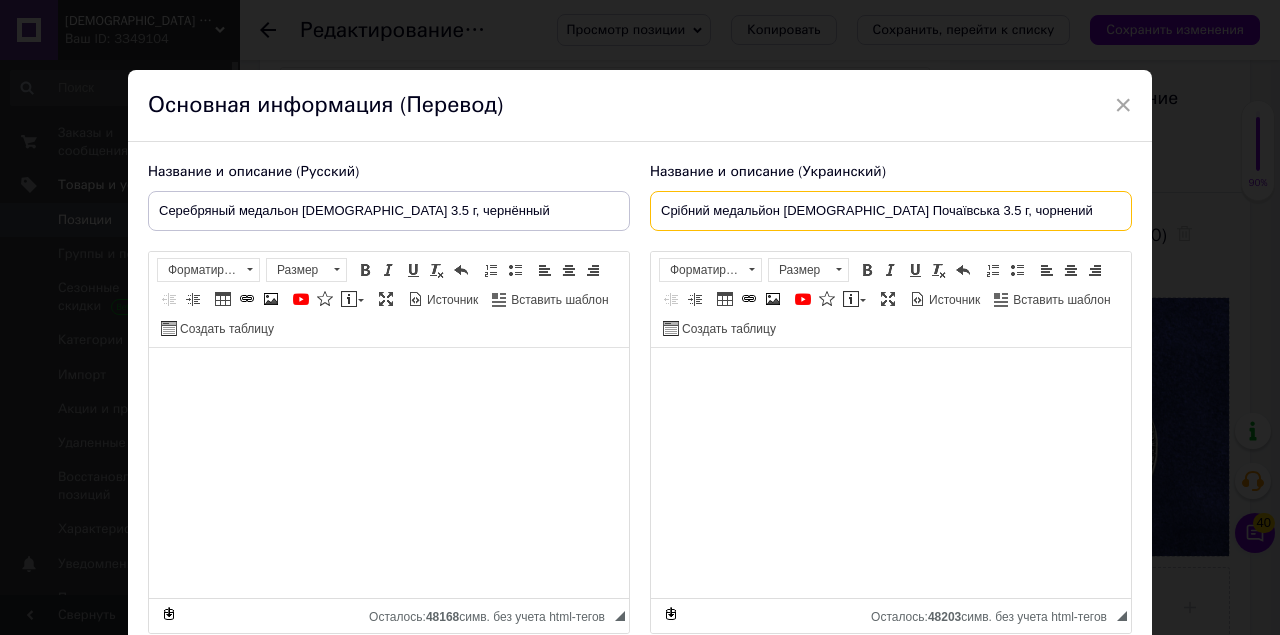 type on "Срібний медальйон [DEMOGRAPHIC_DATA] Почаївська 3.5 г, чорнений" 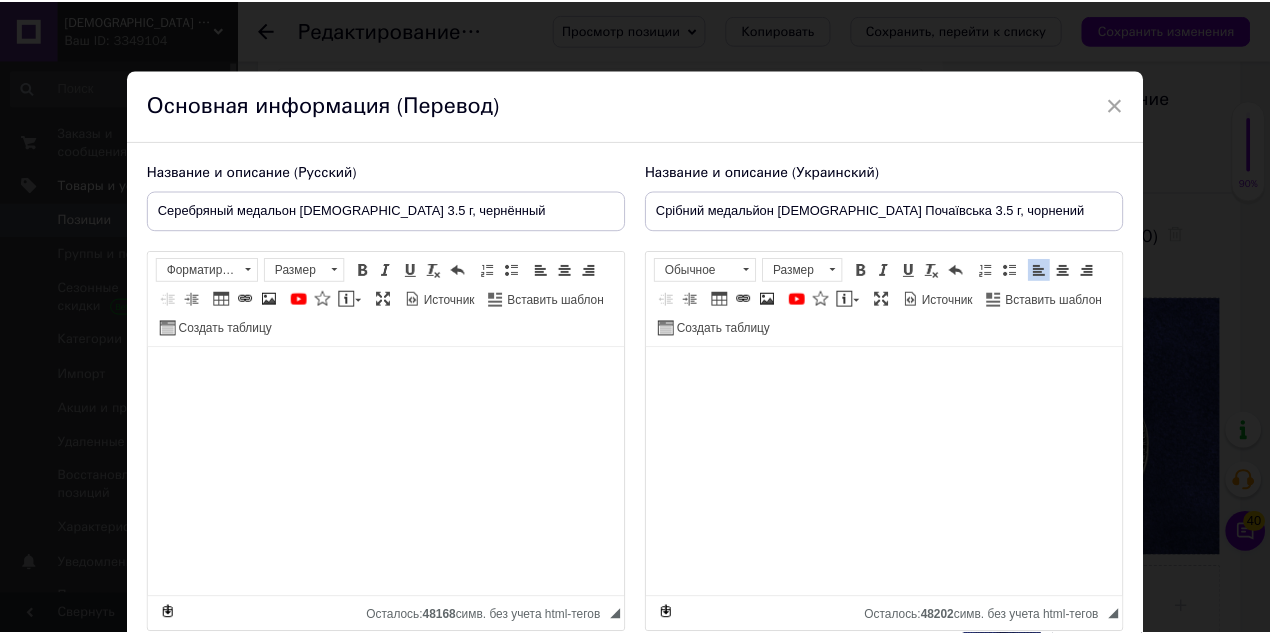 scroll, scrollTop: 159, scrollLeft: 0, axis: vertical 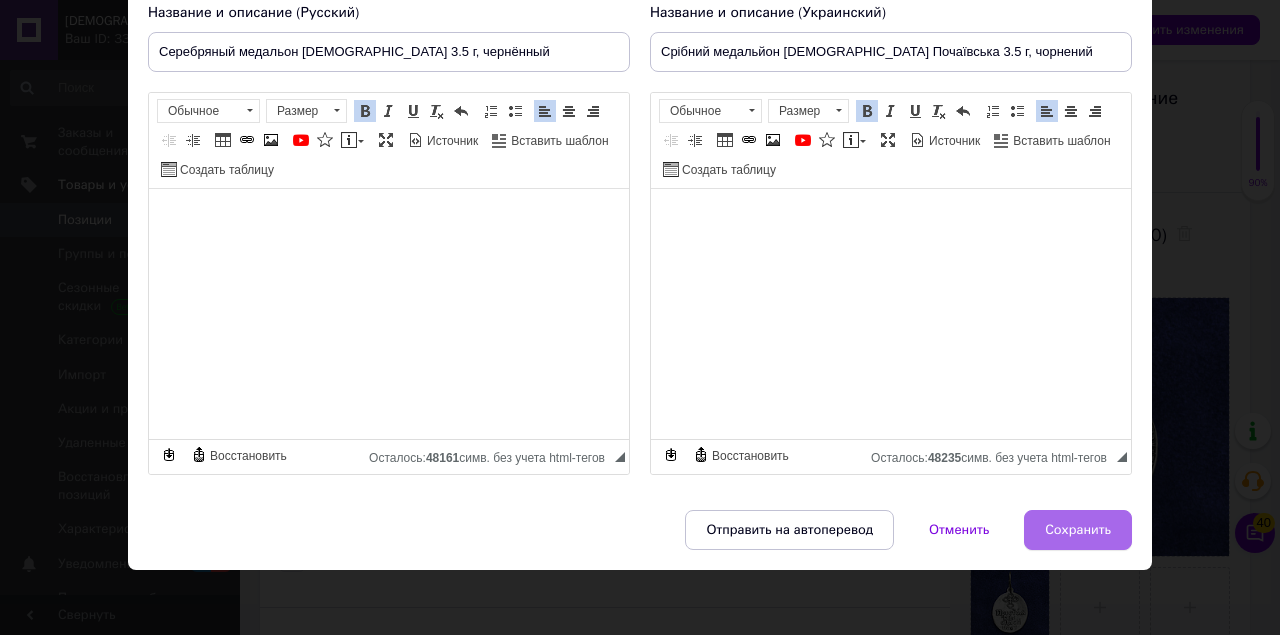 click on "Сохранить" at bounding box center (1078, 530) 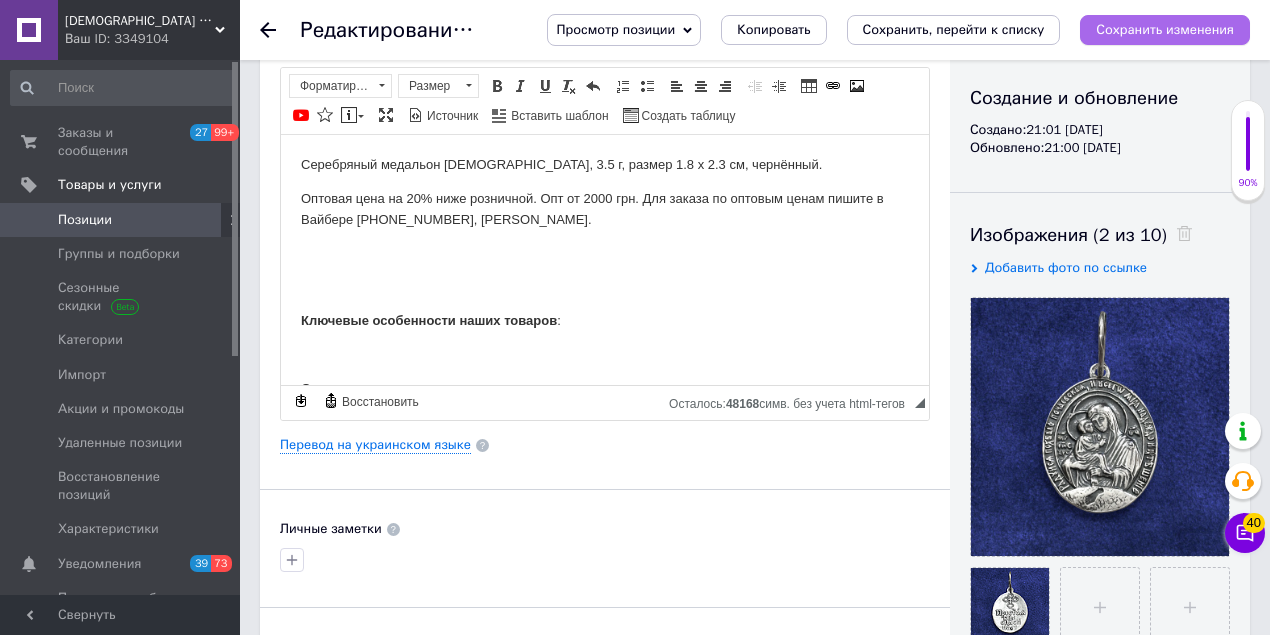 click on "Сохранить изменения" at bounding box center [1165, 29] 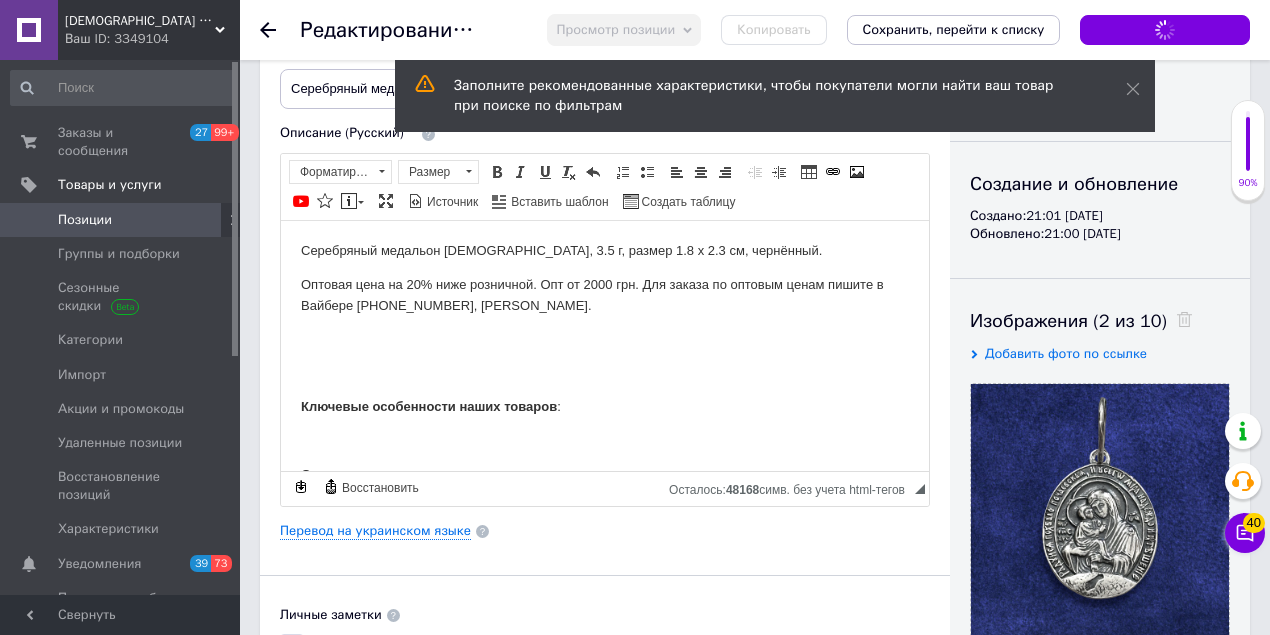 scroll, scrollTop: 0, scrollLeft: 0, axis: both 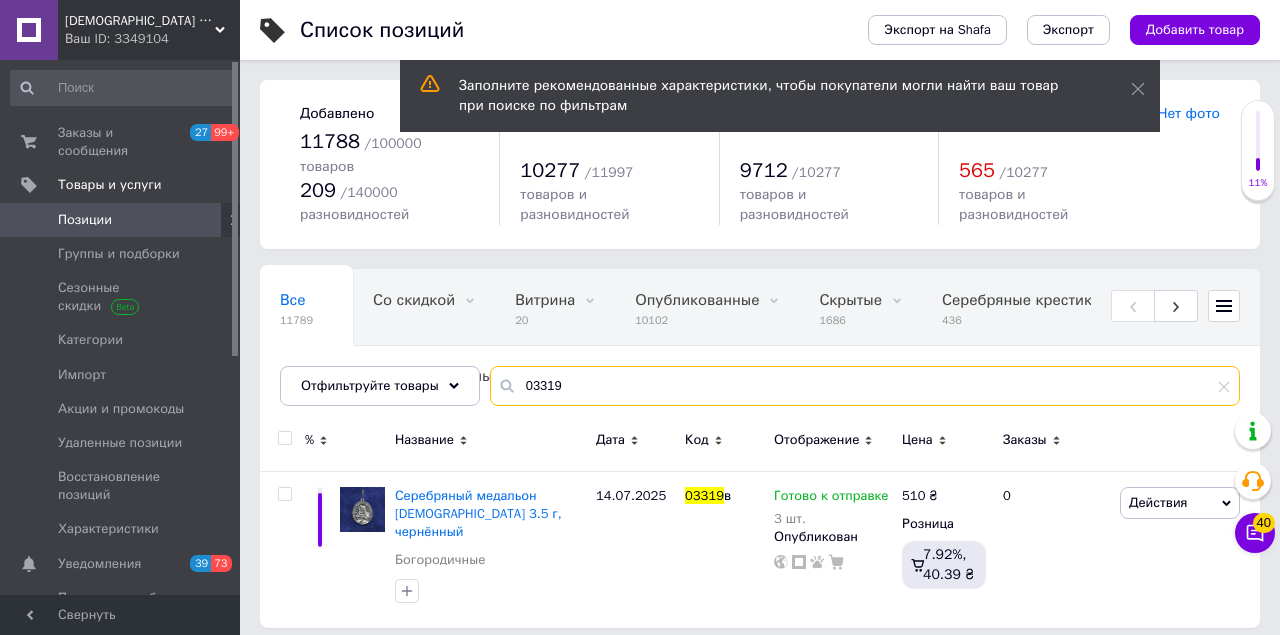 click on "03319" at bounding box center (865, 386) 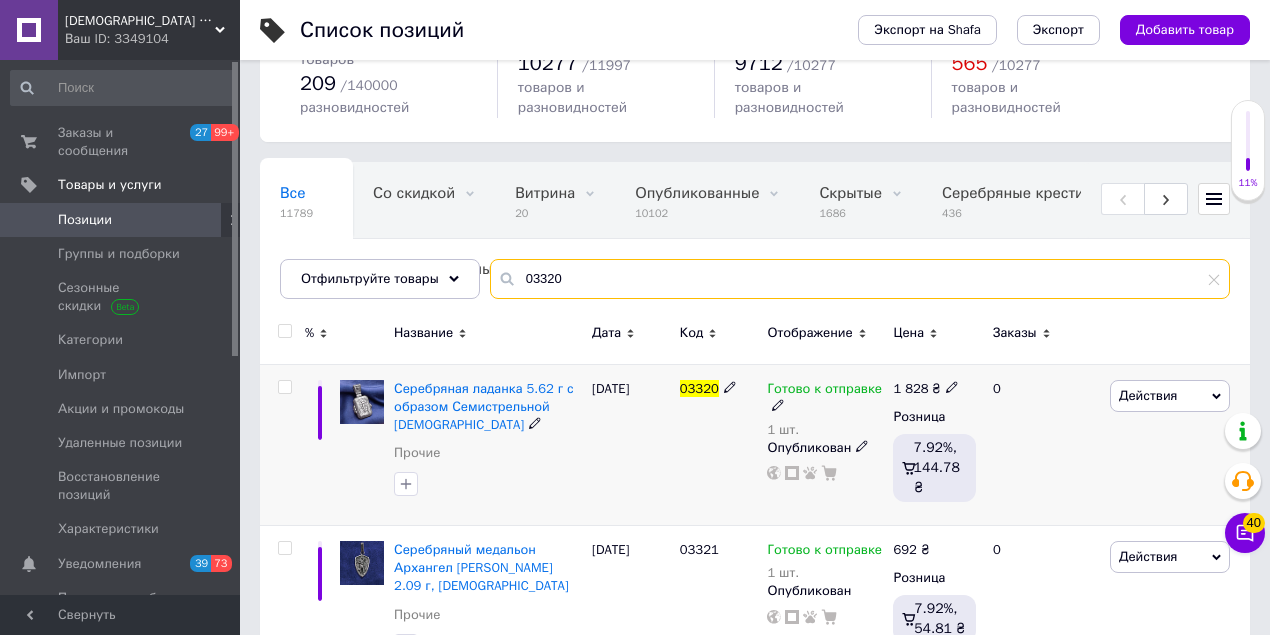 scroll, scrollTop: 149, scrollLeft: 0, axis: vertical 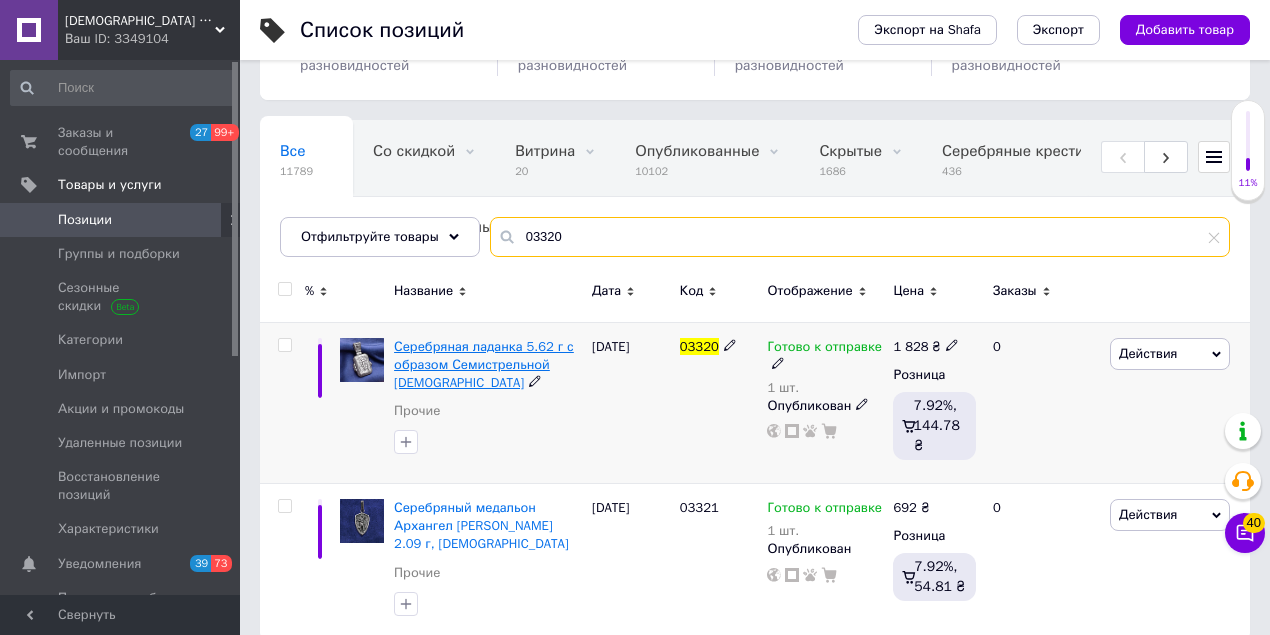 type on "03320" 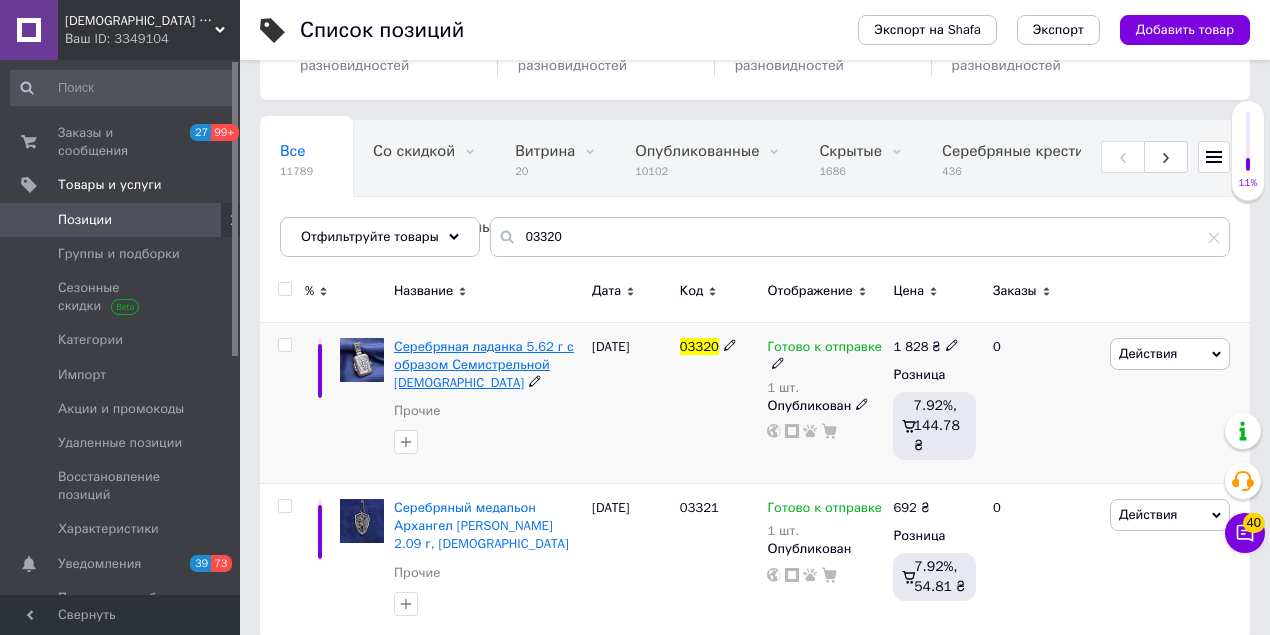 click on "Серебряная ладанка 5.62 г с образом Семистрельной [DEMOGRAPHIC_DATA]" at bounding box center [484, 364] 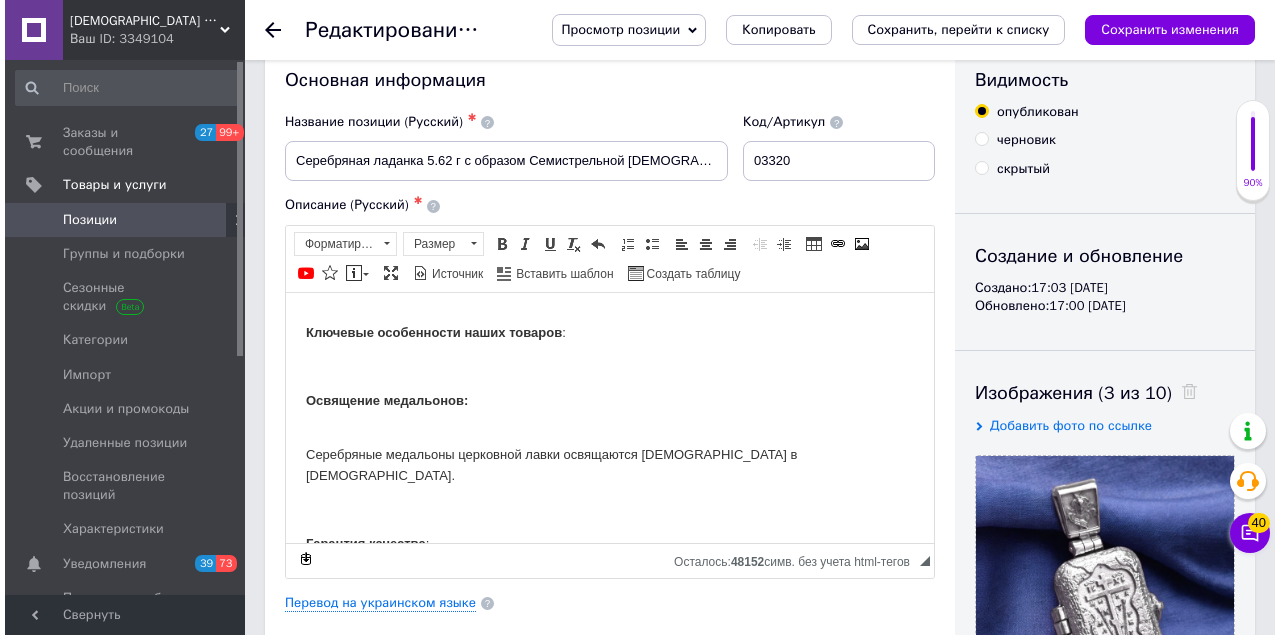 scroll, scrollTop: 66, scrollLeft: 0, axis: vertical 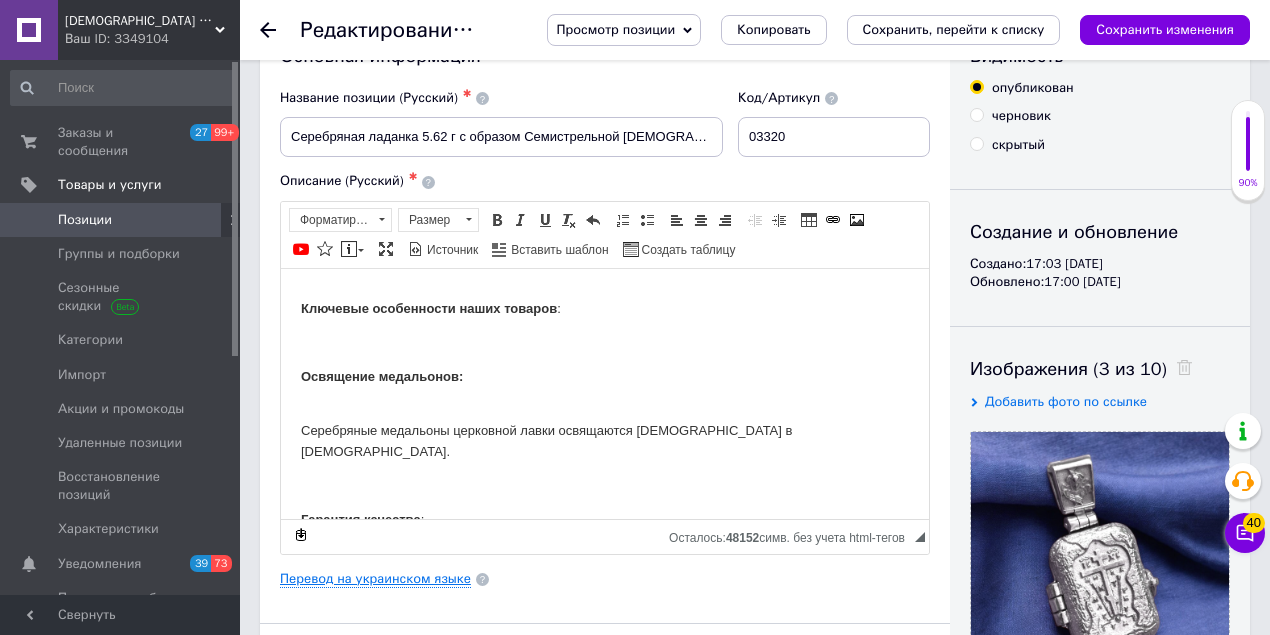 click on "Перевод на украинском языке" at bounding box center (375, 579) 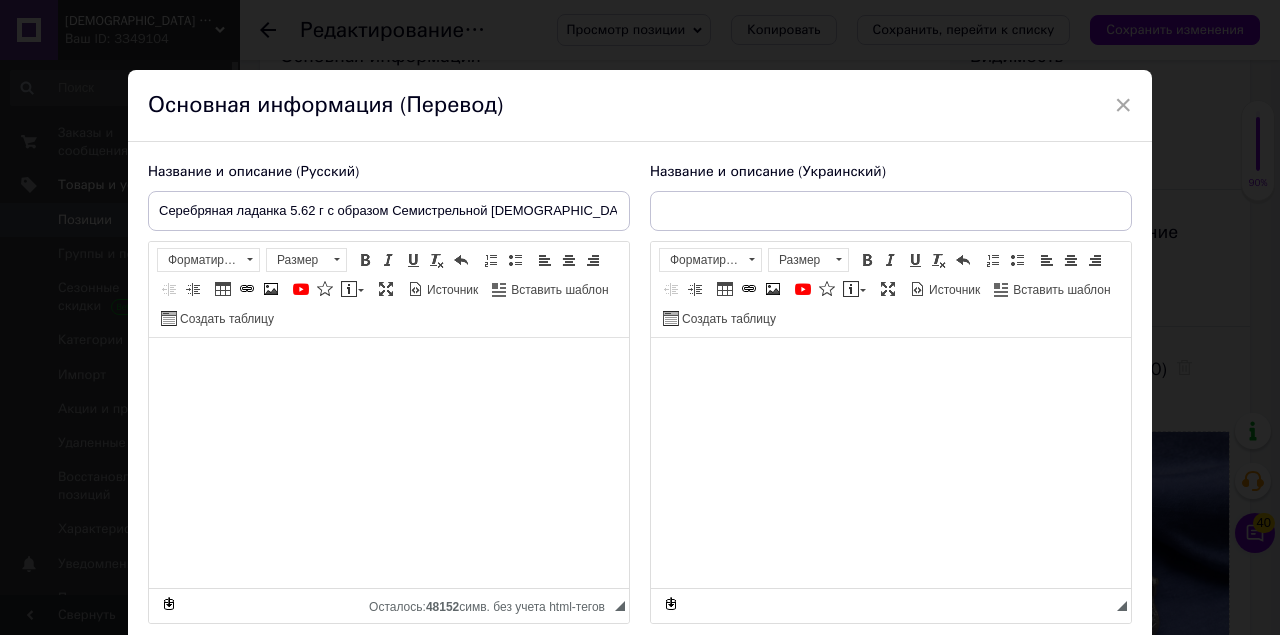 type on "Срібна ладанка 5.62 г з образом Семистрельної [DEMOGRAPHIC_DATA]" 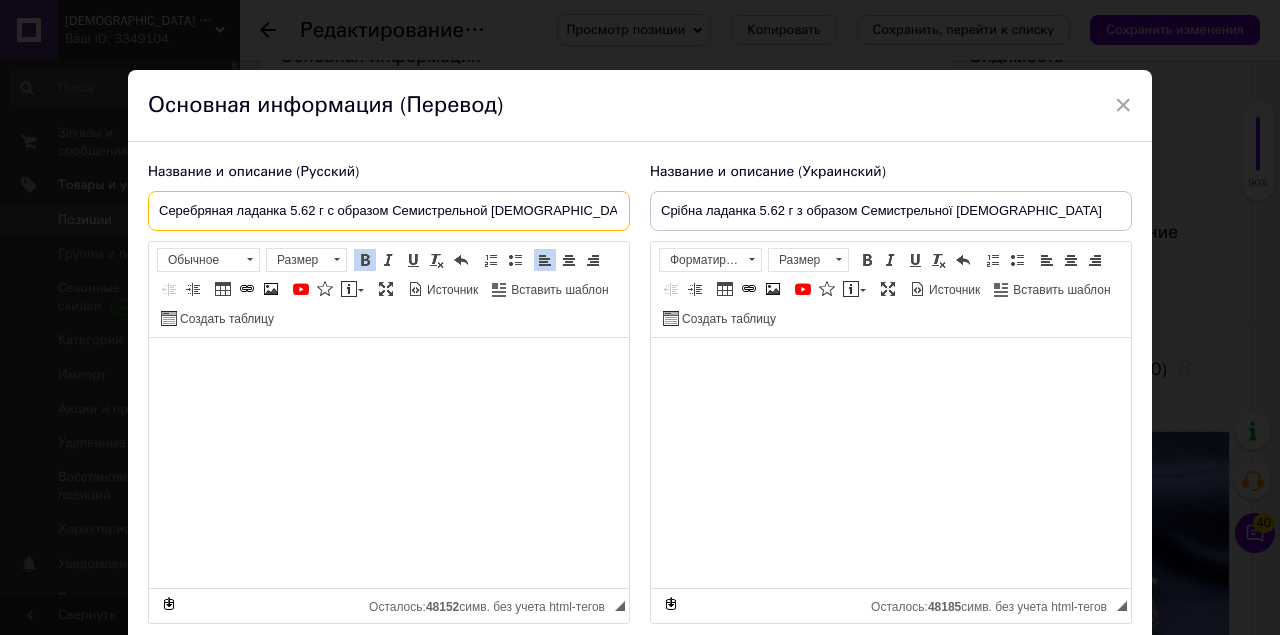 scroll, scrollTop: 0, scrollLeft: 17, axis: horizontal 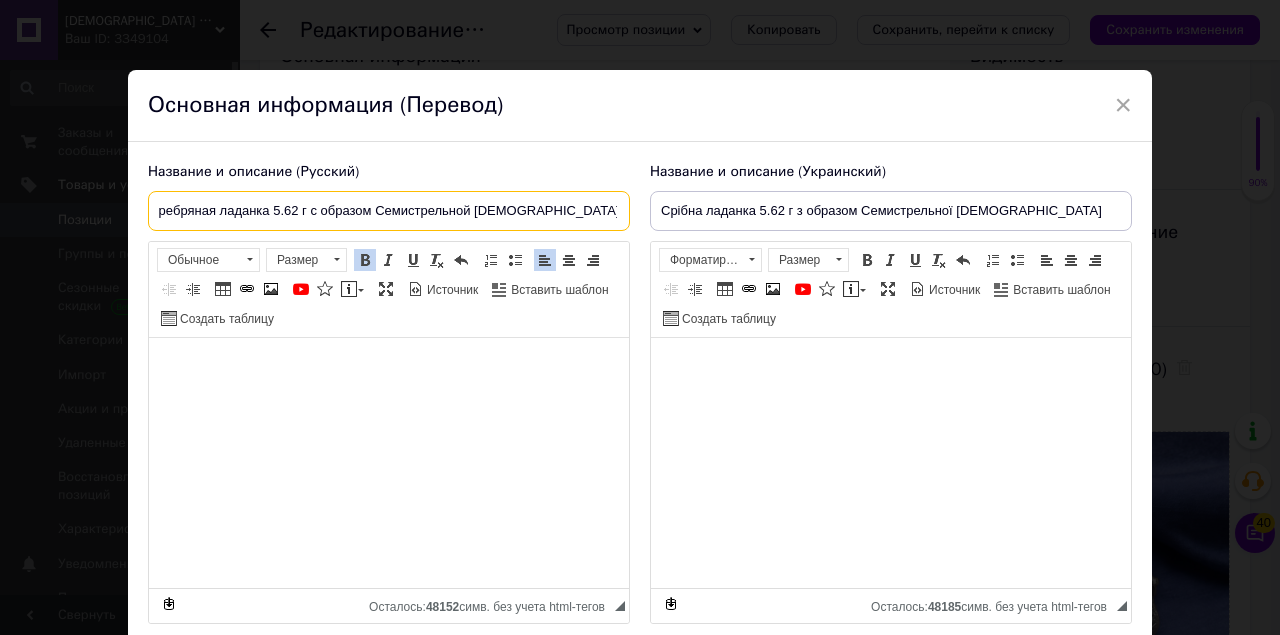 drag, startPoint x: 156, startPoint y: 205, endPoint x: 701, endPoint y: 234, distance: 545.771 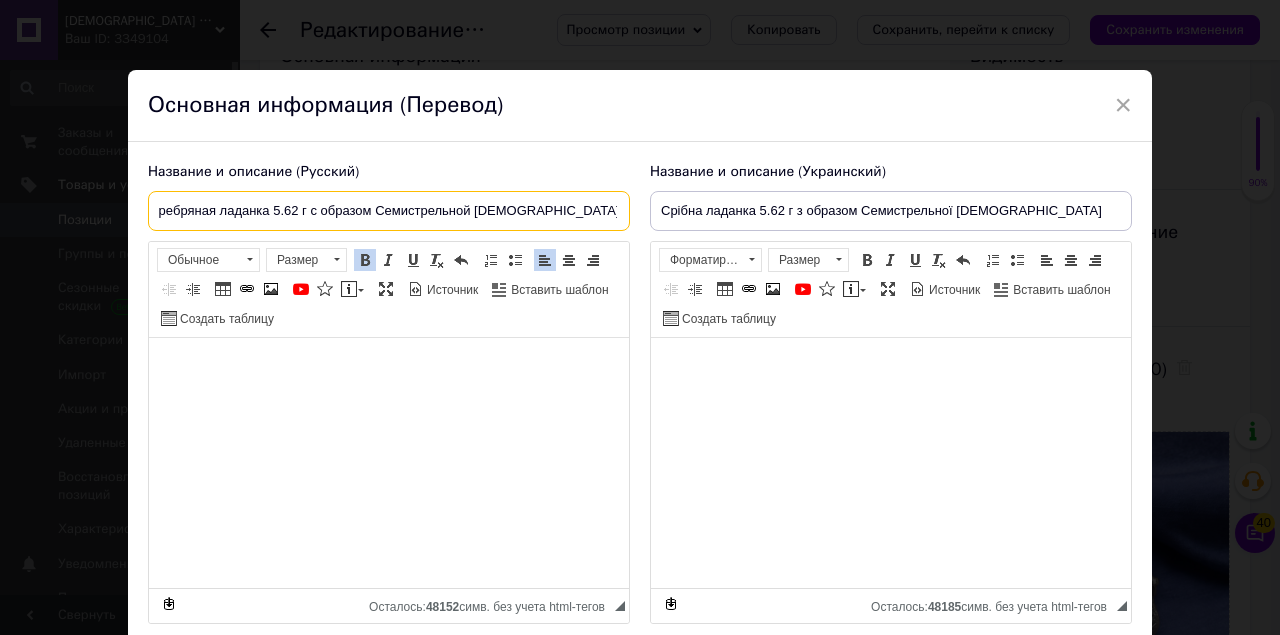 scroll, scrollTop: 0, scrollLeft: 0, axis: both 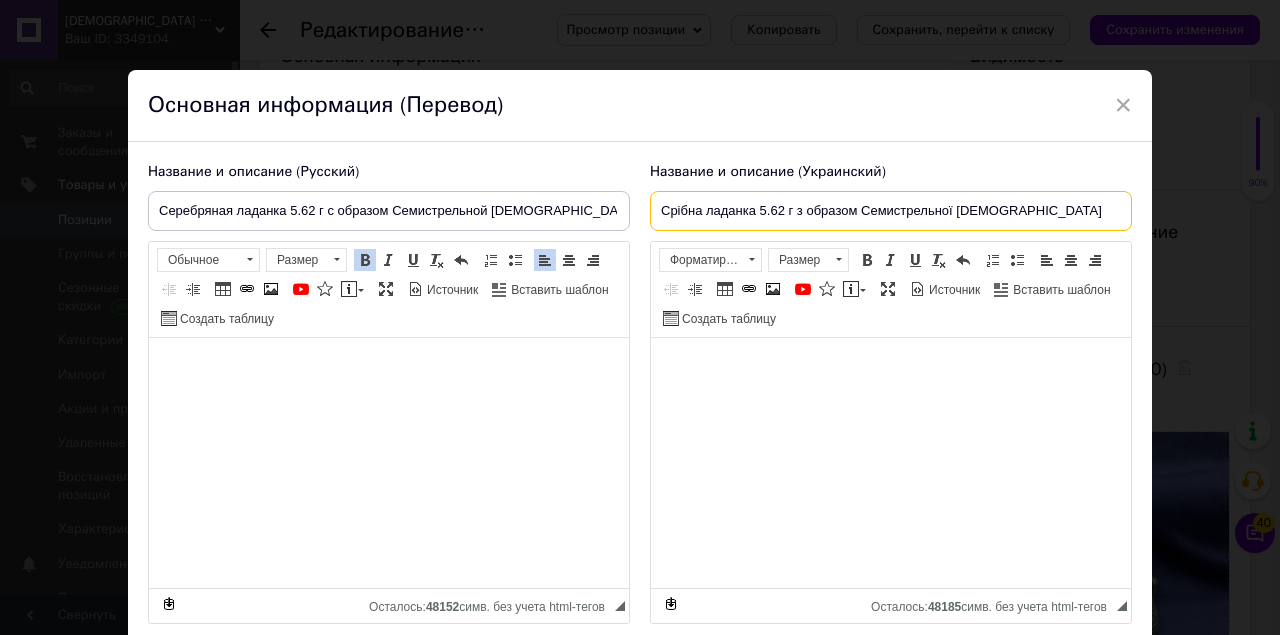 click on "Срібна ладанка 5.62 г з образом Семистрельної [DEMOGRAPHIC_DATA]" at bounding box center (891, 211) 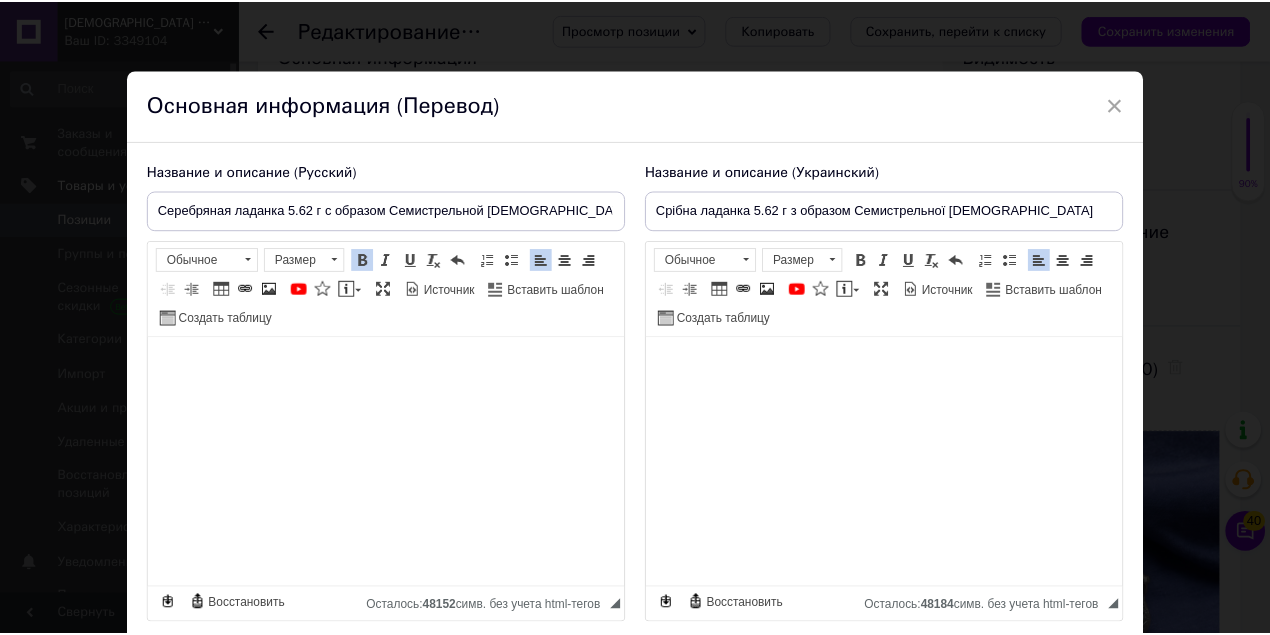 scroll, scrollTop: 113, scrollLeft: 0, axis: vertical 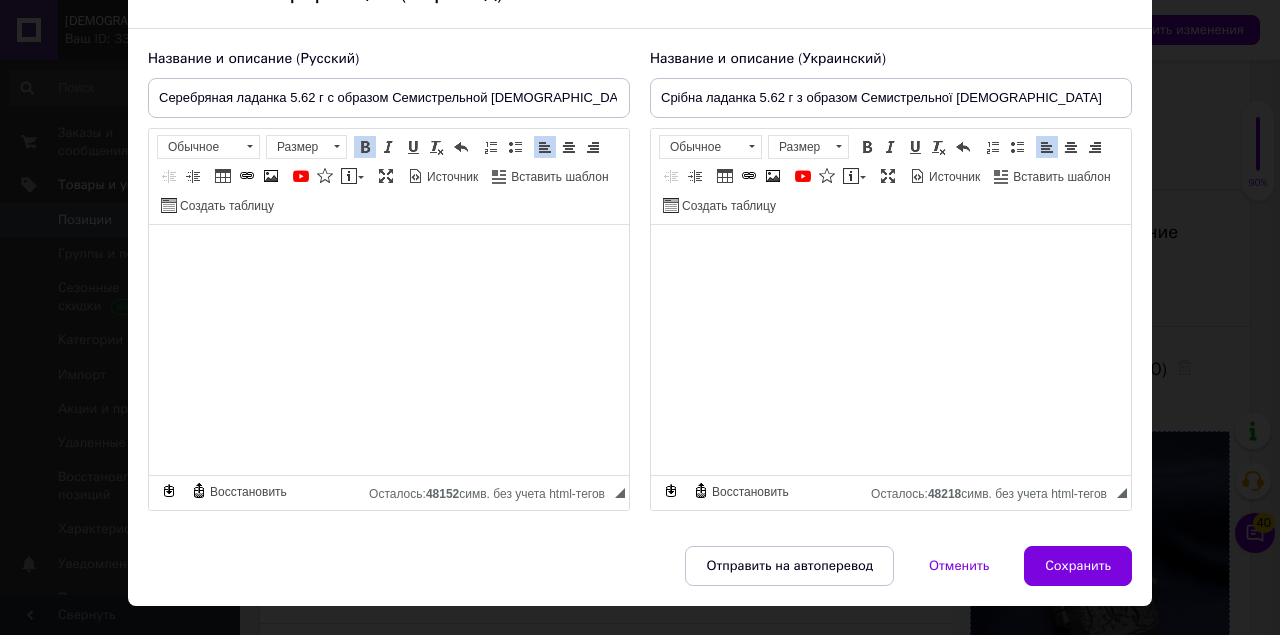 click on "Сохранить" at bounding box center (1078, 566) 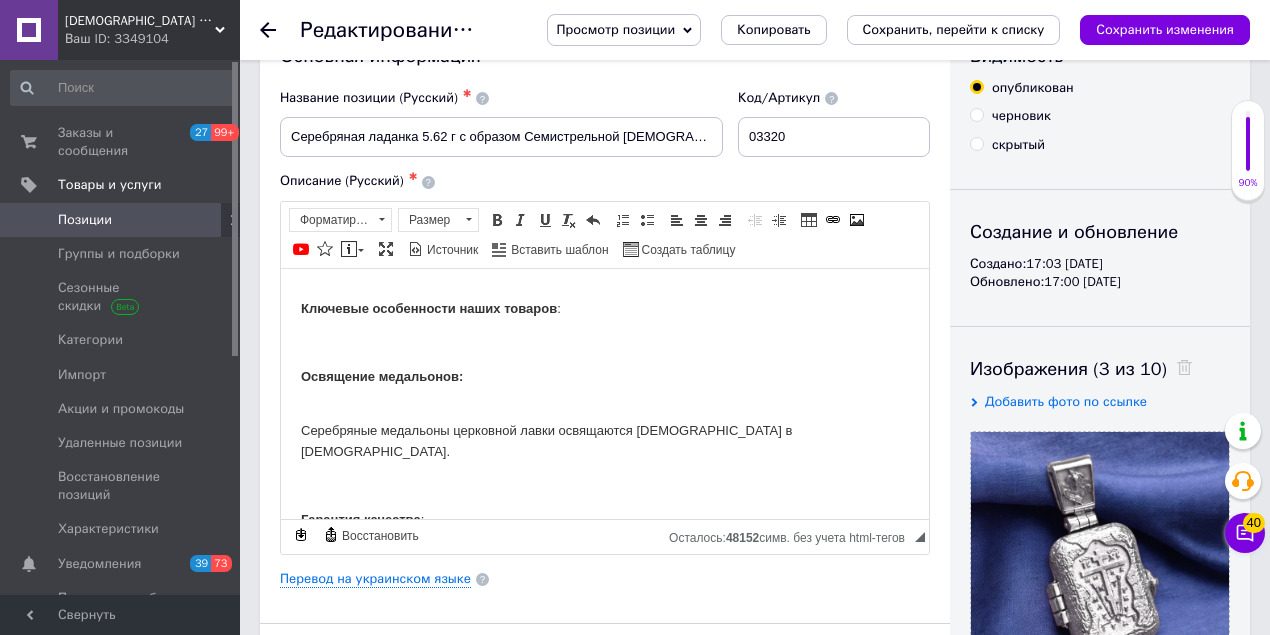 scroll, scrollTop: 133, scrollLeft: 0, axis: vertical 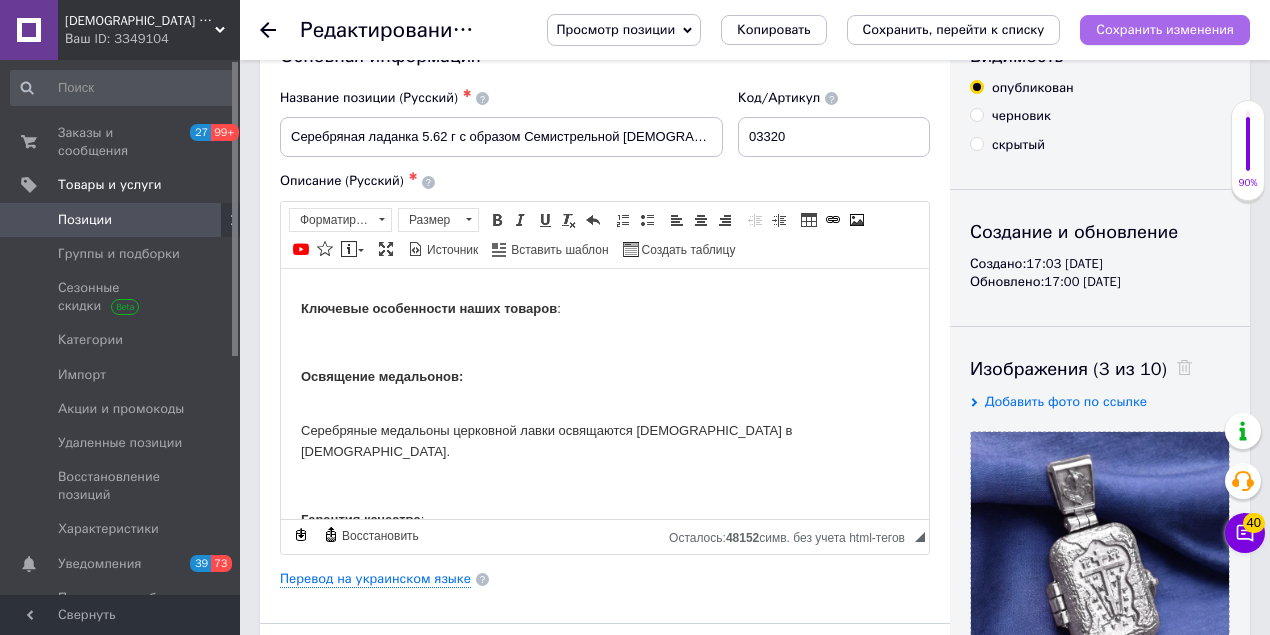 click on "Сохранить изменения" at bounding box center (1165, 29) 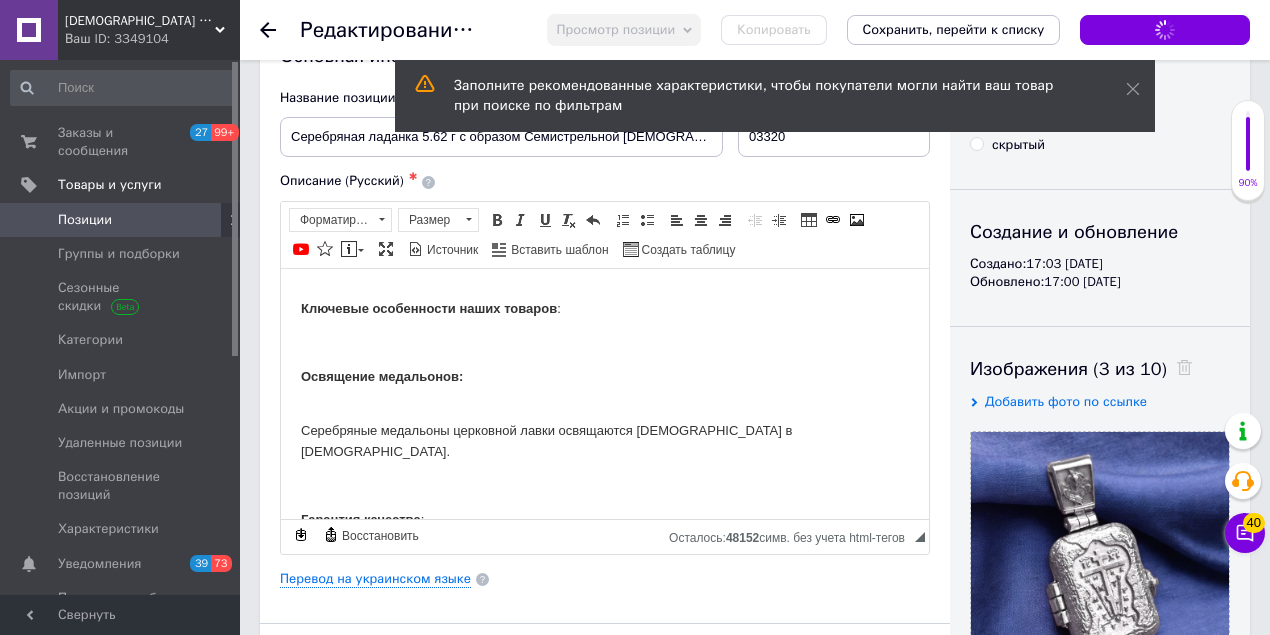 scroll, scrollTop: 0, scrollLeft: 0, axis: both 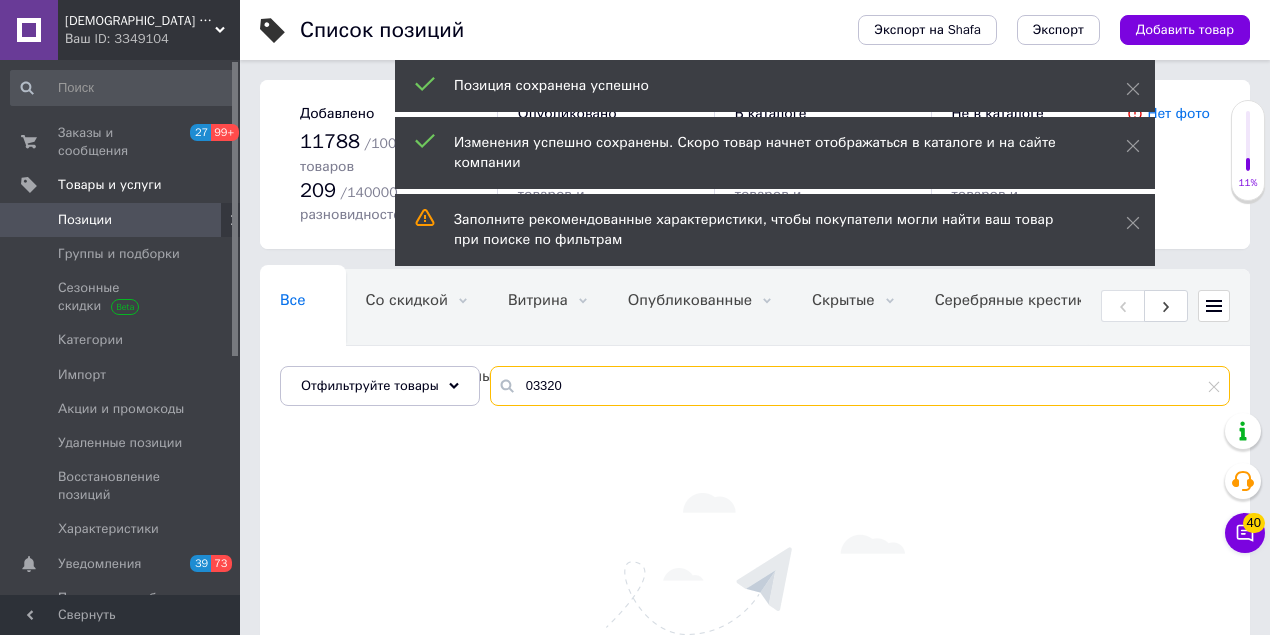 click on "03320" at bounding box center (860, 386) 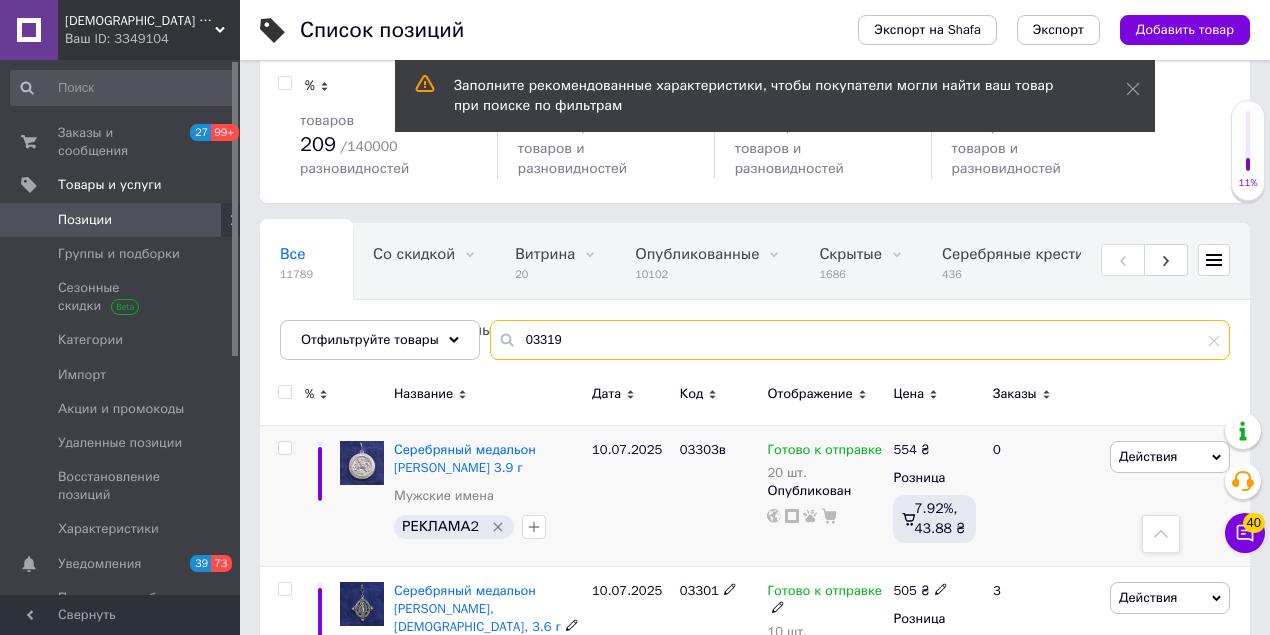 scroll, scrollTop: 0, scrollLeft: 0, axis: both 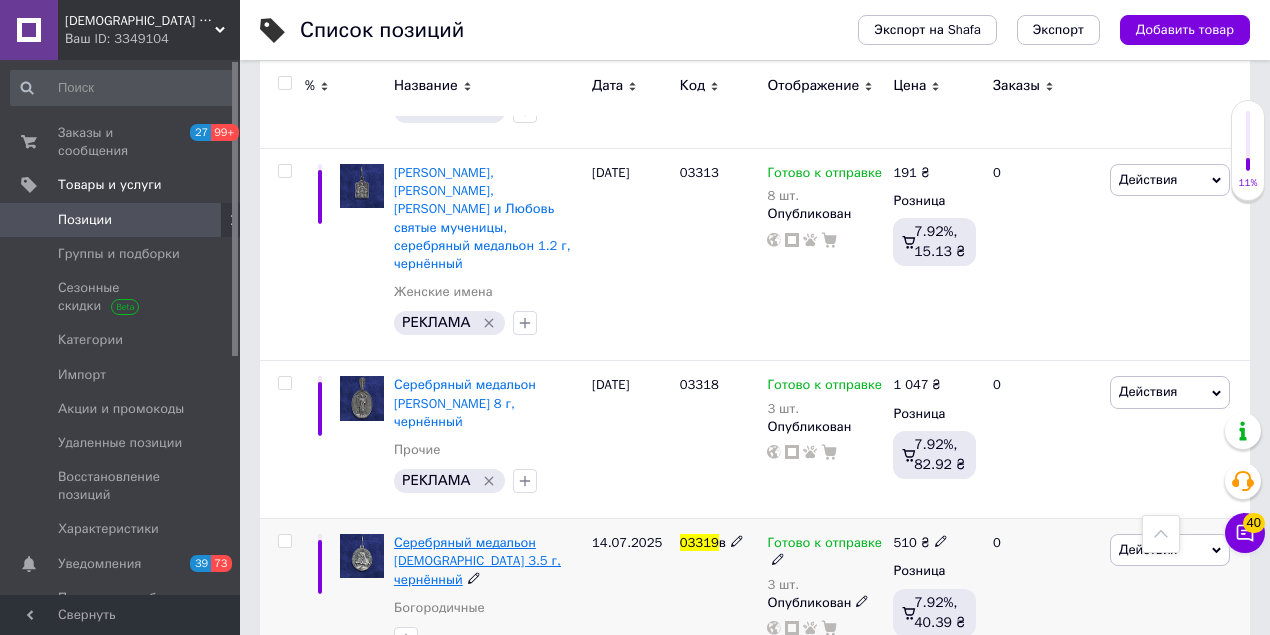 type on "03319" 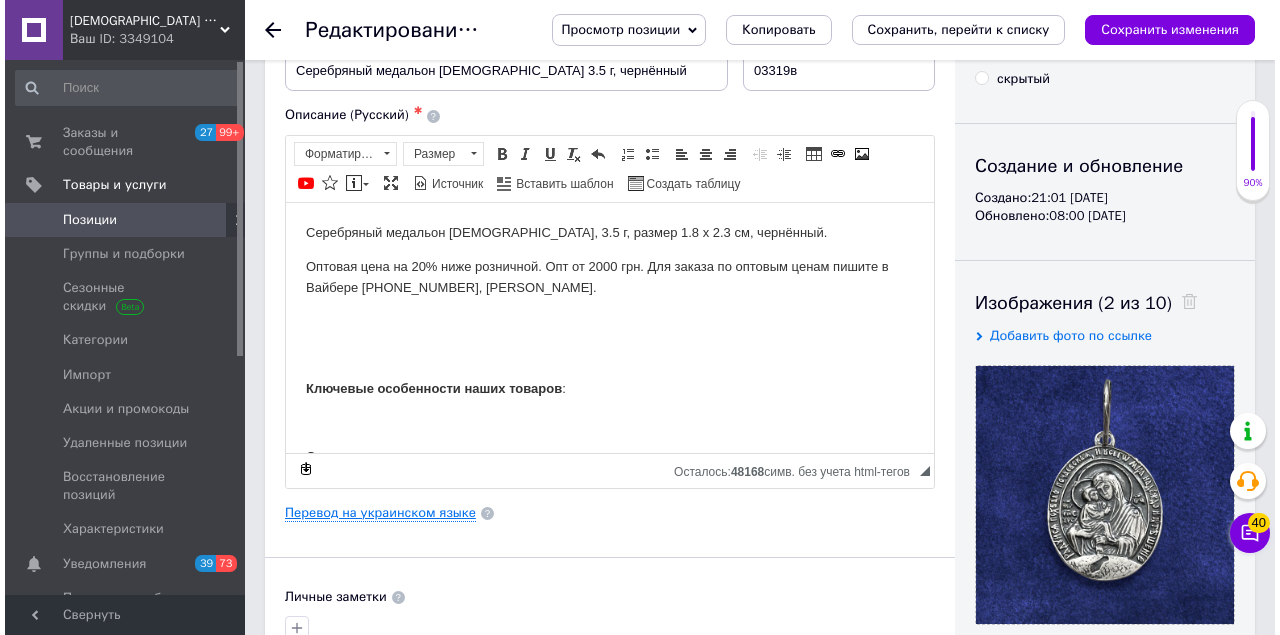 scroll, scrollTop: 133, scrollLeft: 0, axis: vertical 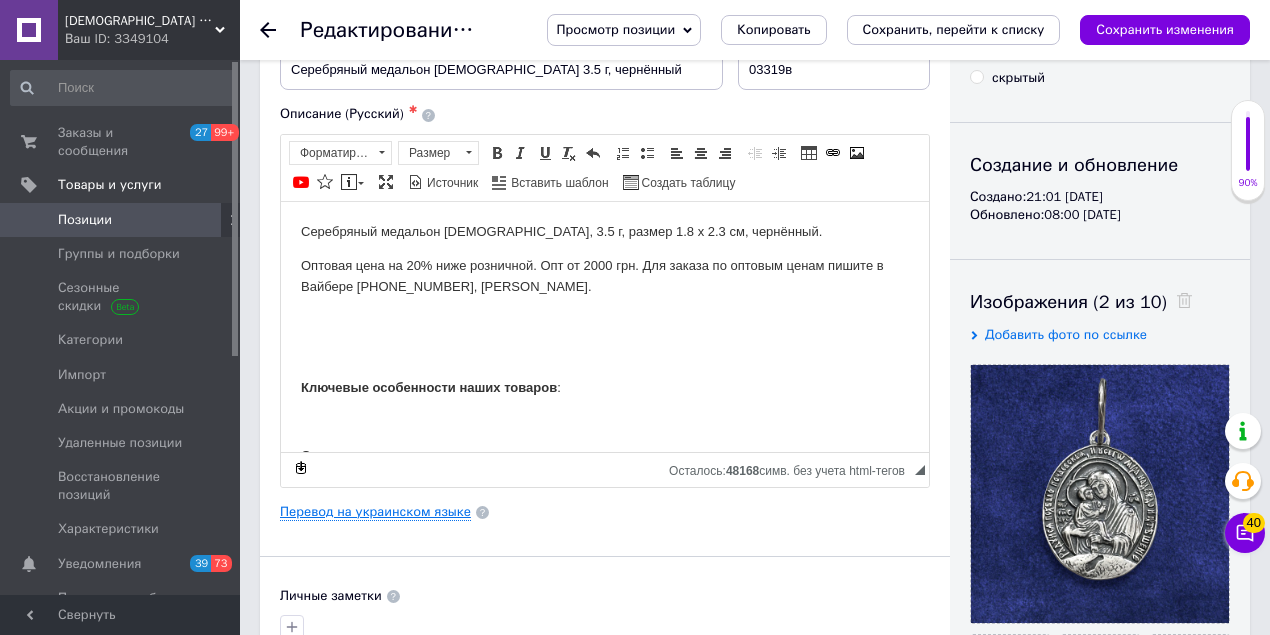 click on "Перевод на украинском языке" at bounding box center [375, 512] 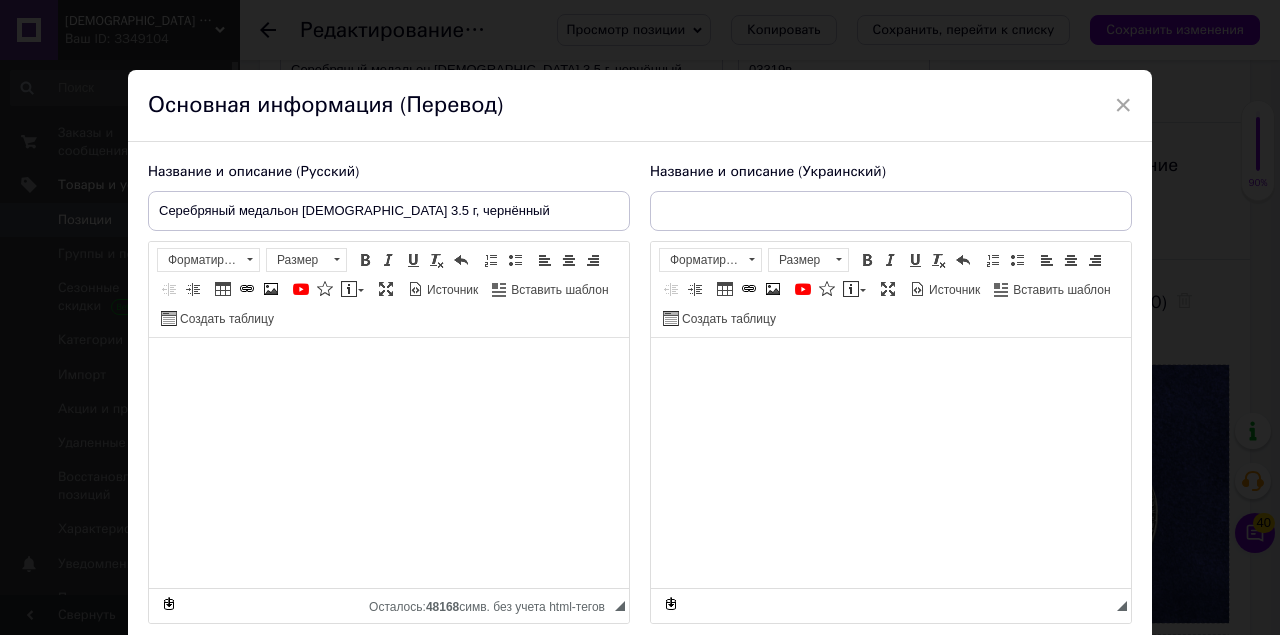 type on "Срібний медальйон [DEMOGRAPHIC_DATA] Почаївська 3.5 г, чорнений" 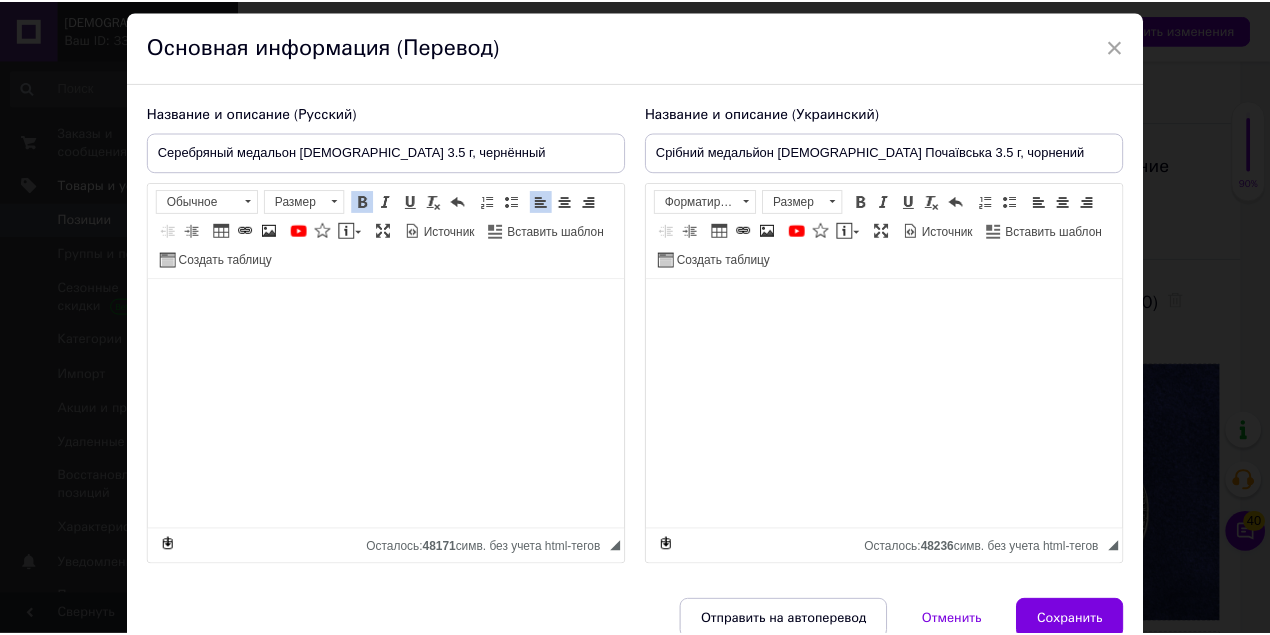 scroll, scrollTop: 133, scrollLeft: 0, axis: vertical 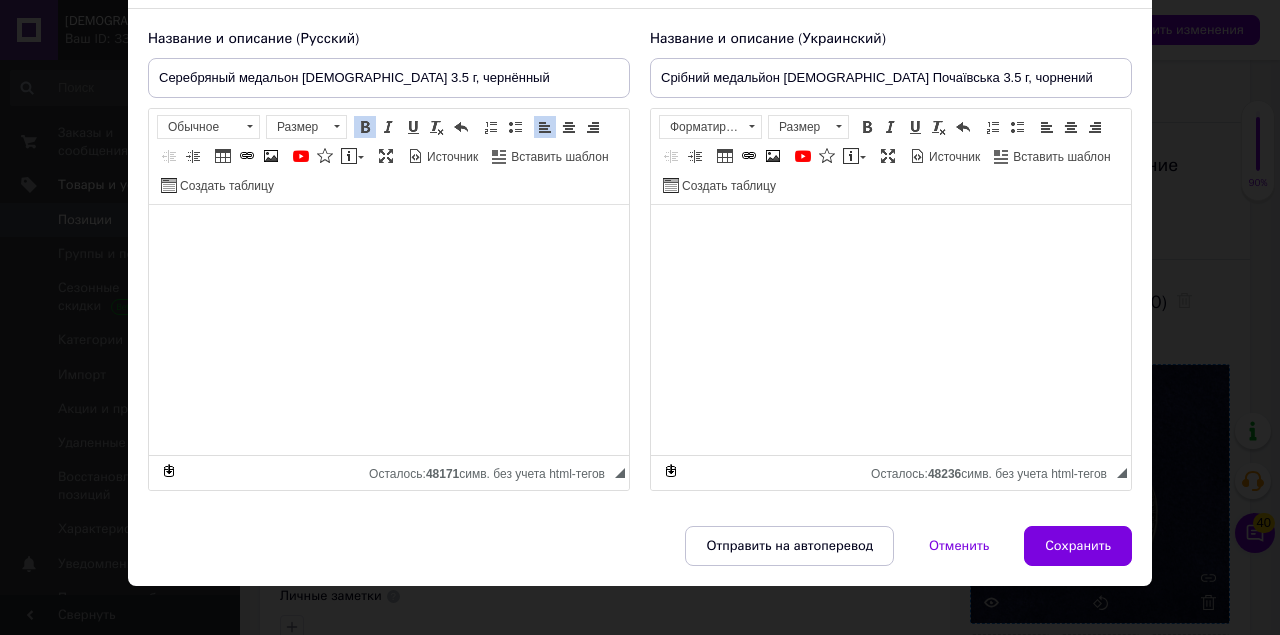 click on "Сохранить" at bounding box center (1078, 546) 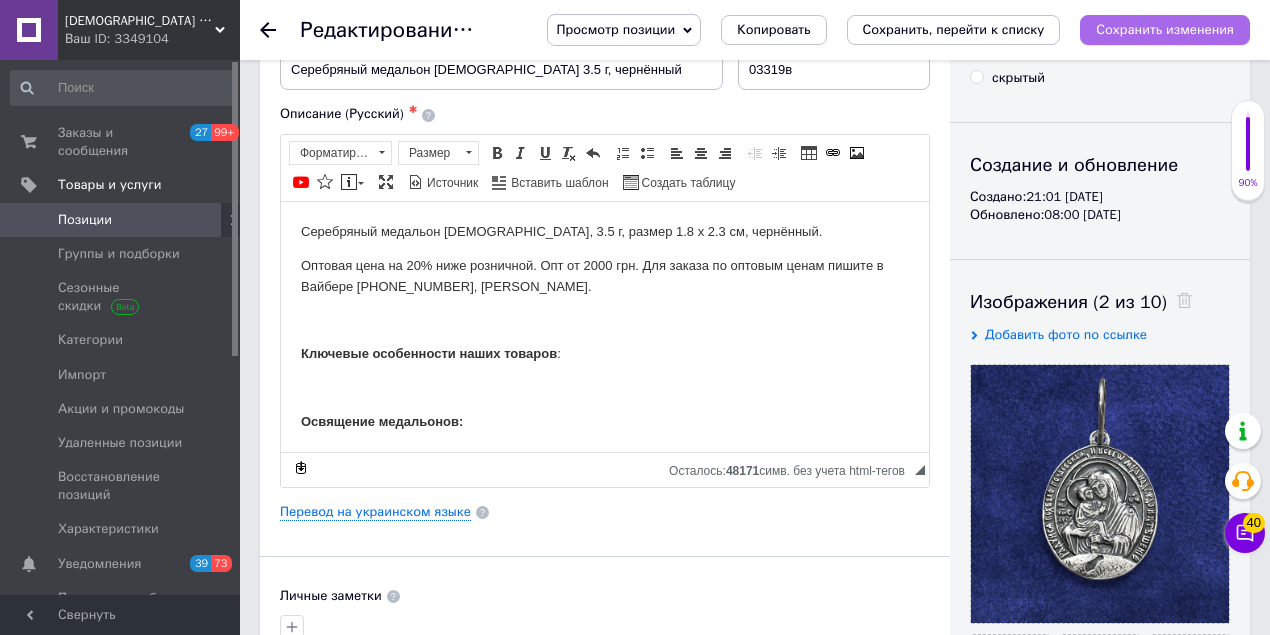 click on "Сохранить изменения" at bounding box center (1165, 29) 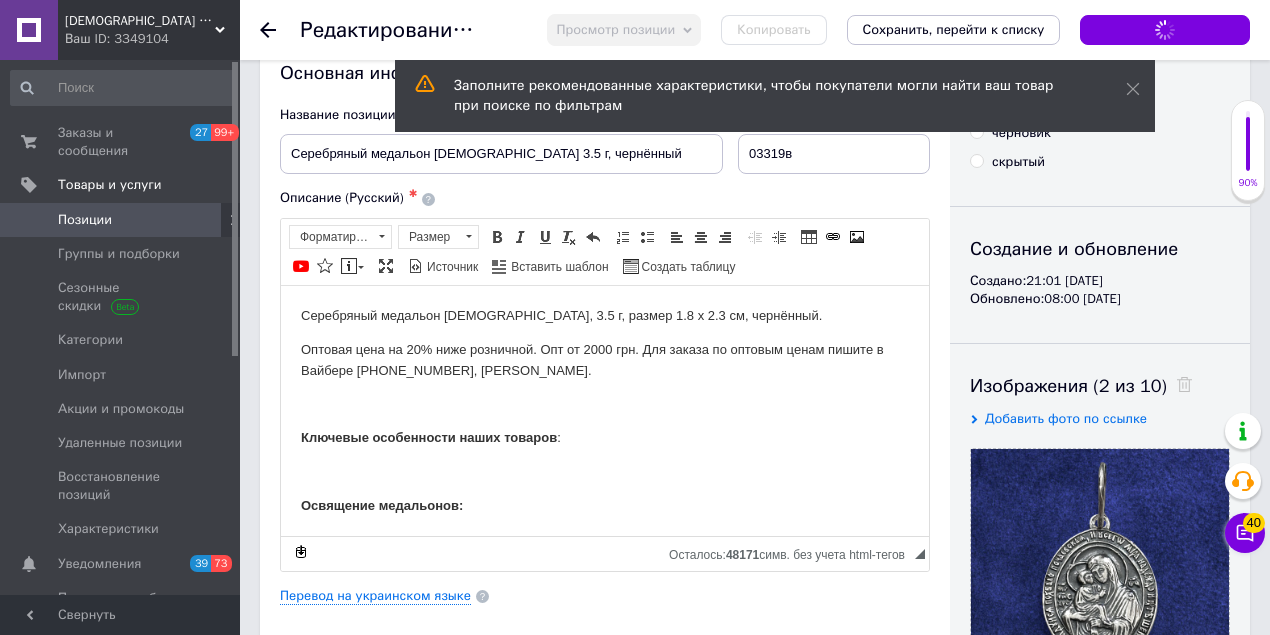 scroll, scrollTop: 0, scrollLeft: 0, axis: both 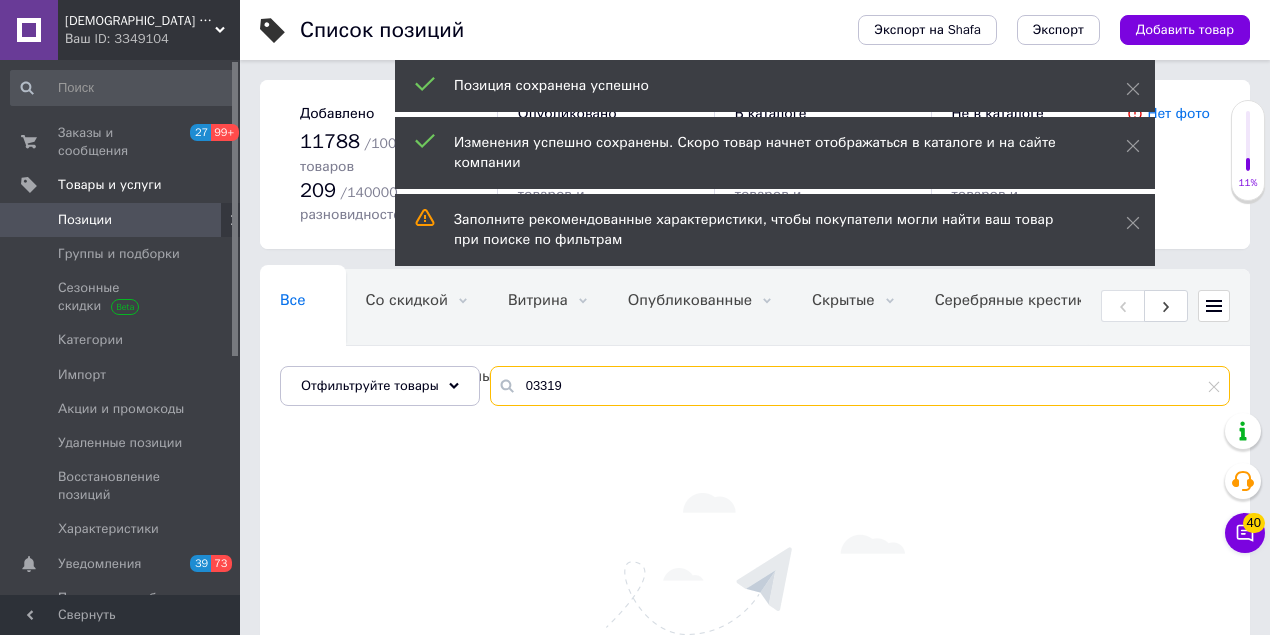 click on "03319" at bounding box center (860, 386) 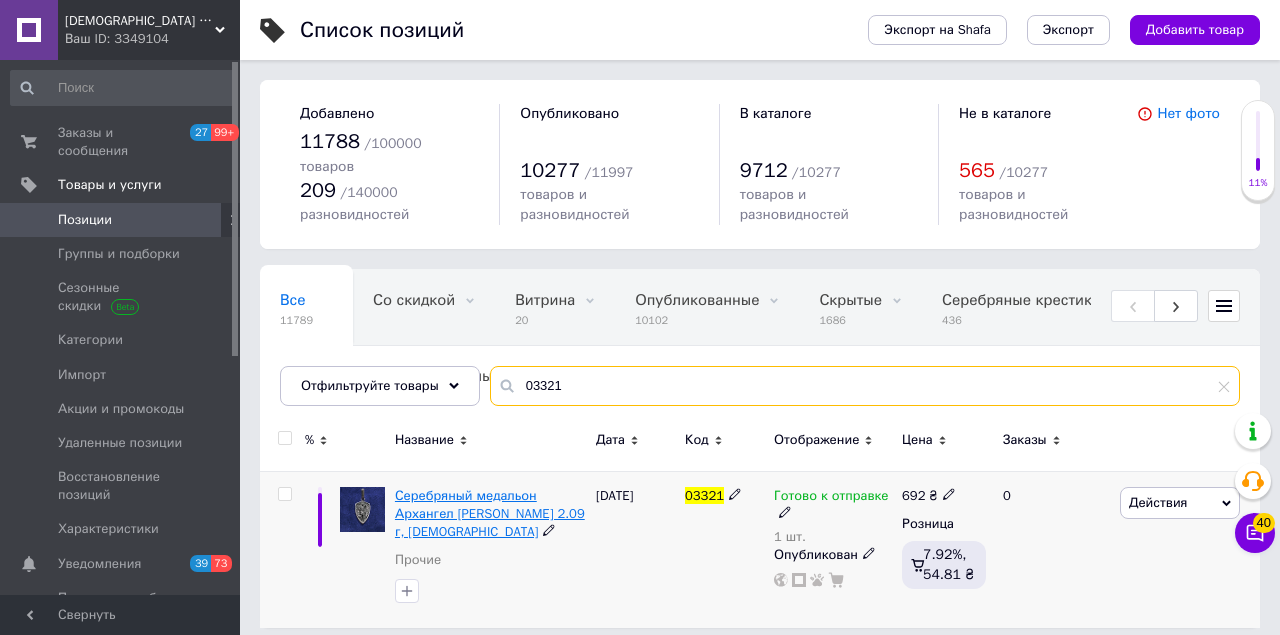 type on "03321" 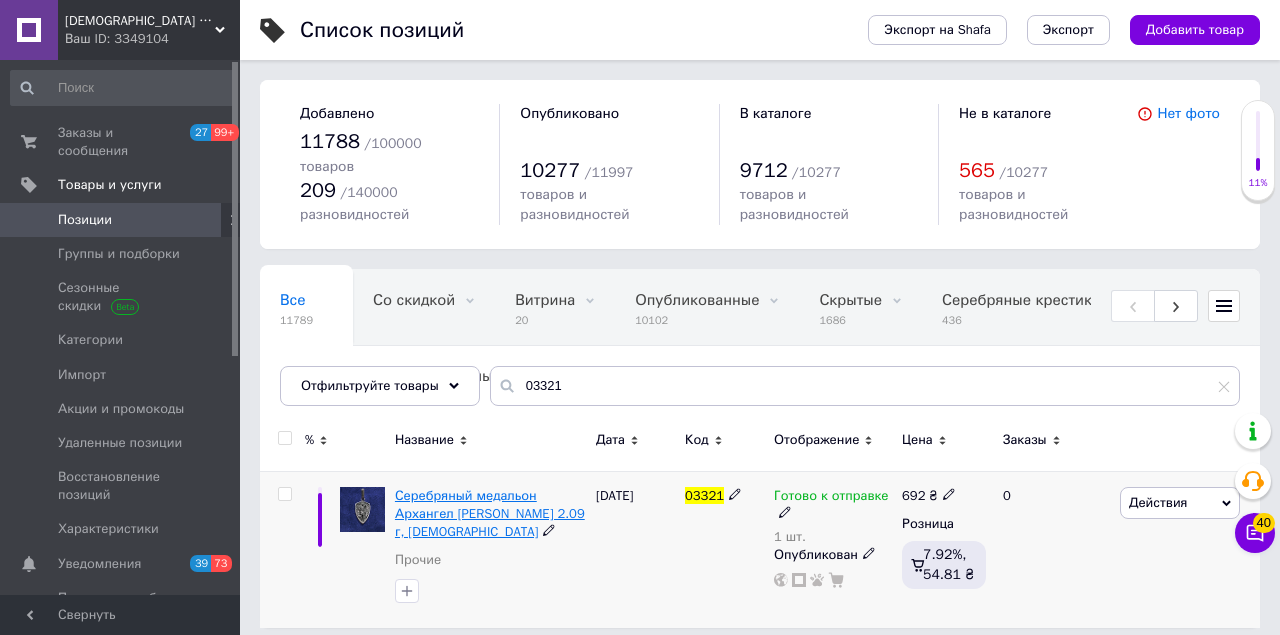 click on "Серебряный медальон Архангел [PERSON_NAME] 2.09 г, [DEMOGRAPHIC_DATA]" at bounding box center (490, 513) 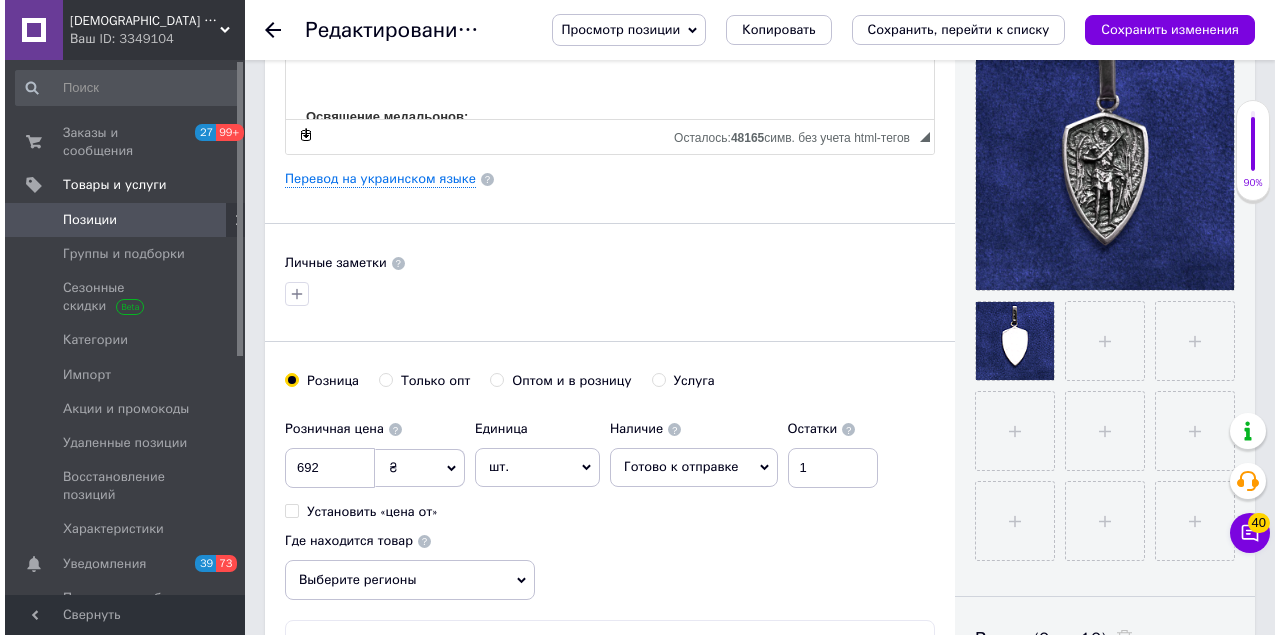 scroll, scrollTop: 200, scrollLeft: 0, axis: vertical 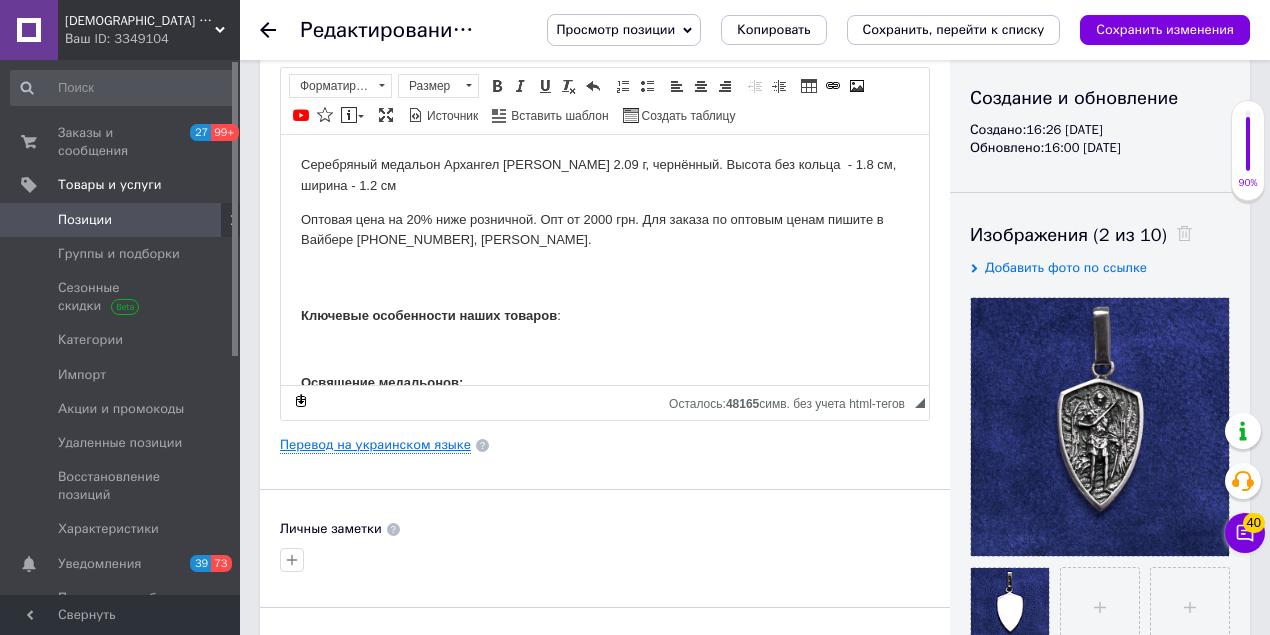 click on "Перевод на украинском языке" at bounding box center (375, 445) 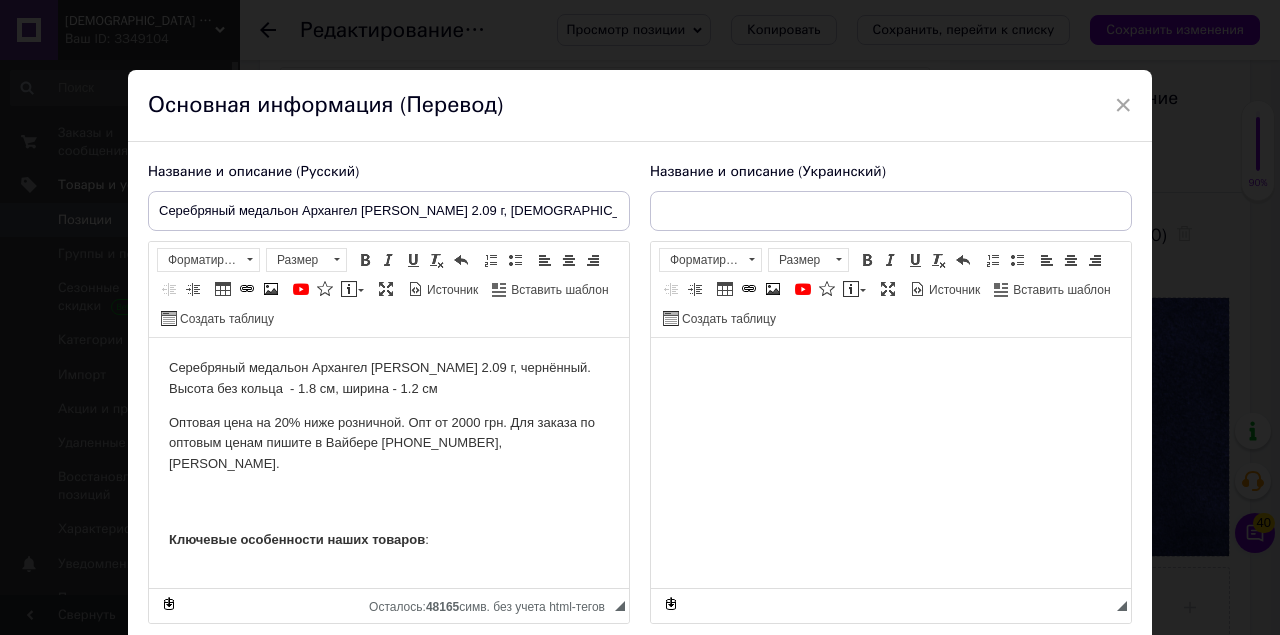 scroll, scrollTop: 0, scrollLeft: 0, axis: both 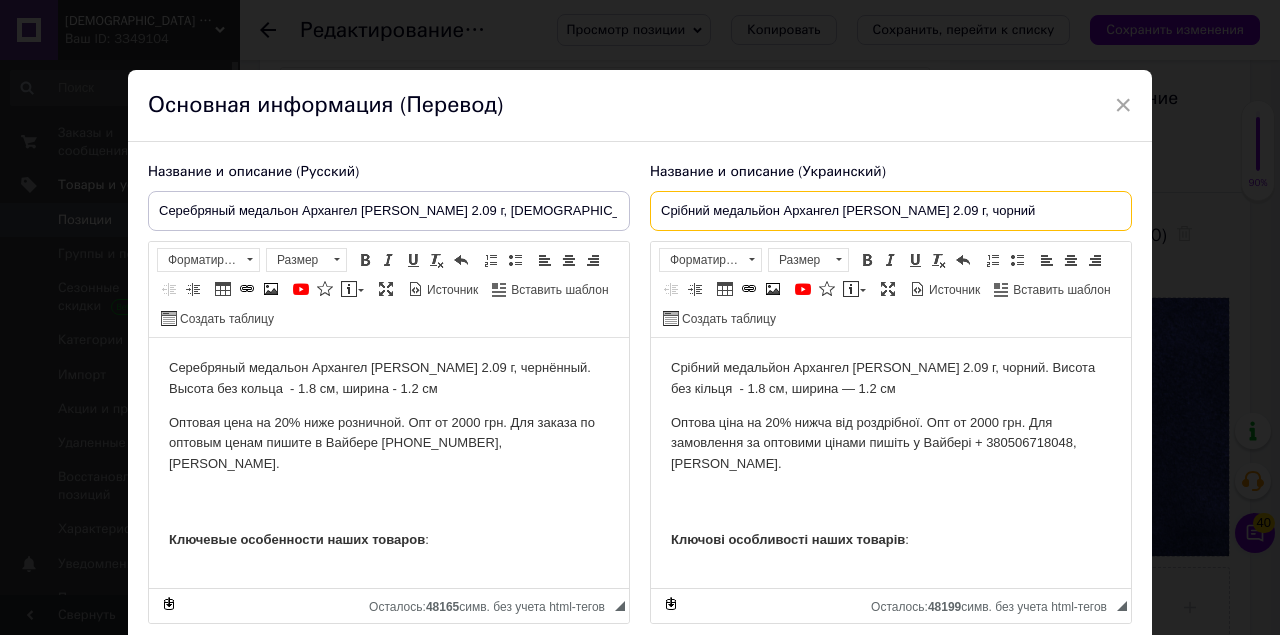 click on "Срібний медальйон Архангел [PERSON_NAME] 2.09 г, чорний" at bounding box center [891, 211] 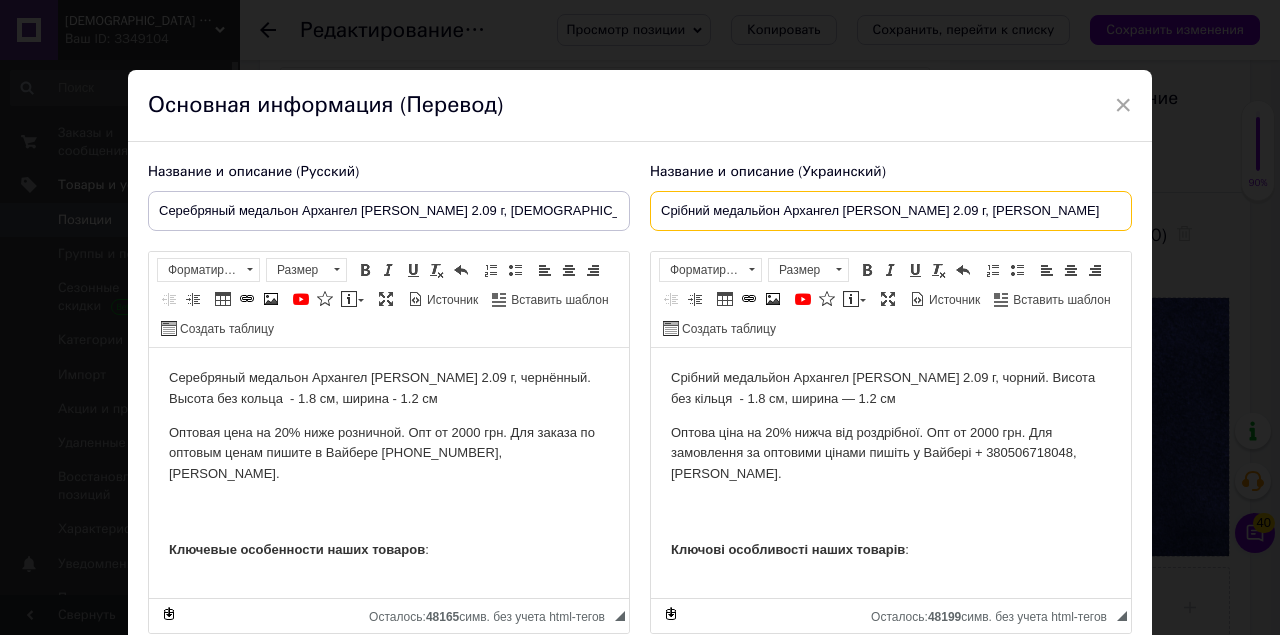 click on "Срібний медальйон Архангел [PERSON_NAME] 2.09 г, [PERSON_NAME]" at bounding box center [891, 211] 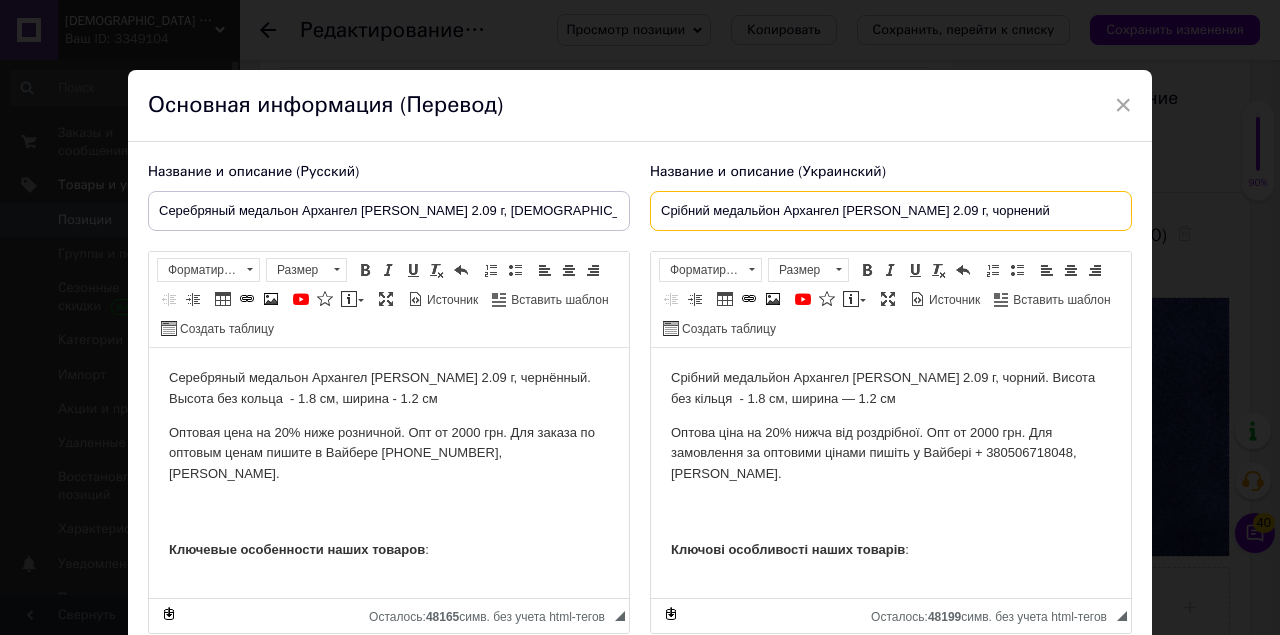 type on "Срібний медальйон Архангел [PERSON_NAME] 2.09 г, чорнений" 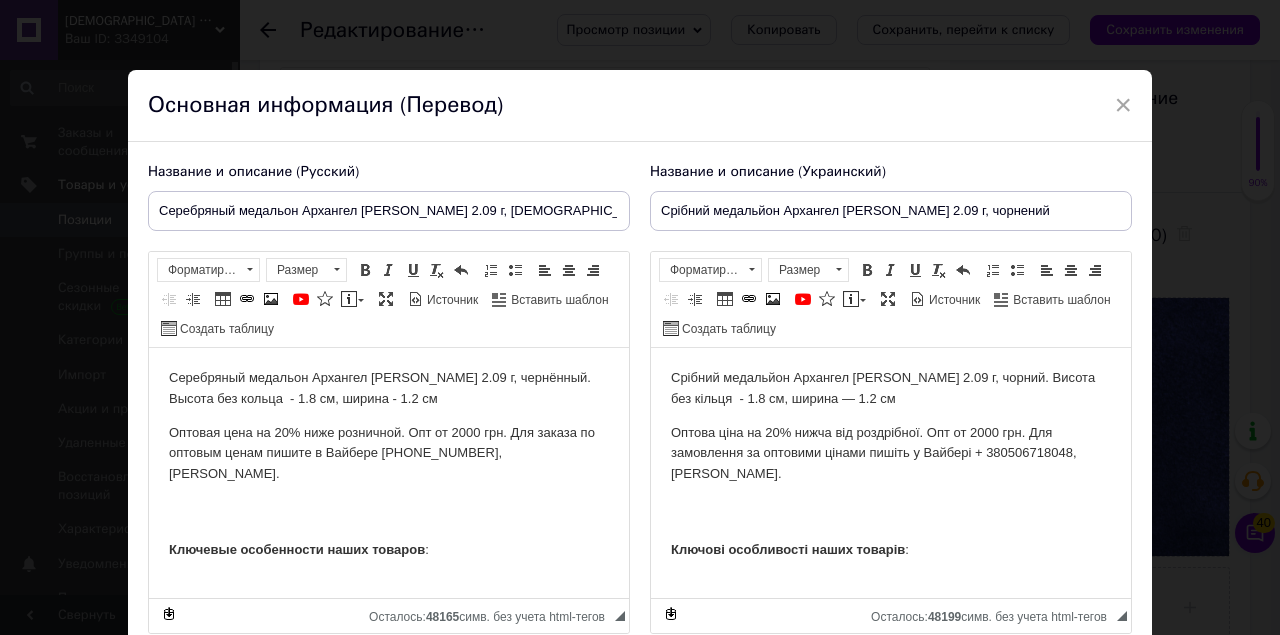 click on "Срібний медальйон Архангел [PERSON_NAME] 2.09 г, чорний. Висота без кільця  - 1.8 см, ширина — 1.2 см" at bounding box center [891, 389] 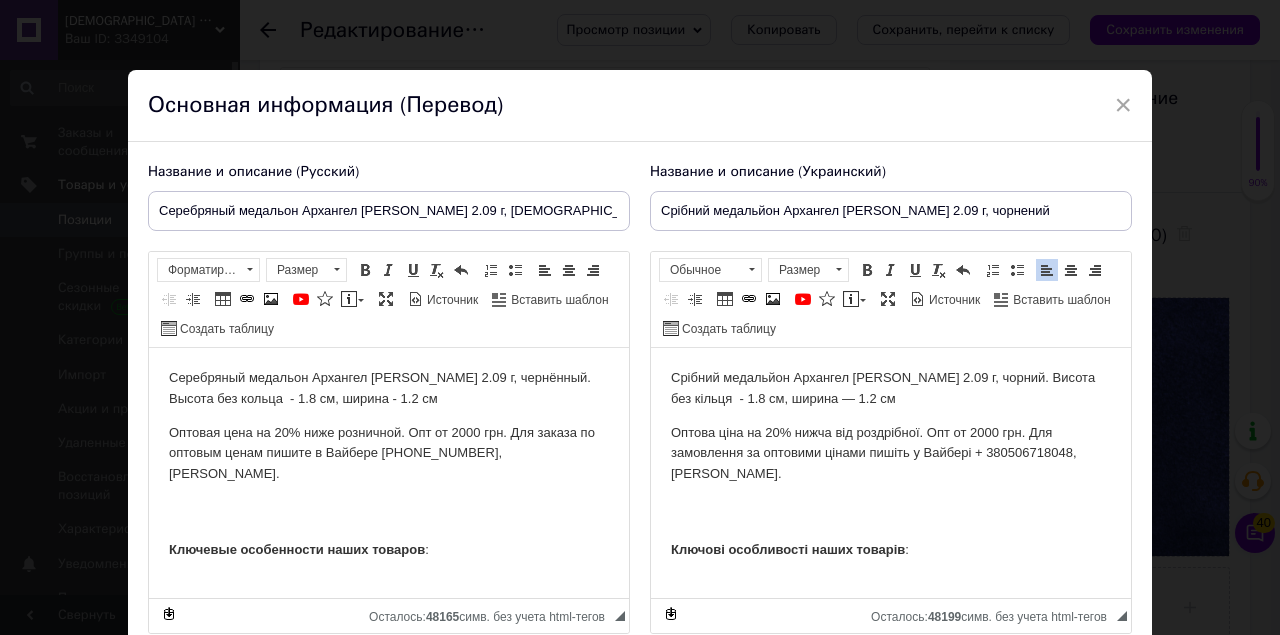 click on "Срібний медальйон Архангел [PERSON_NAME] 2.09 г, чорний. Висота без кільця  - 1.8 см, ширина — 1.2 см" at bounding box center [891, 389] 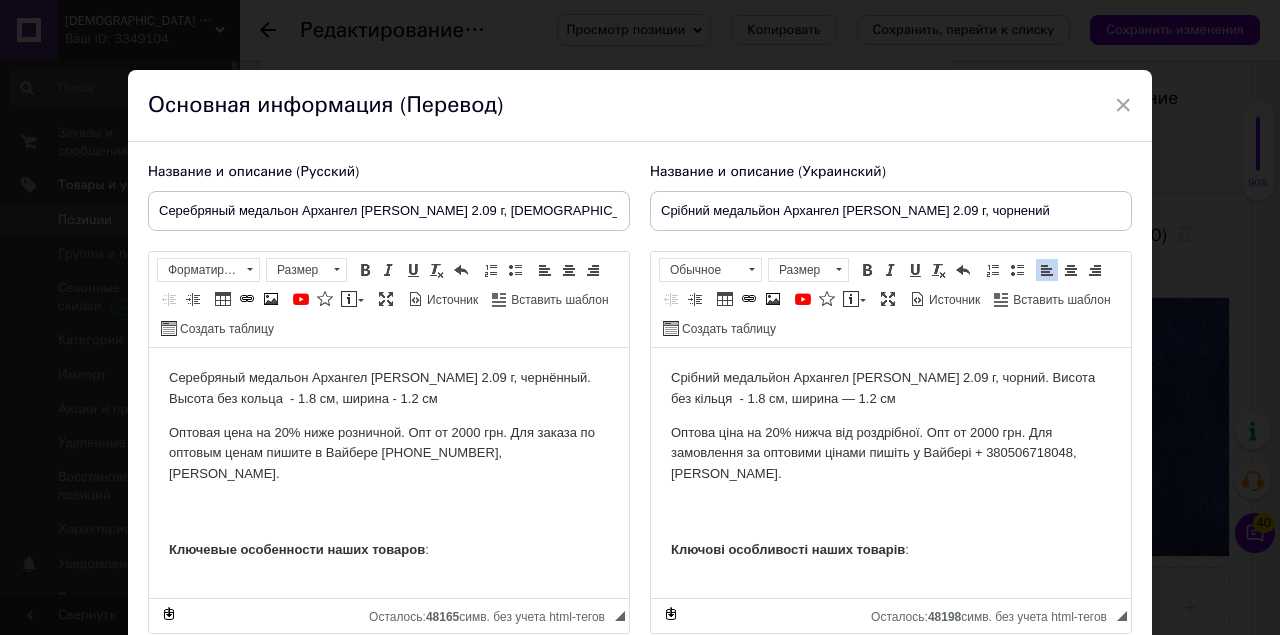 type 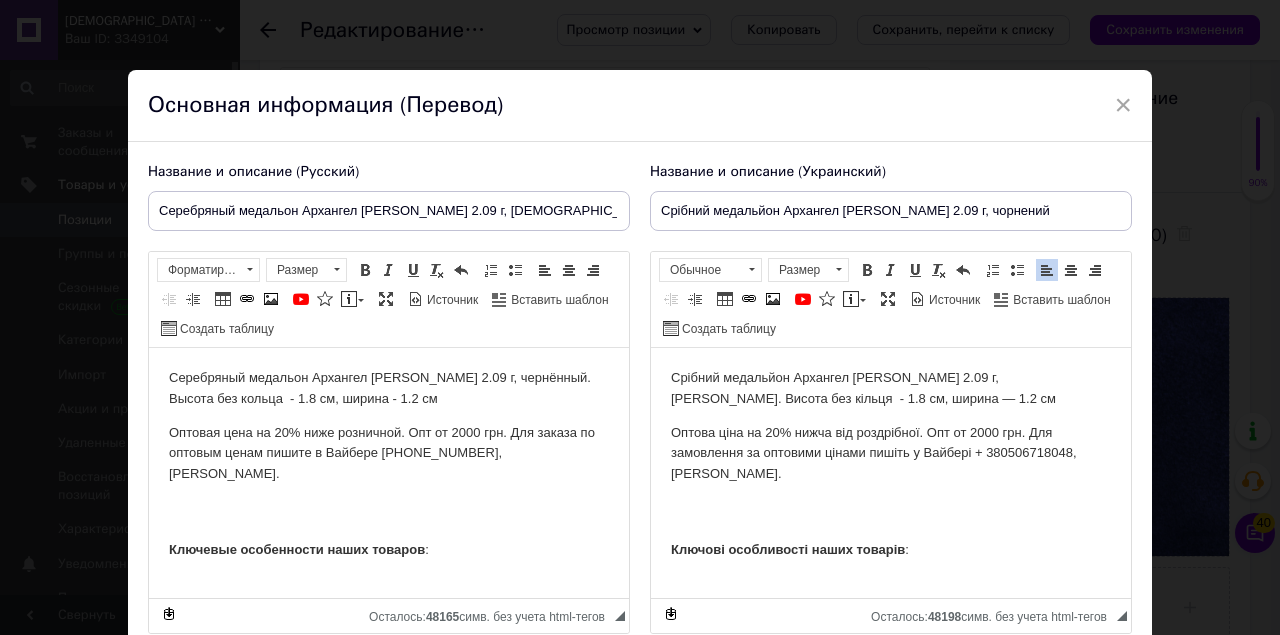 click on "Срібний медальйон Архангел [PERSON_NAME] 2.09 г, [PERSON_NAME]. Висота без кільця  - 1.8 см, ширина — 1.2 см" at bounding box center (891, 389) 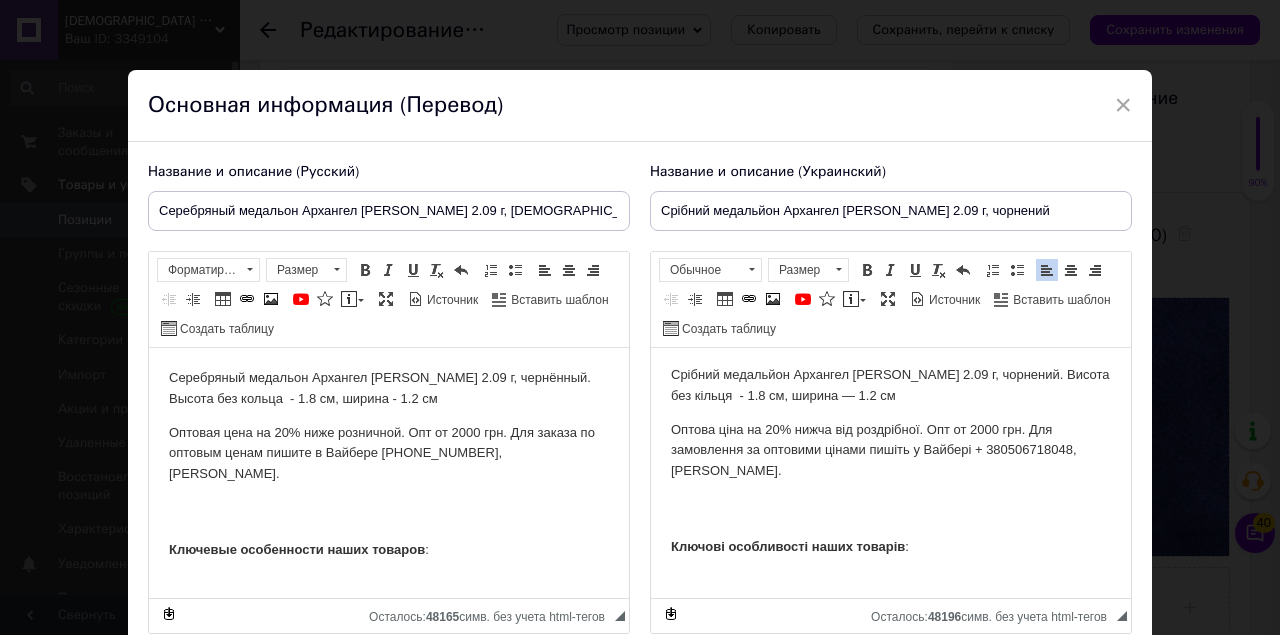 scroll, scrollTop: 0, scrollLeft: 0, axis: both 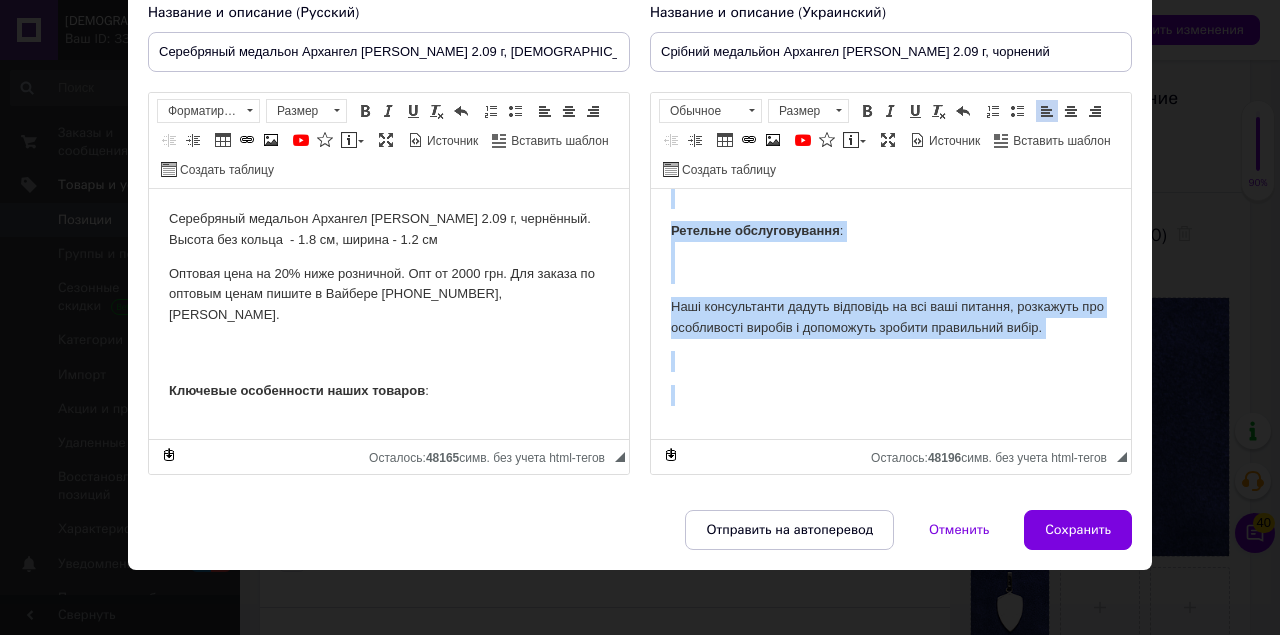 drag, startPoint x: 669, startPoint y: 260, endPoint x: 705, endPoint y: 505, distance: 247.63077 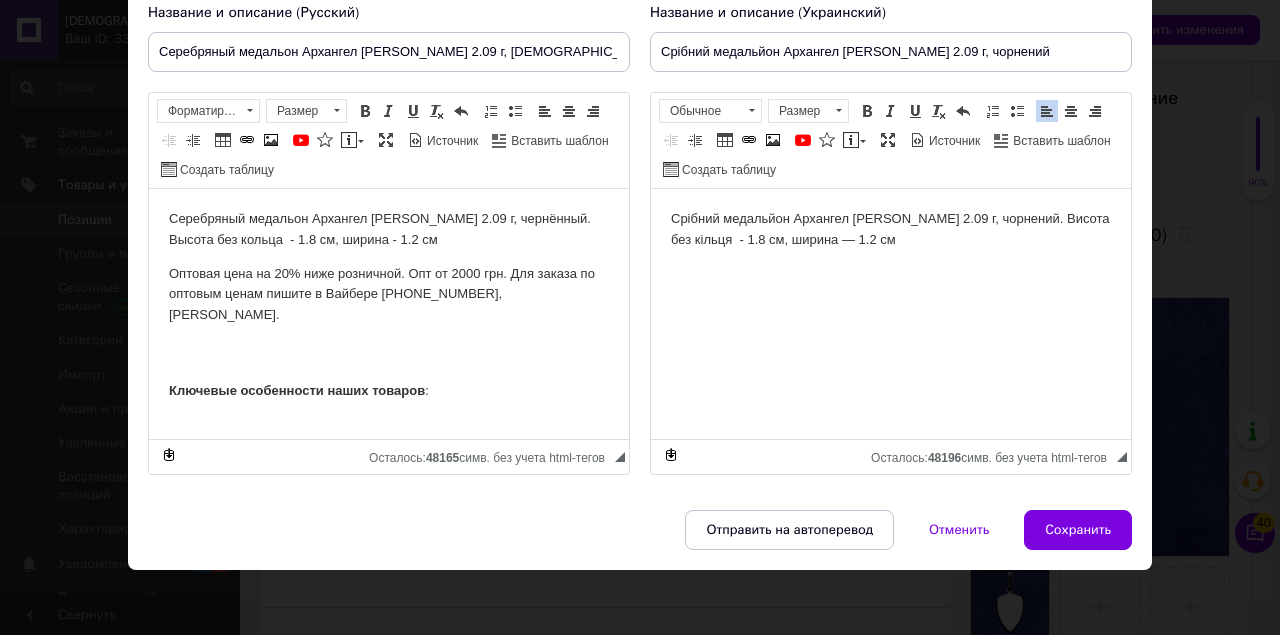 scroll, scrollTop: 0, scrollLeft: 0, axis: both 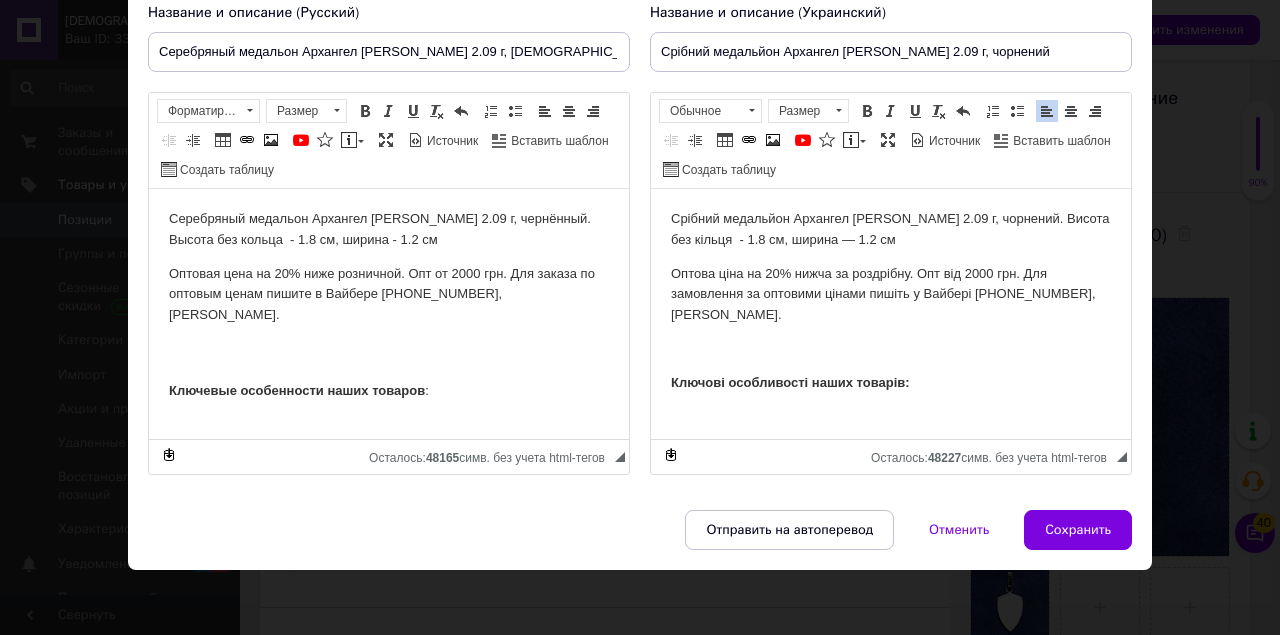 drag, startPoint x: 1122, startPoint y: 420, endPoint x: 1753, endPoint y: 373, distance: 632.748 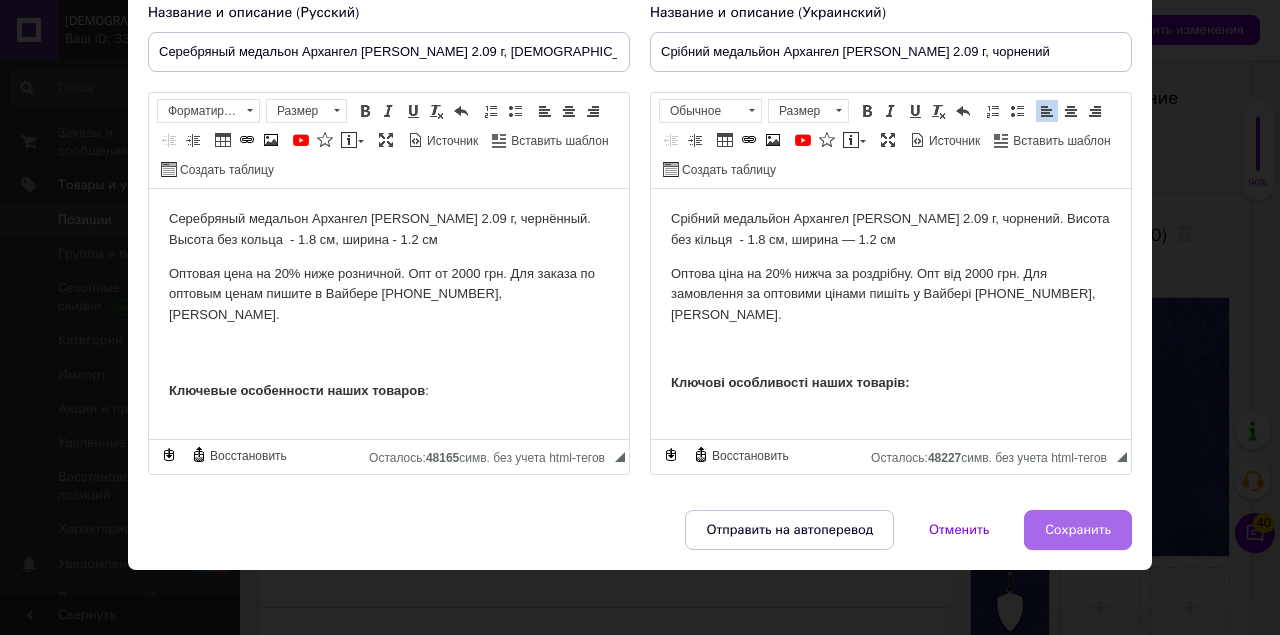 click on "Сохранить" at bounding box center [1078, 530] 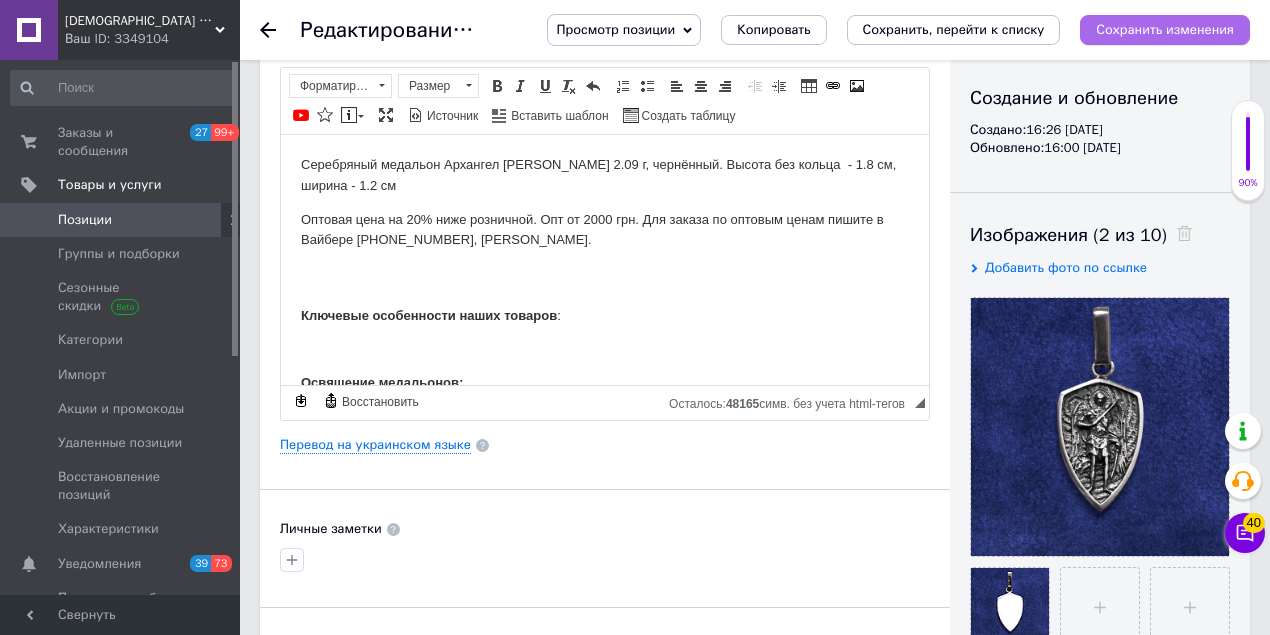 click on "Сохранить изменения" at bounding box center (1165, 29) 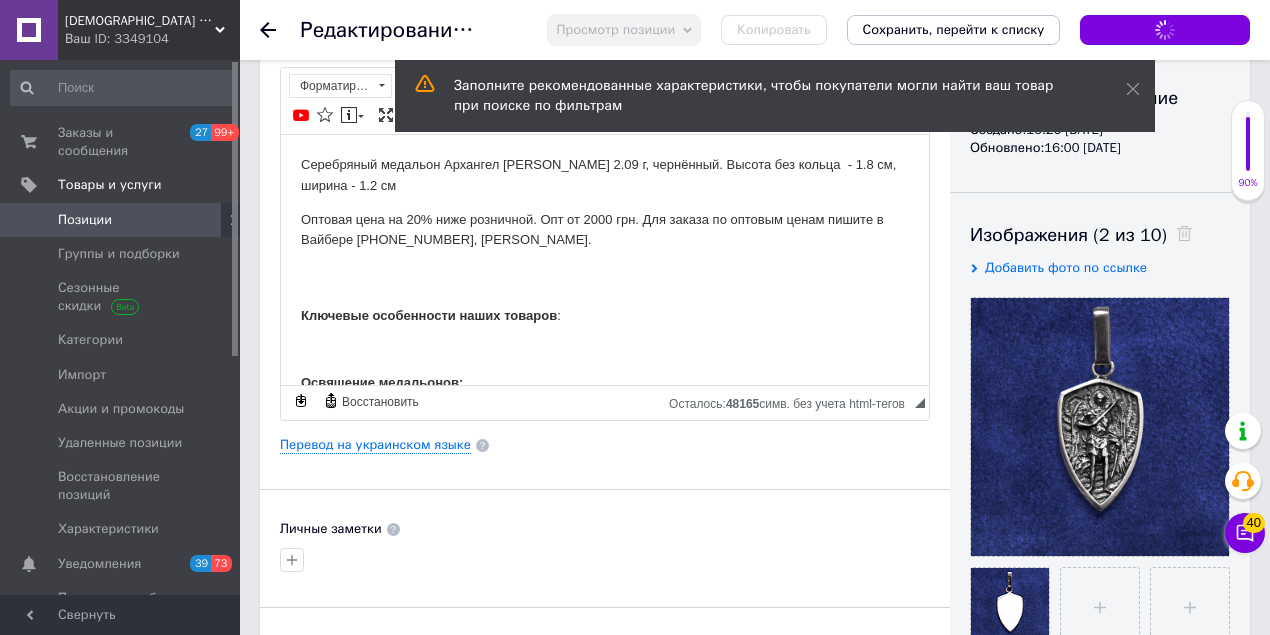 scroll, scrollTop: 0, scrollLeft: 0, axis: both 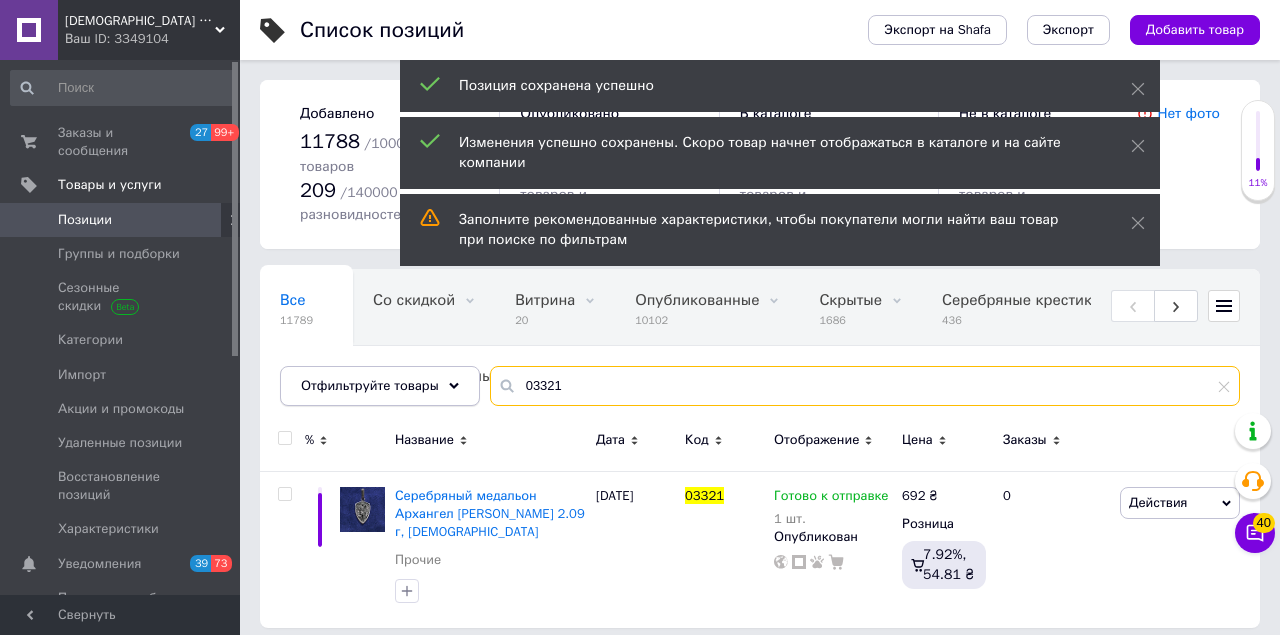 drag, startPoint x: 630, startPoint y: 348, endPoint x: 379, endPoint y: 370, distance: 251.9623 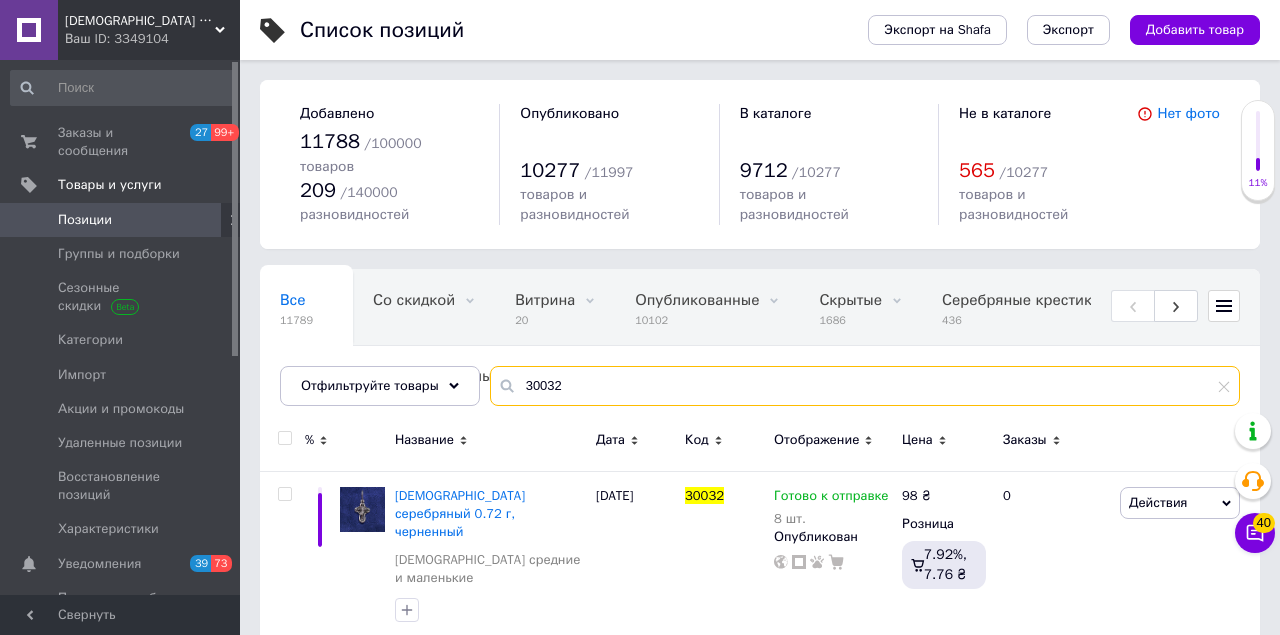 type on "30032" 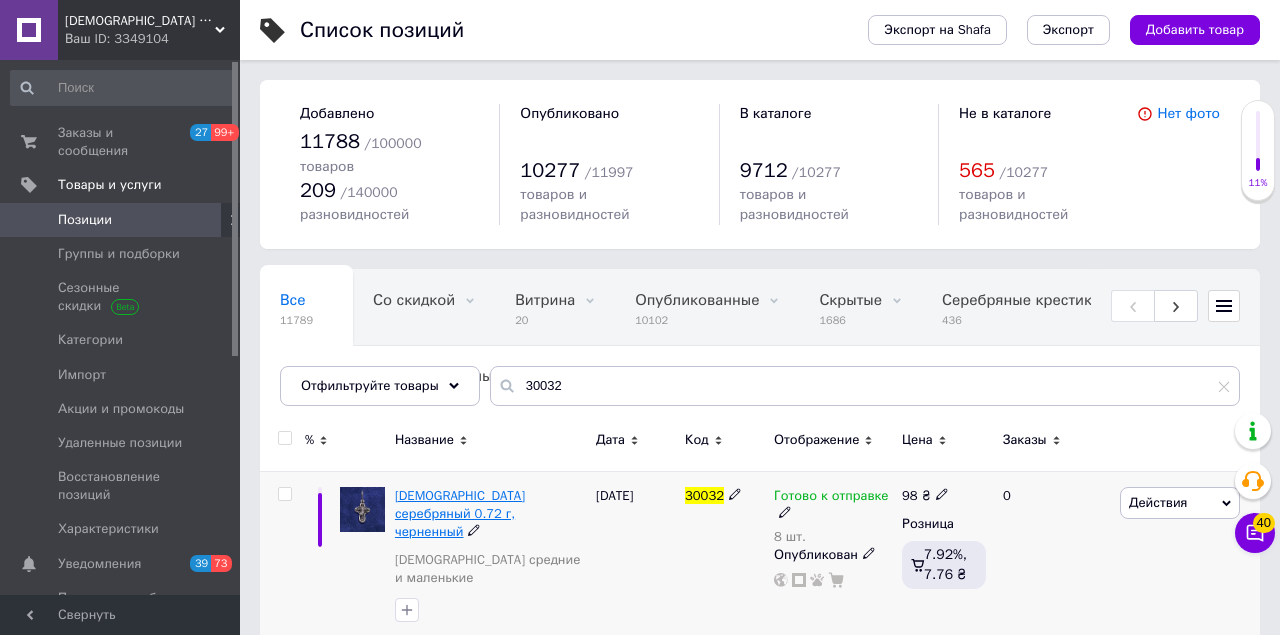 click on "[DEMOGRAPHIC_DATA] серебряный 0.72 г, черненный" at bounding box center [460, 513] 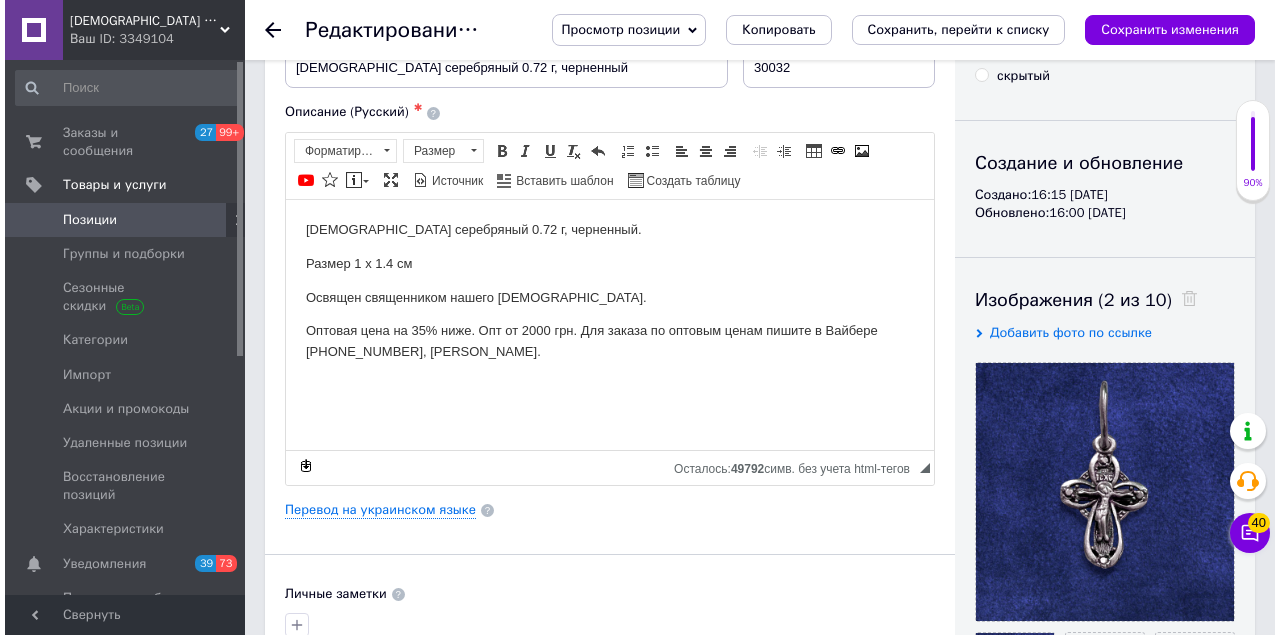 scroll, scrollTop: 133, scrollLeft: 0, axis: vertical 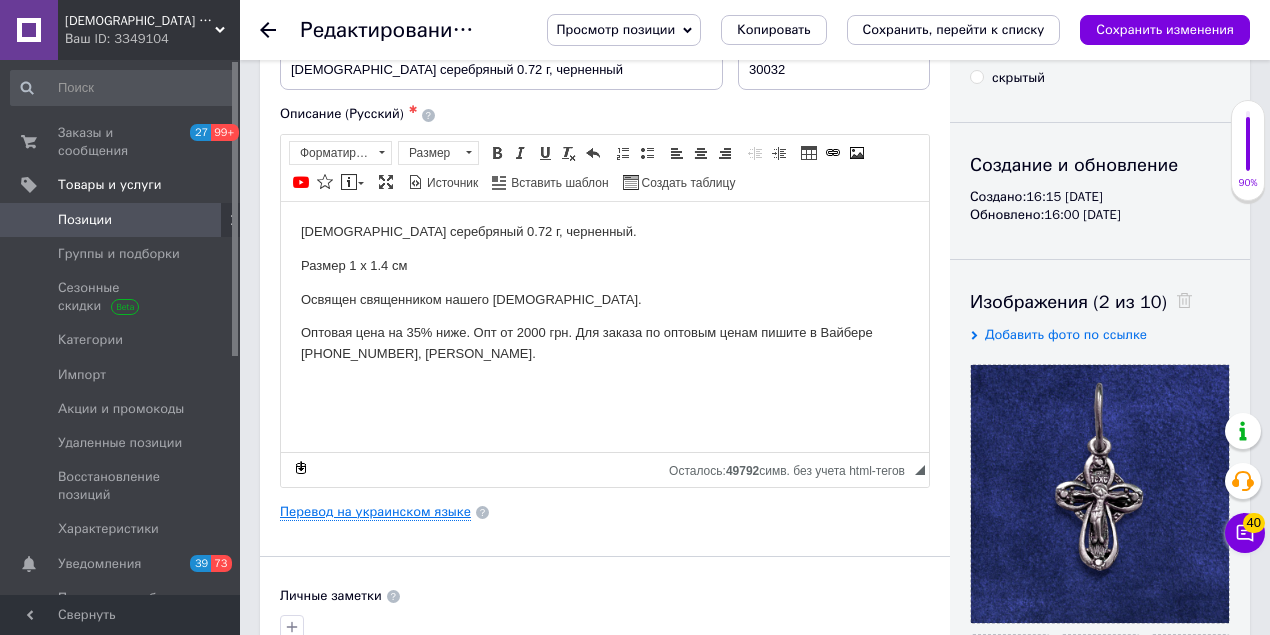click on "Перевод на украинском языке" at bounding box center (375, 512) 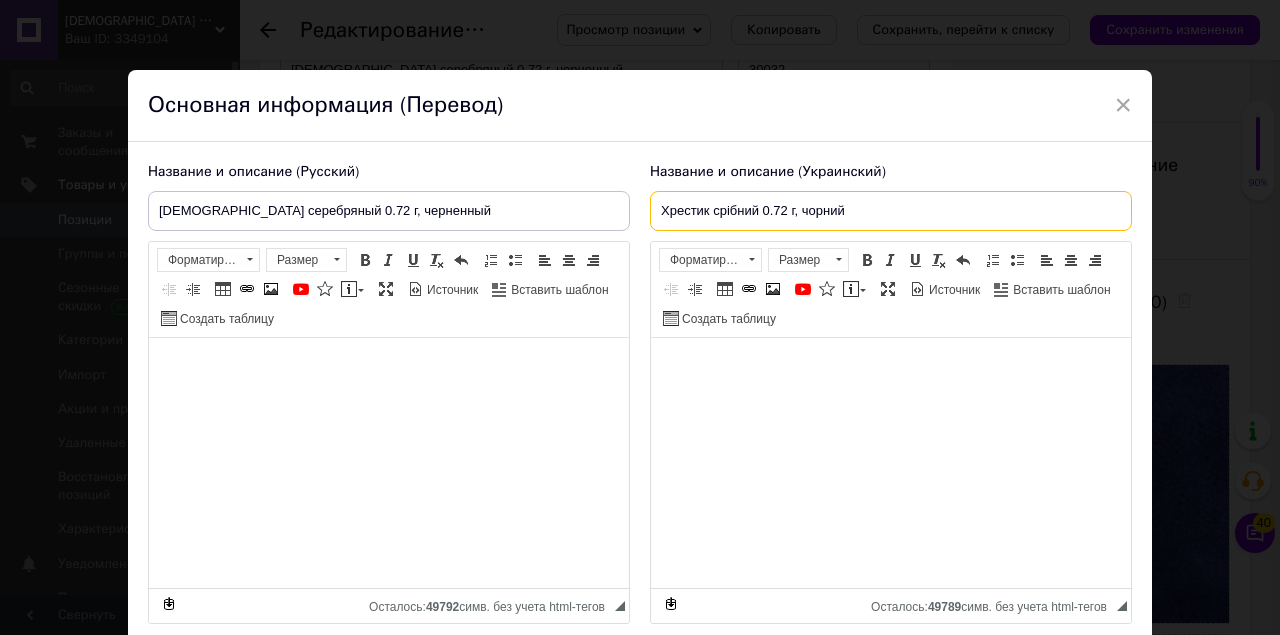 click on "Хрестик срібний 0.72 г, чорний" at bounding box center (891, 211) 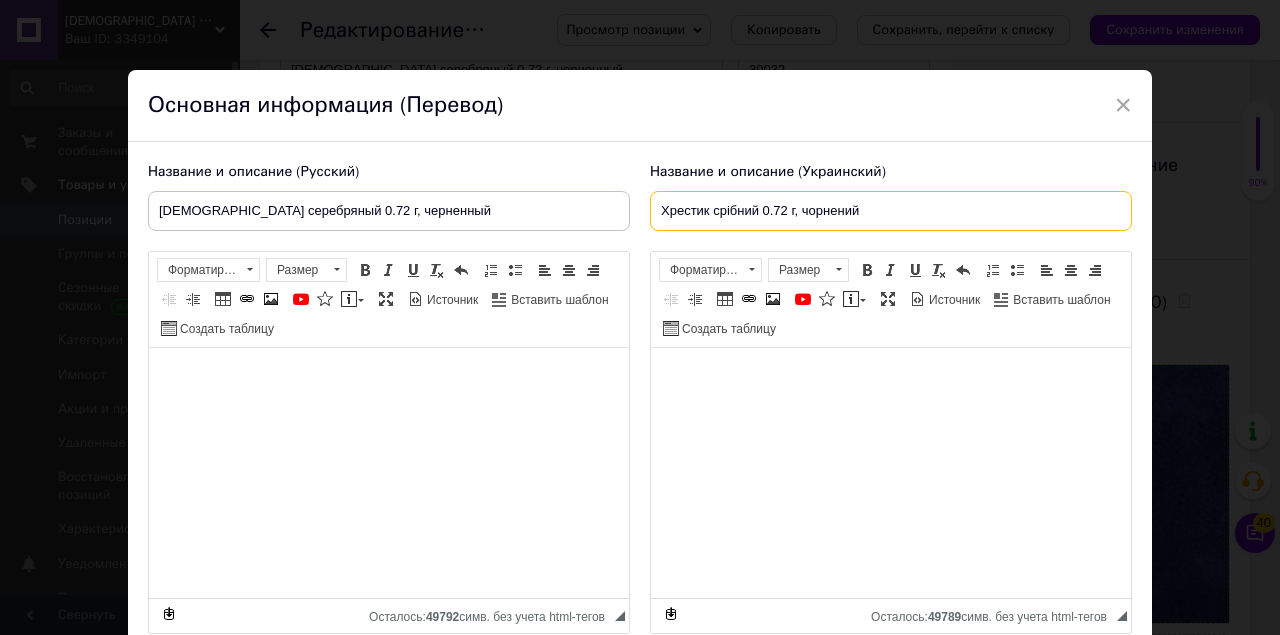 type on "Хрестик срібний 0.72 г, чорнений" 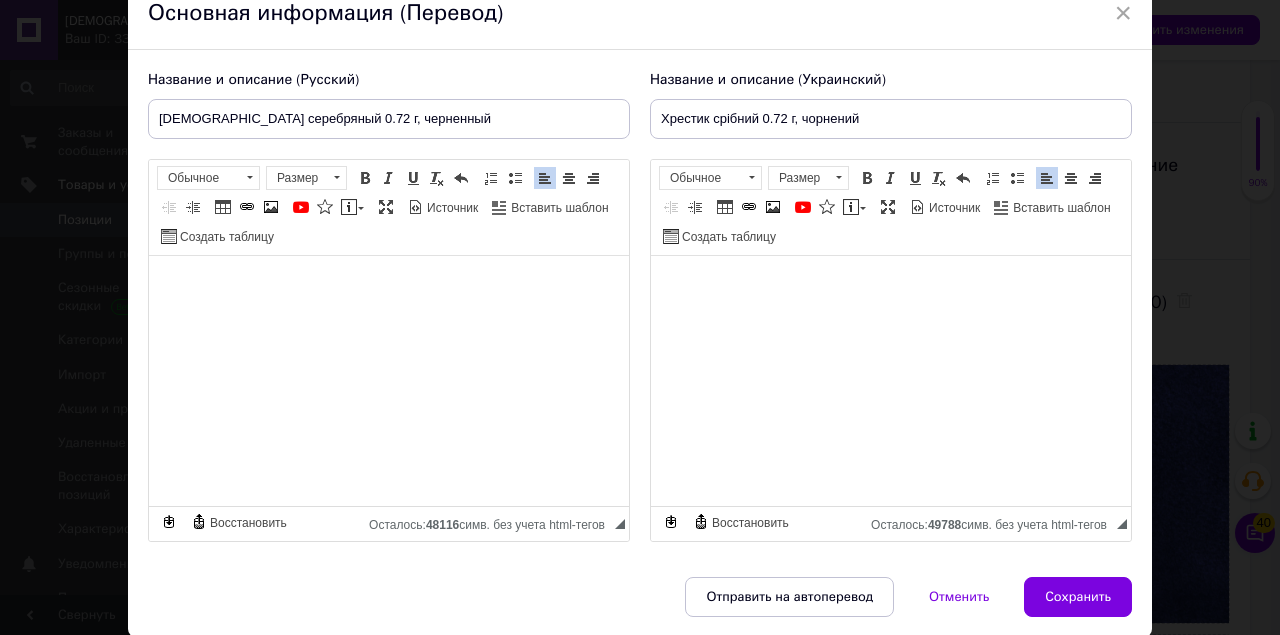 scroll, scrollTop: 159, scrollLeft: 0, axis: vertical 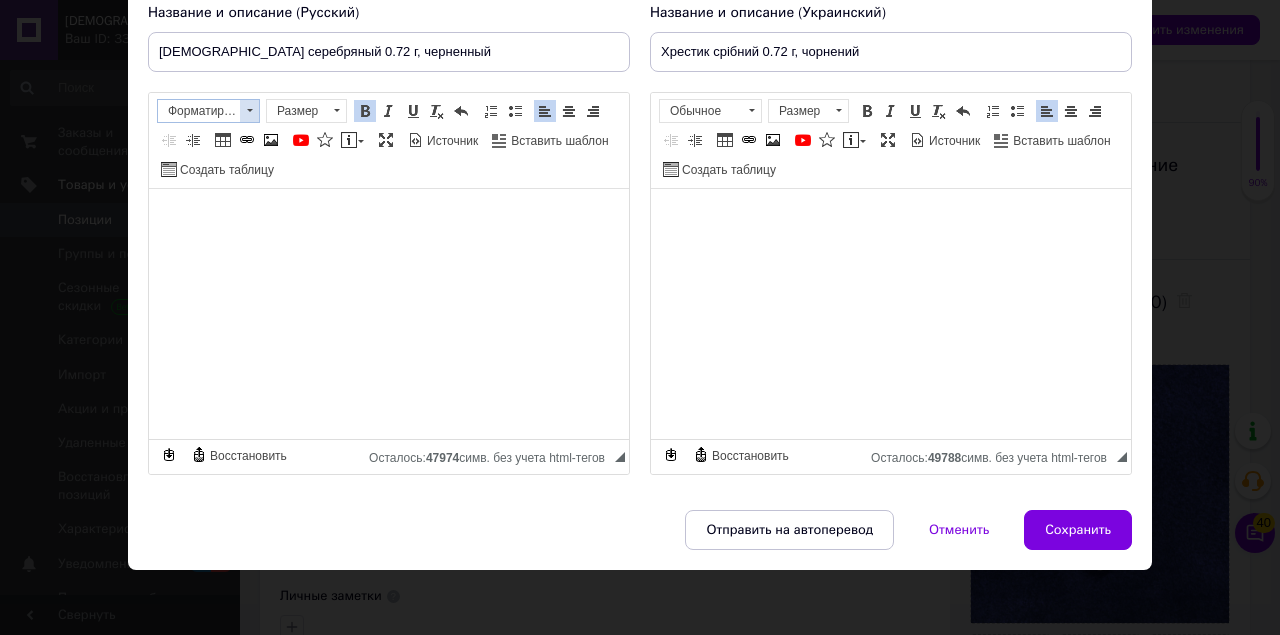 click at bounding box center [249, 111] 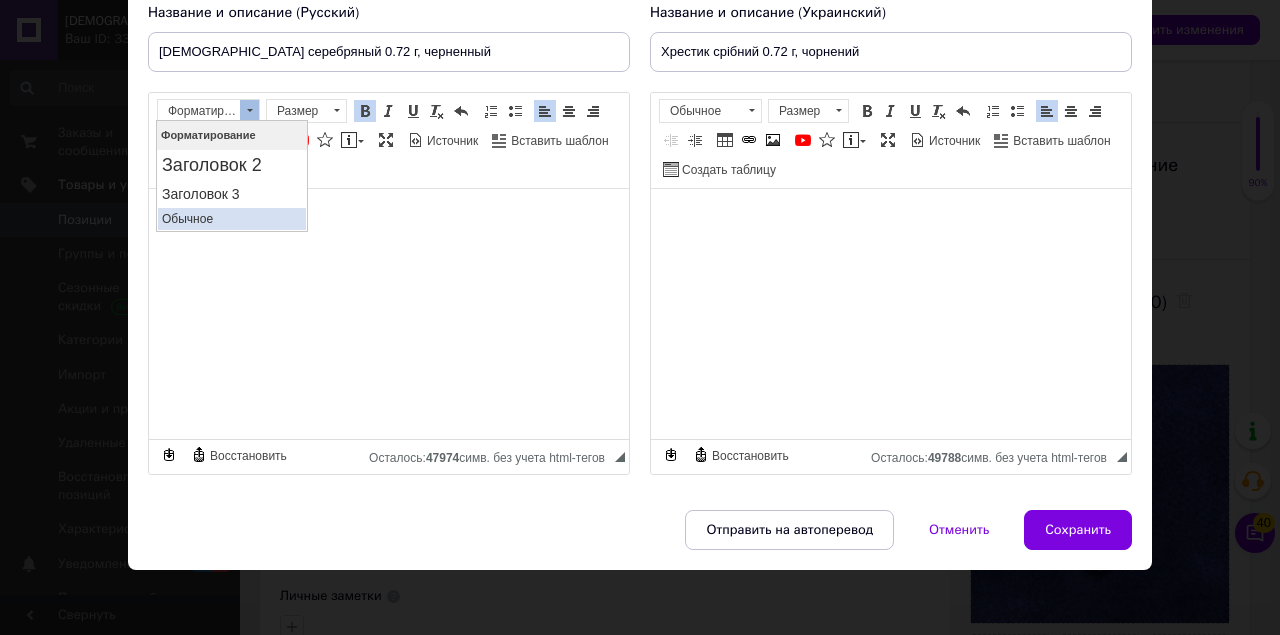 scroll, scrollTop: 0, scrollLeft: 0, axis: both 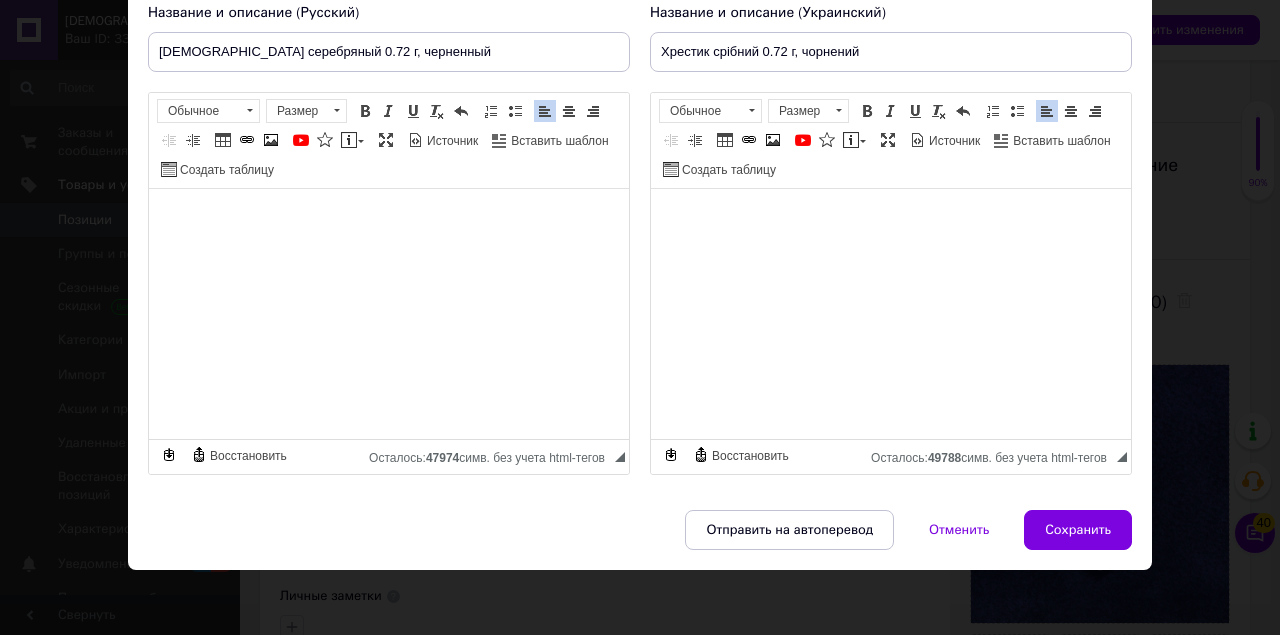 click on "Название и описание (Русский) Крестик серебряный 0.72 г, [DEMOGRAPHIC_DATA] Крестик серебряный 0.72 г, черненный.
Размер 1 х 1.4 см
Освящен [DEMOGRAPHIC_DATA] нашего храма.
Оптовая цена на 35% ниже. Опт от 2000 грн. Для заказа по оптовым ценам пишите в Вайбере [PHONE_NUMBER], [PERSON_NAME].
Оптова ціна на 20% нижча за роздрібну. Опт від 2000 грн. Для замовлення за оптовими цінами пишіть у Вайбері [PHONE_NUMBER], [PERSON_NAME].
Ключевые особенности наших товаров :
Освящение крестиков:
Серебряные крестики церковной лавки освящаются [DEMOGRAPHIC_DATA] в храме.
Соответствие канонам :
:" at bounding box center (389, 239) 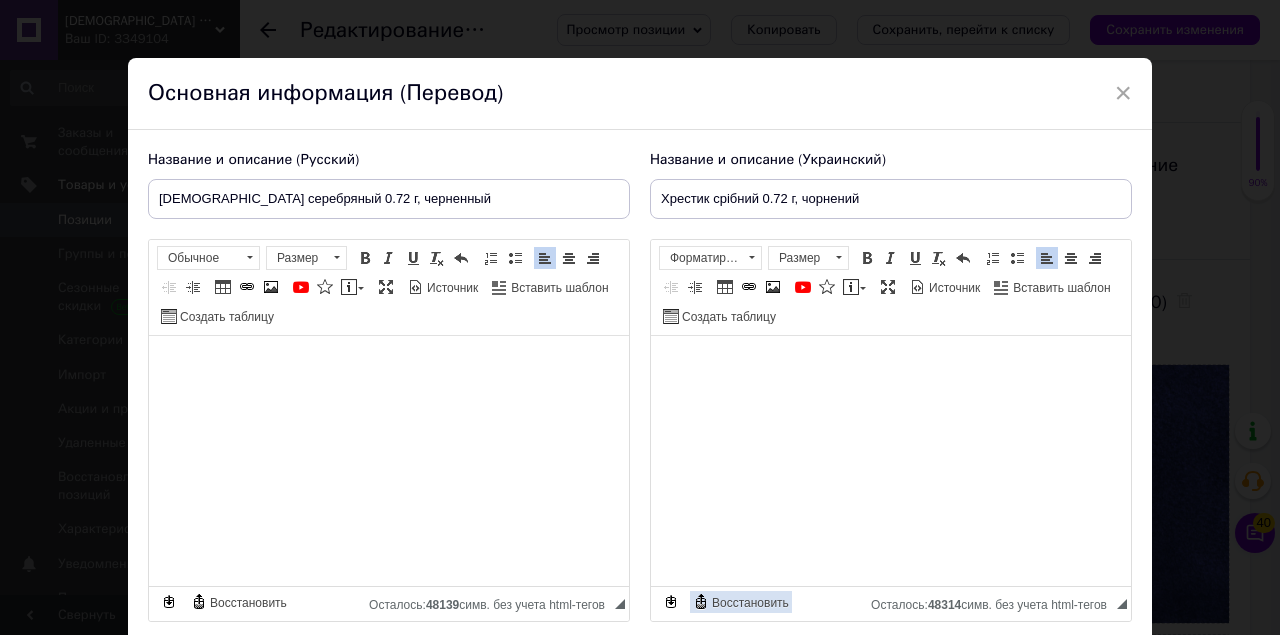 scroll, scrollTop: 0, scrollLeft: 0, axis: both 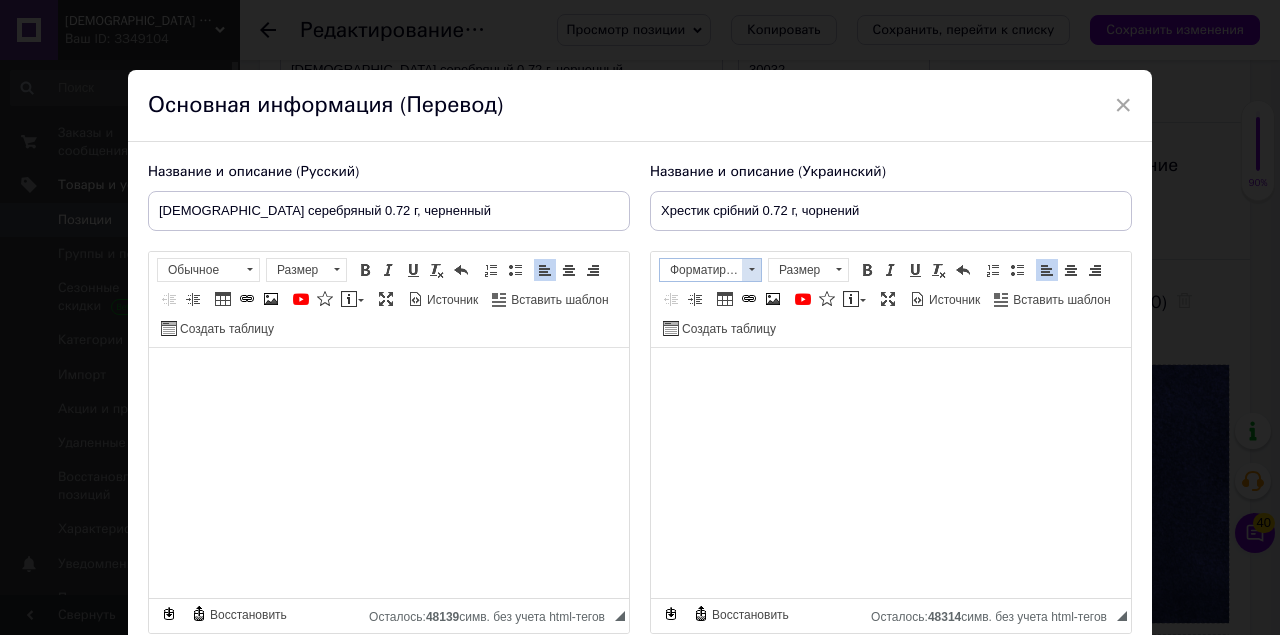click at bounding box center [752, 269] 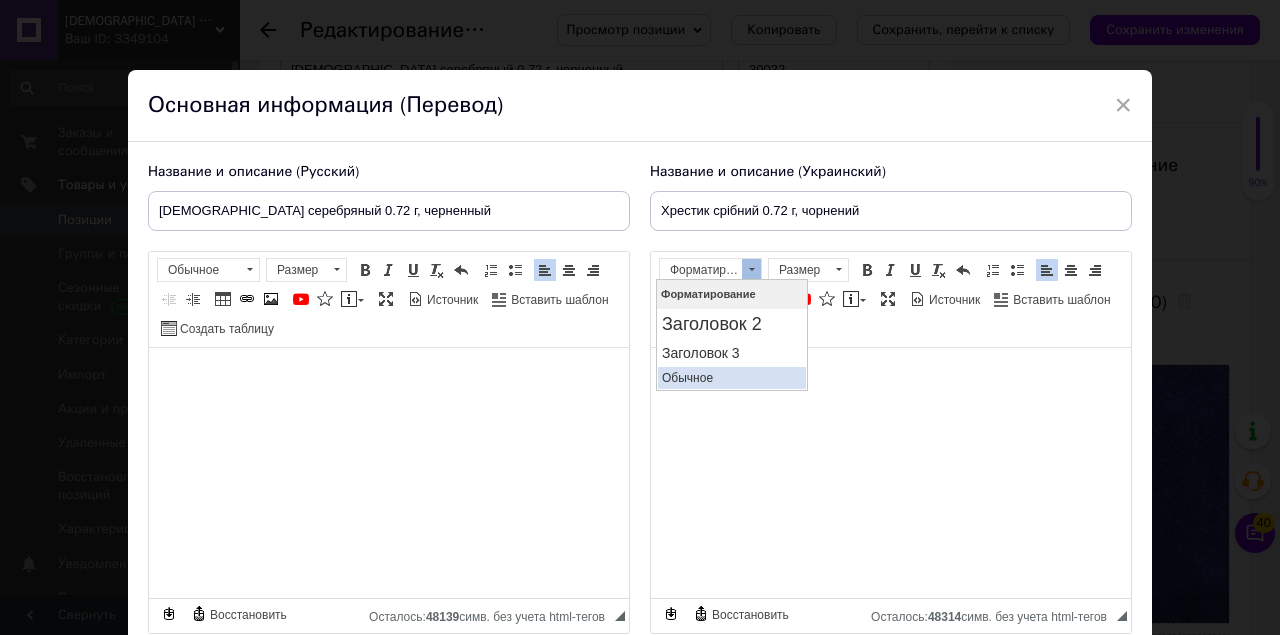 click on "Обычное" at bounding box center (731, 378) 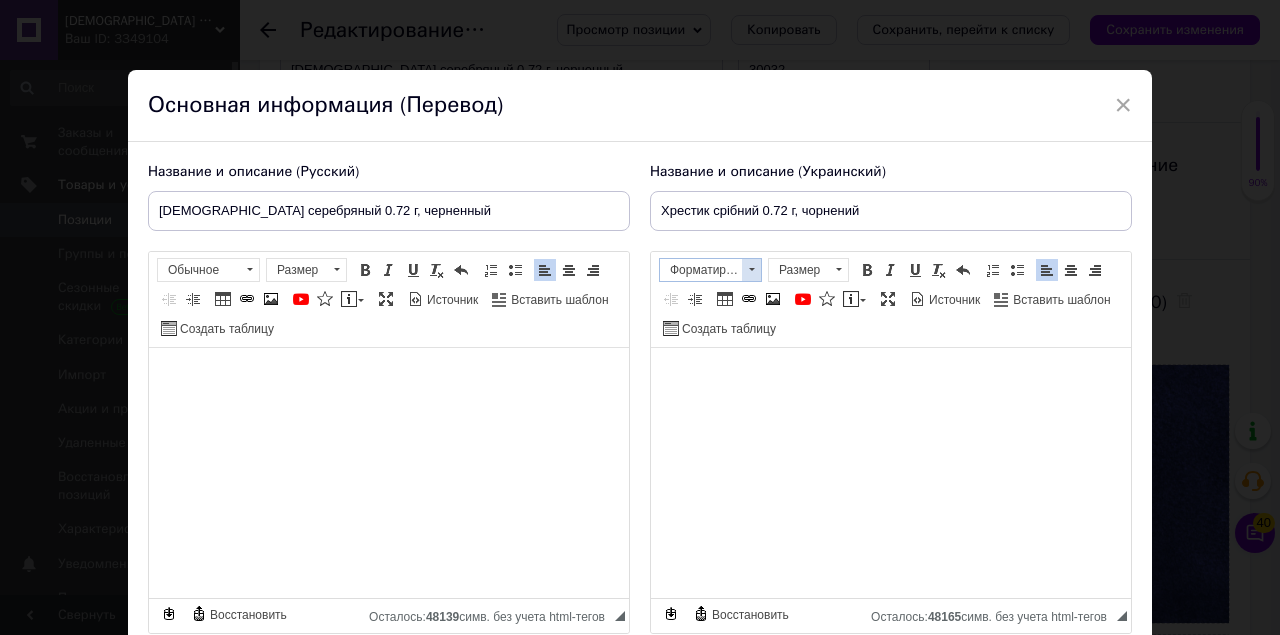 click at bounding box center [751, 270] 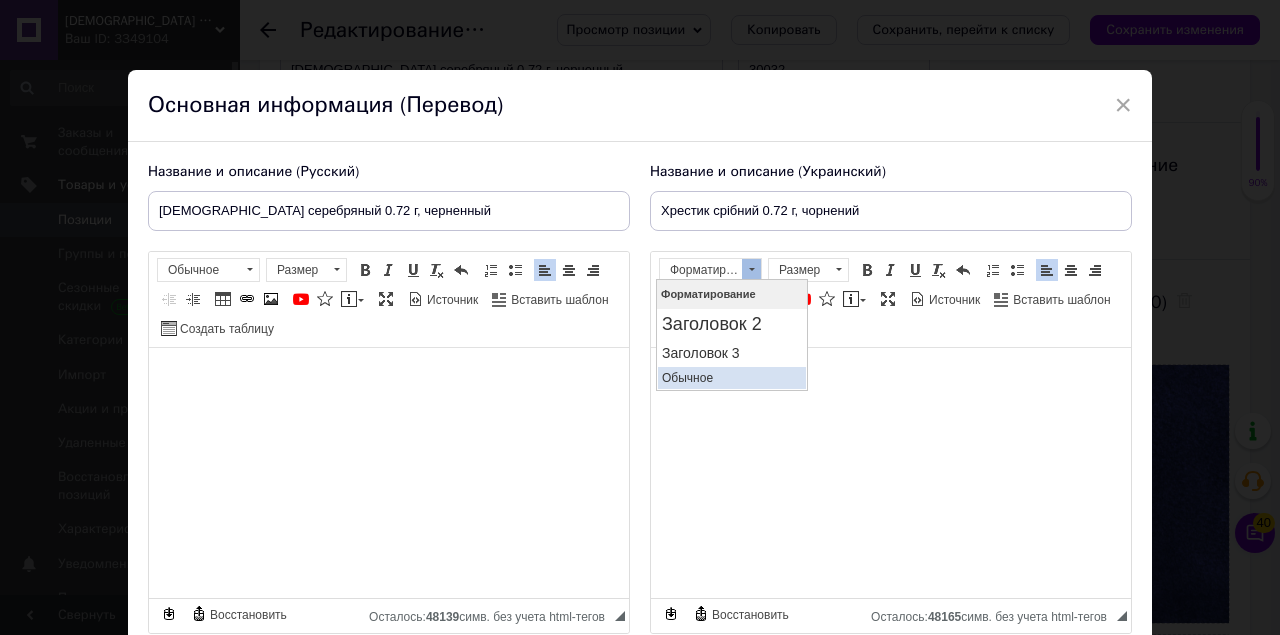 click on "Обычное" at bounding box center (731, 378) 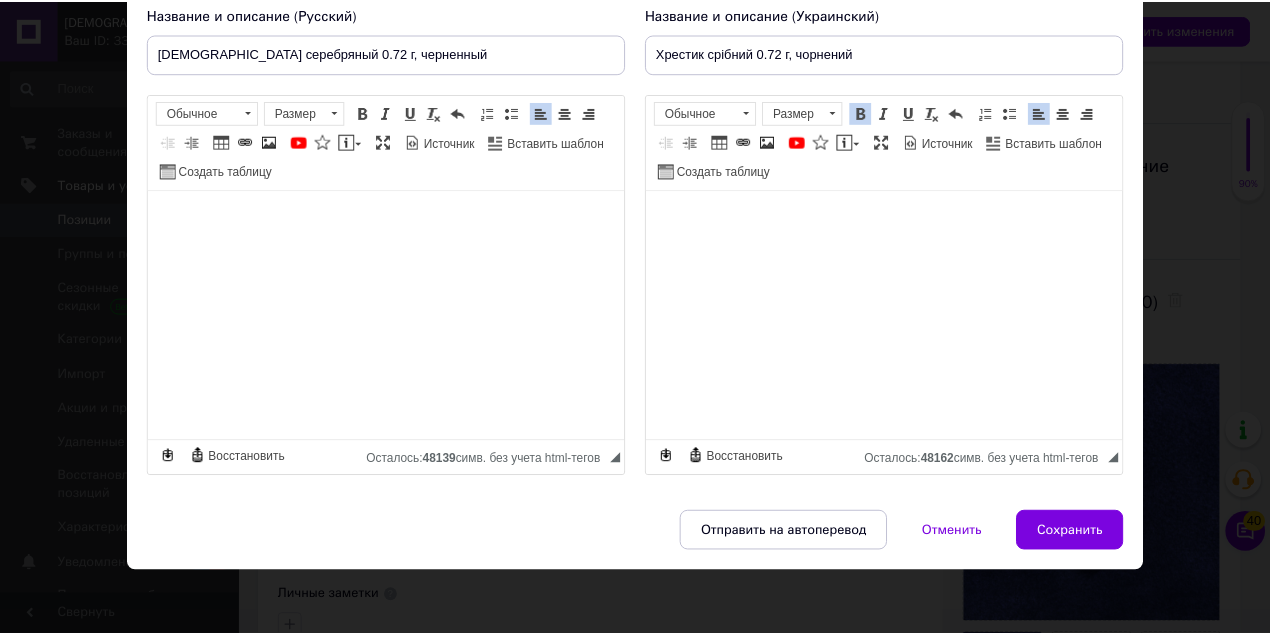 scroll, scrollTop: 159, scrollLeft: 0, axis: vertical 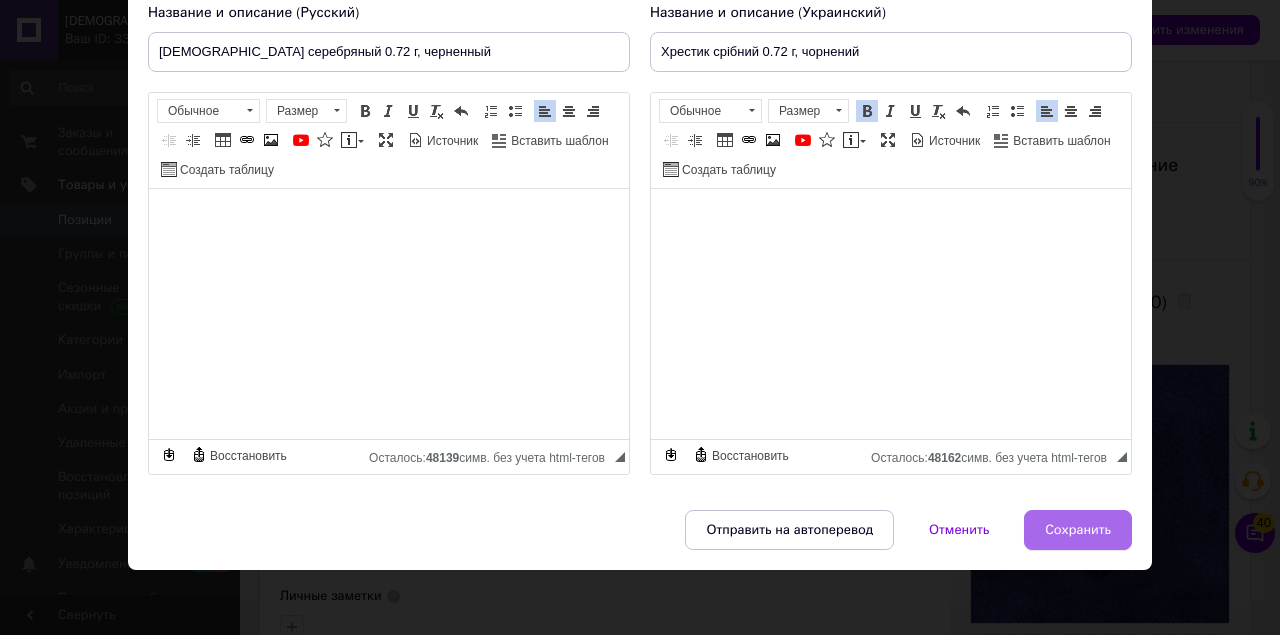 click on "Сохранить" at bounding box center [1078, 530] 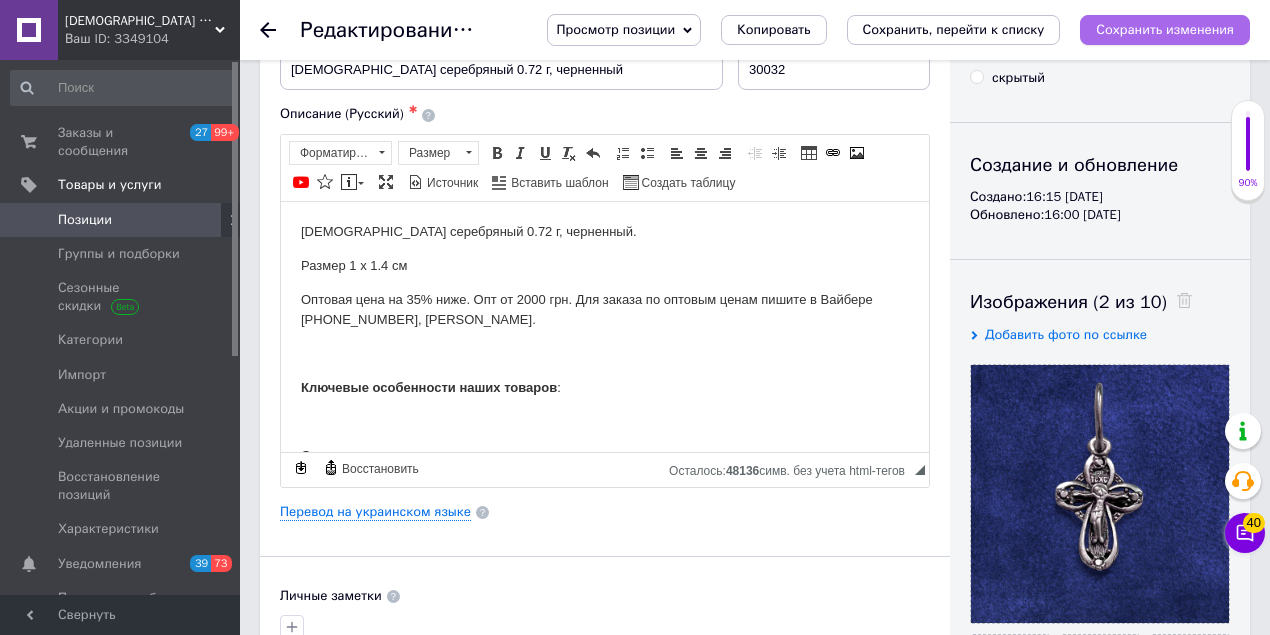 click on "Сохранить изменения" at bounding box center [1165, 29] 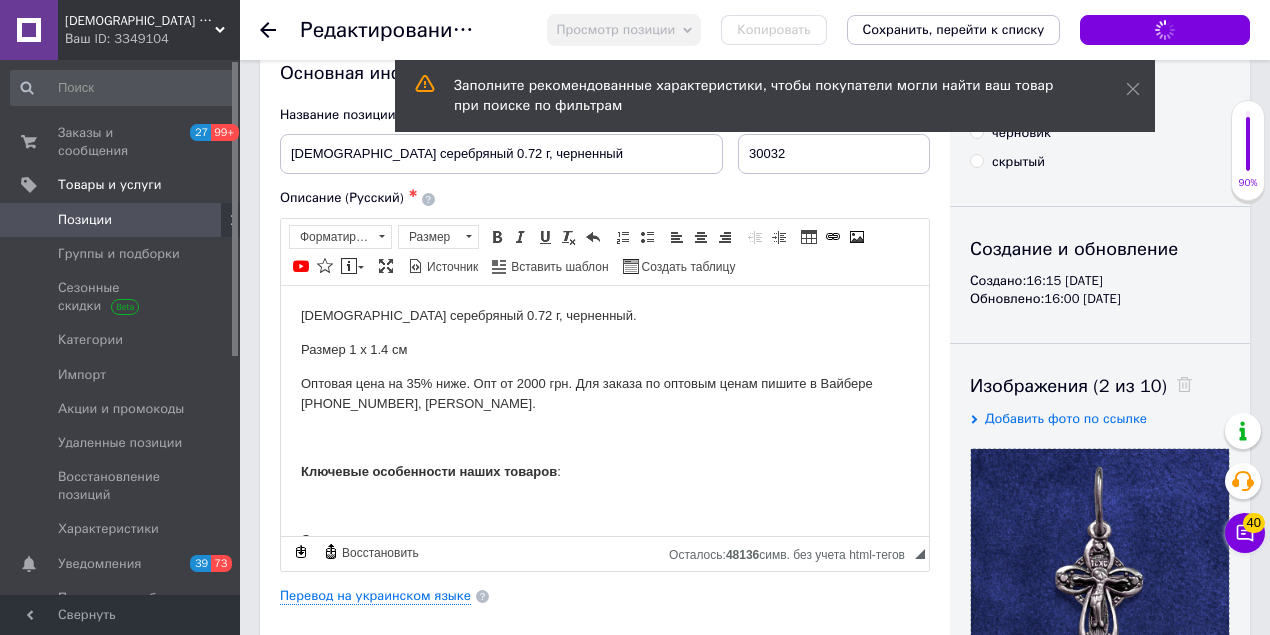 scroll, scrollTop: 0, scrollLeft: 0, axis: both 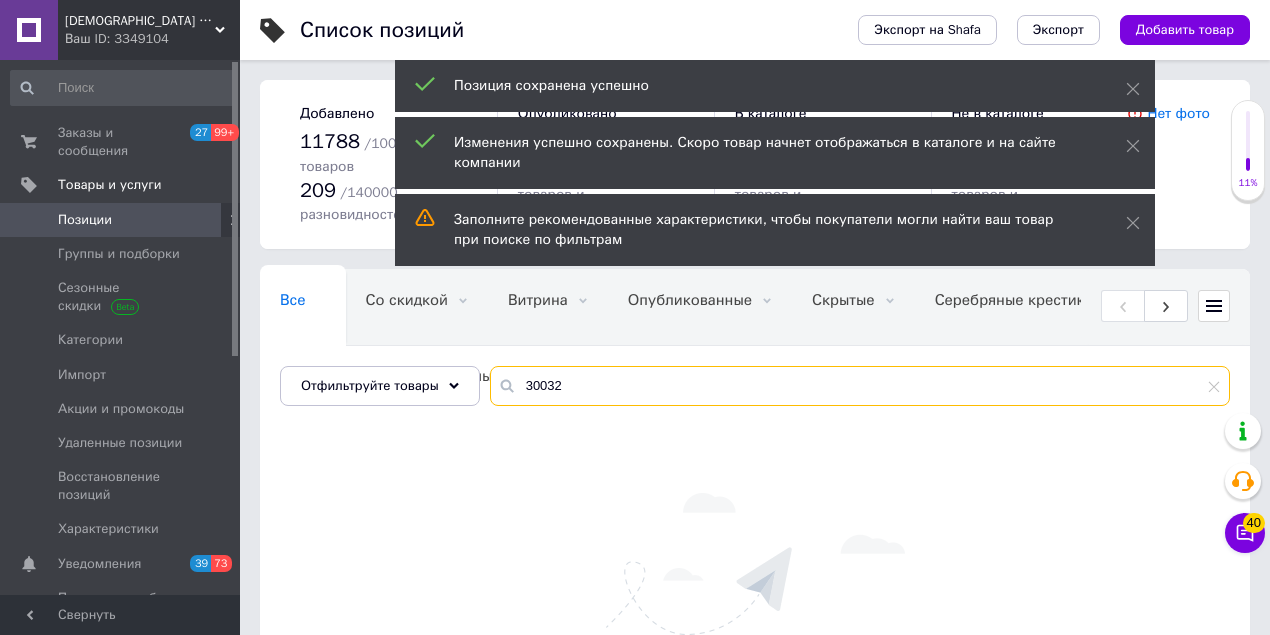 click on "30032" at bounding box center [860, 386] 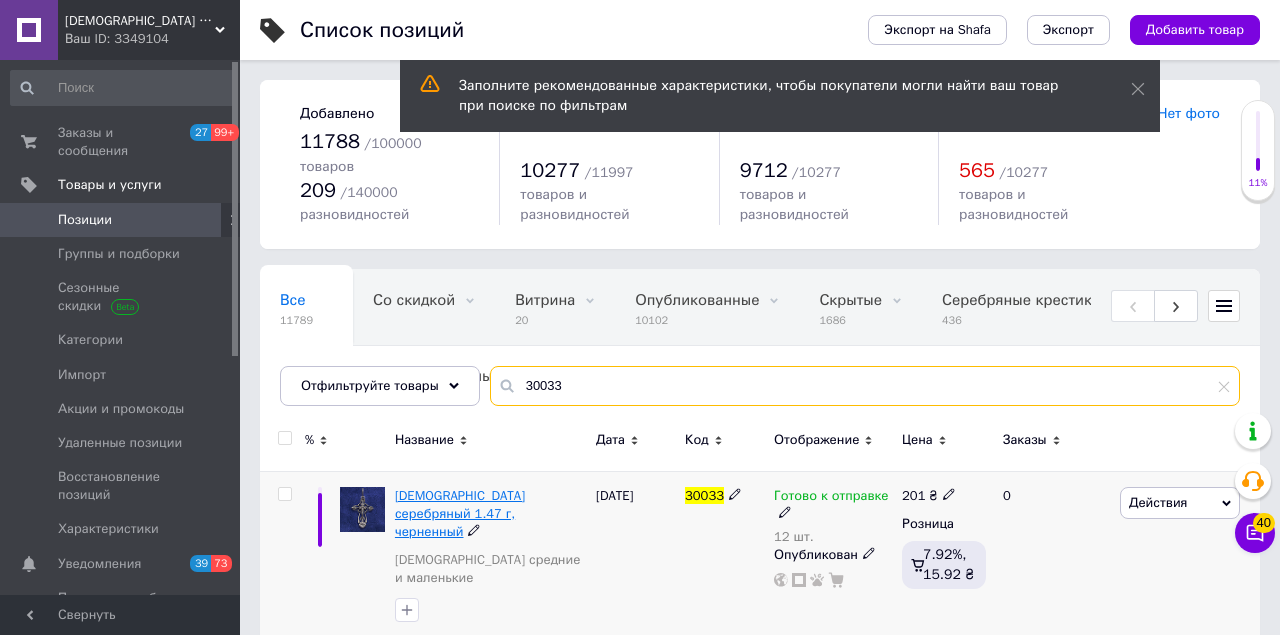 type on "30033" 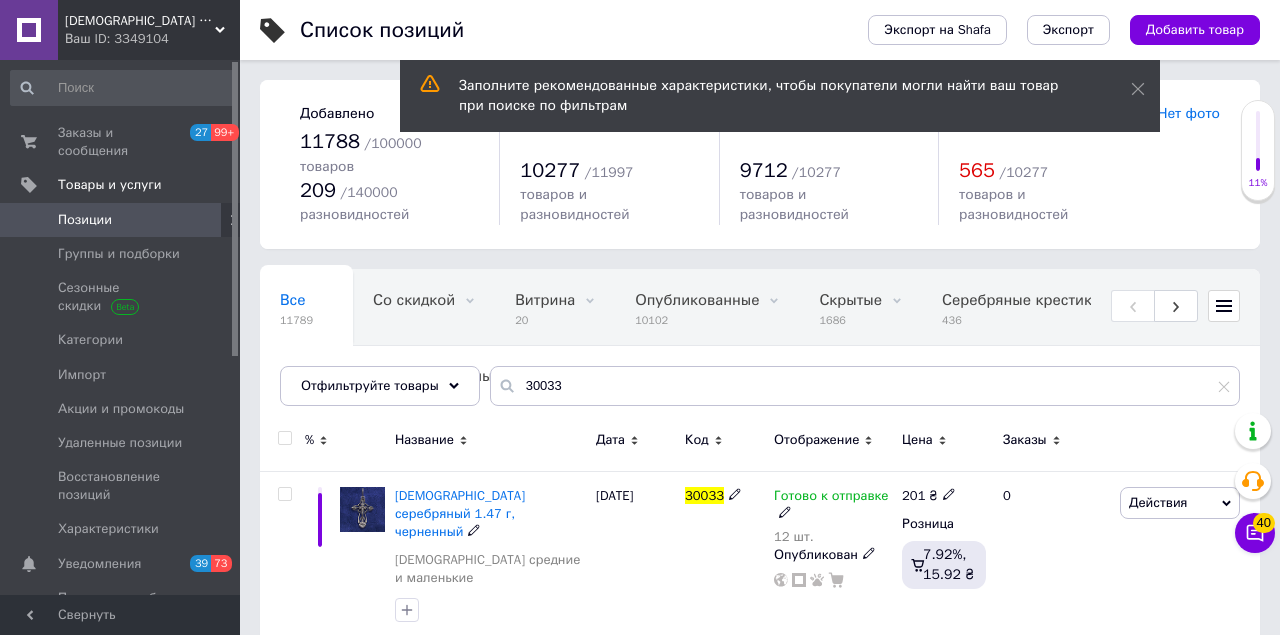 click on "[DEMOGRAPHIC_DATA] серебряный 1.47 г, черненный" at bounding box center [460, 513] 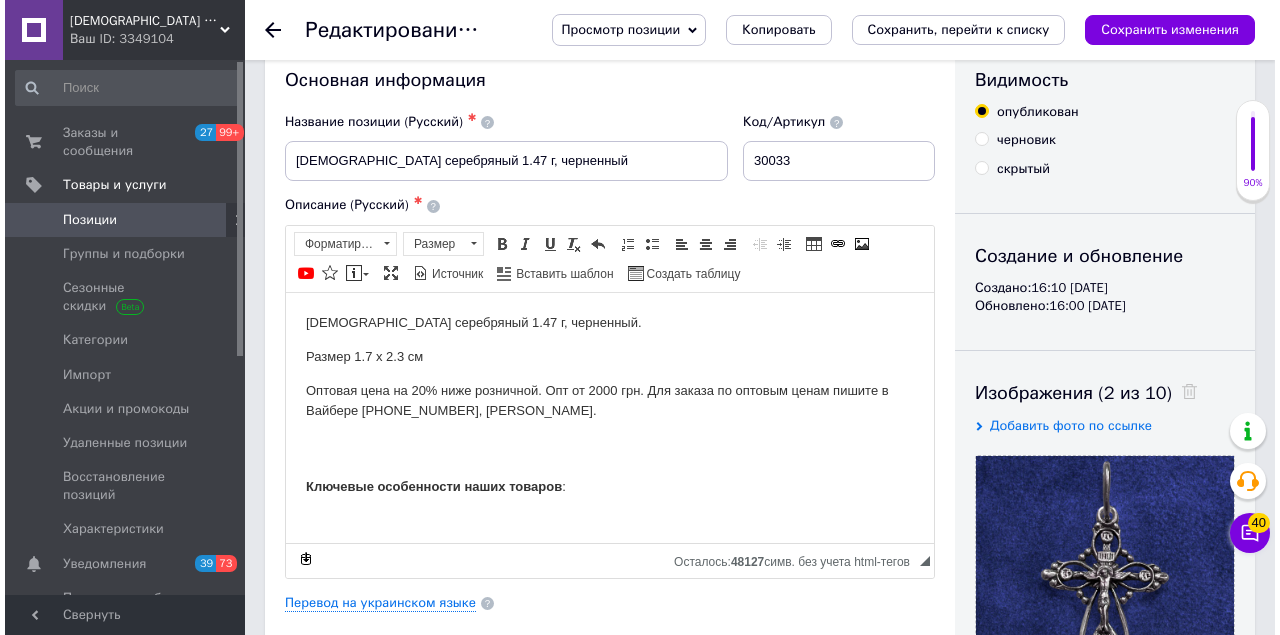 scroll, scrollTop: 66, scrollLeft: 0, axis: vertical 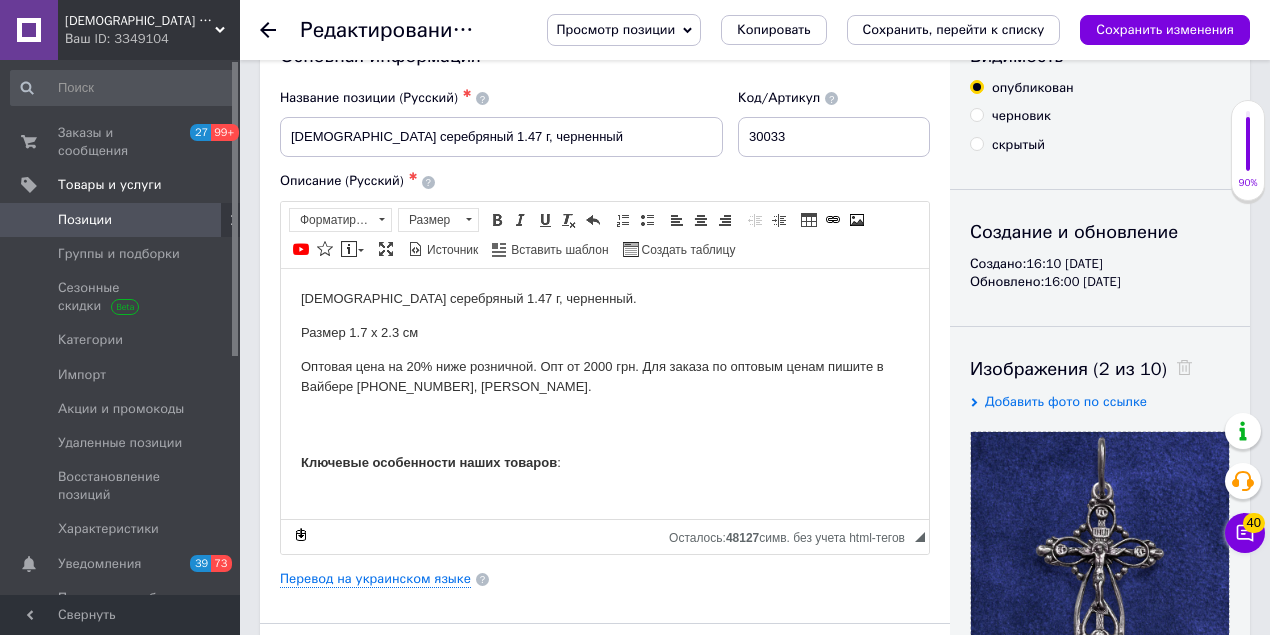 click on "Основная информация Название позиции (Русский) ✱ Крестик серебряный 1.47 г, черненный Код/Артикул 30033 Описание (Русский) ✱ Крестик серебряный 1.47 г, черненный.
Размер 1.7 х 2.3 см
Оптовая цена на 20% ниже розничной. Опт от 2000 грн. Для заказа по оптовым ценам пишите в Вайбере [PHONE_NUMBER], [PERSON_NAME].
Ключевые особенности наших товаров :
Освящение крестиков:
Серебряные крестики церковной лавки освящаются [DEMOGRAPHIC_DATA] в храме.
Соответствие канонам :
Все [DEMOGRAPHIC_DATA] [DEMOGRAPHIC_DATA] с распятием [DEMOGRAPHIC_DATA].
Гарантия качества :
:" at bounding box center (605, 572) 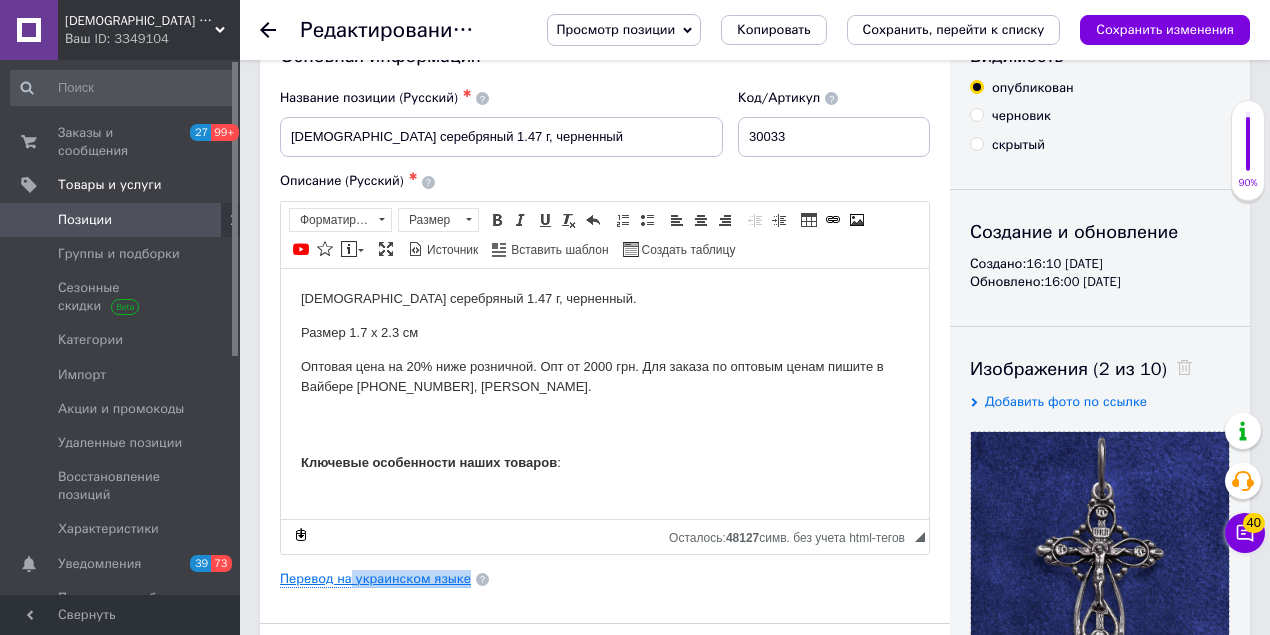 click on "Перевод на украинском языке" at bounding box center [375, 579] 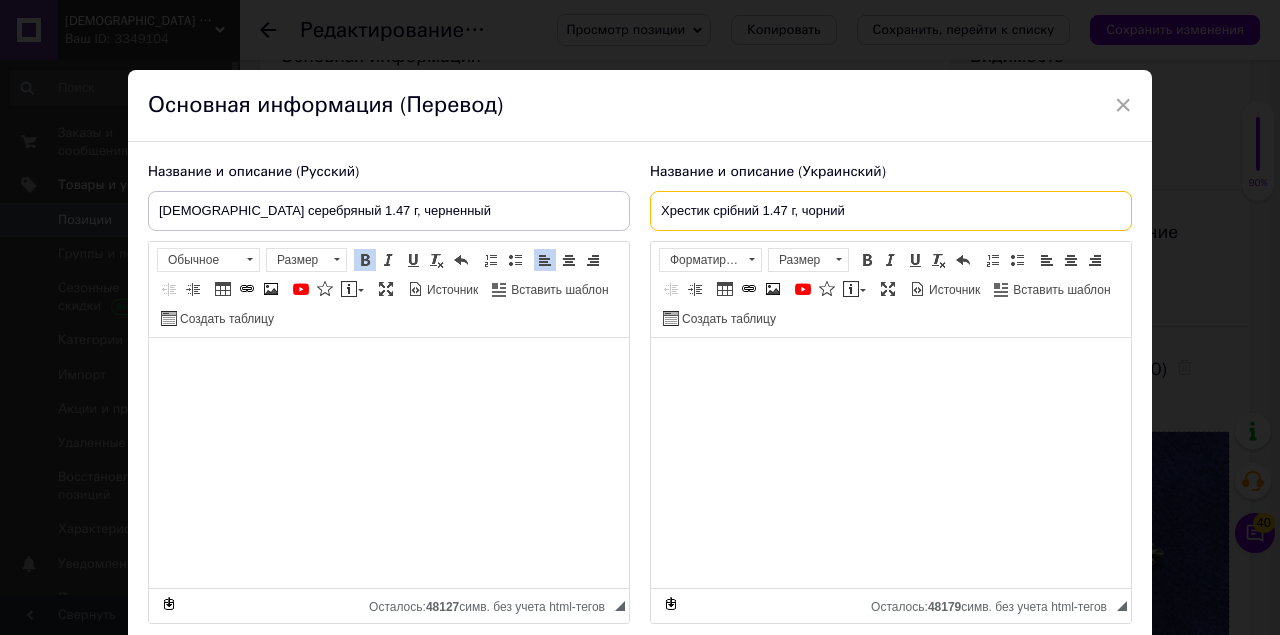 click on "Хрестик срібний 1.47 г, чорний" at bounding box center [891, 211] 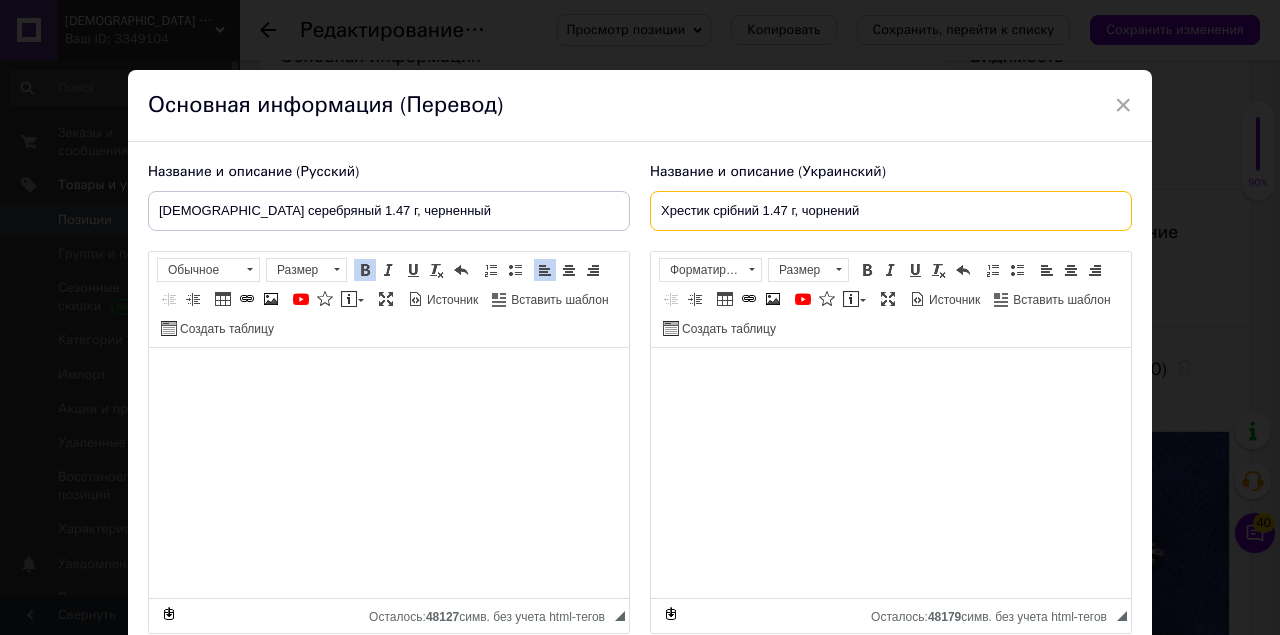 type on "Хрестик срібний 1.47 г, чорнений" 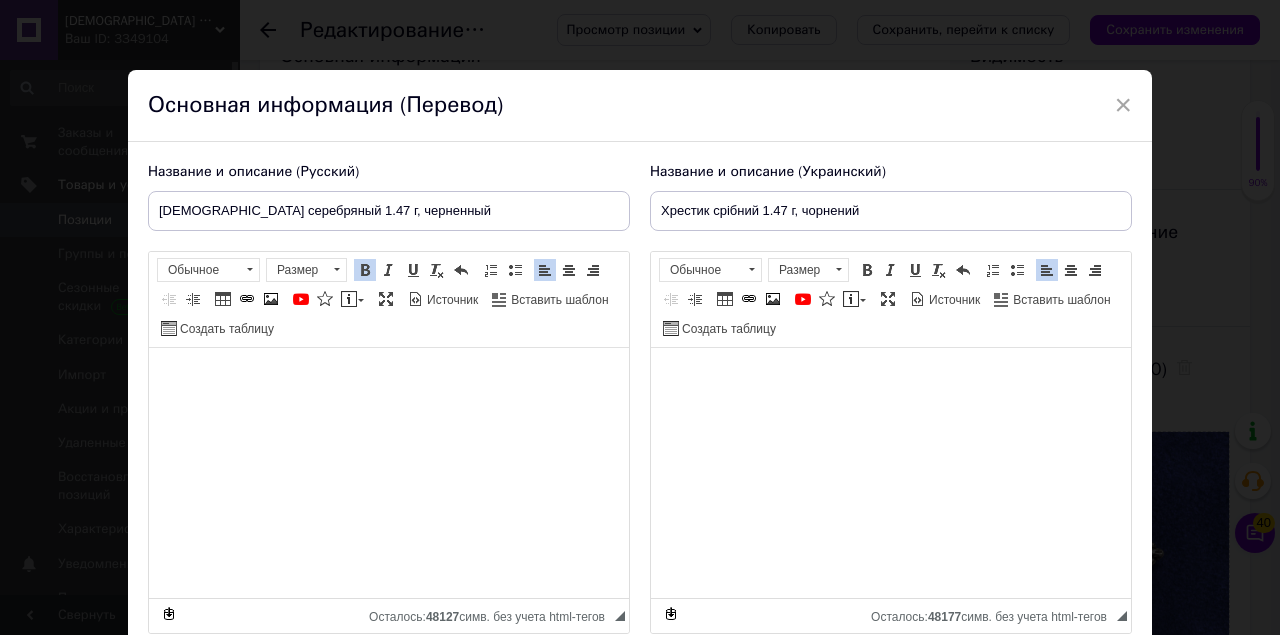 scroll, scrollTop: 159, scrollLeft: 0, axis: vertical 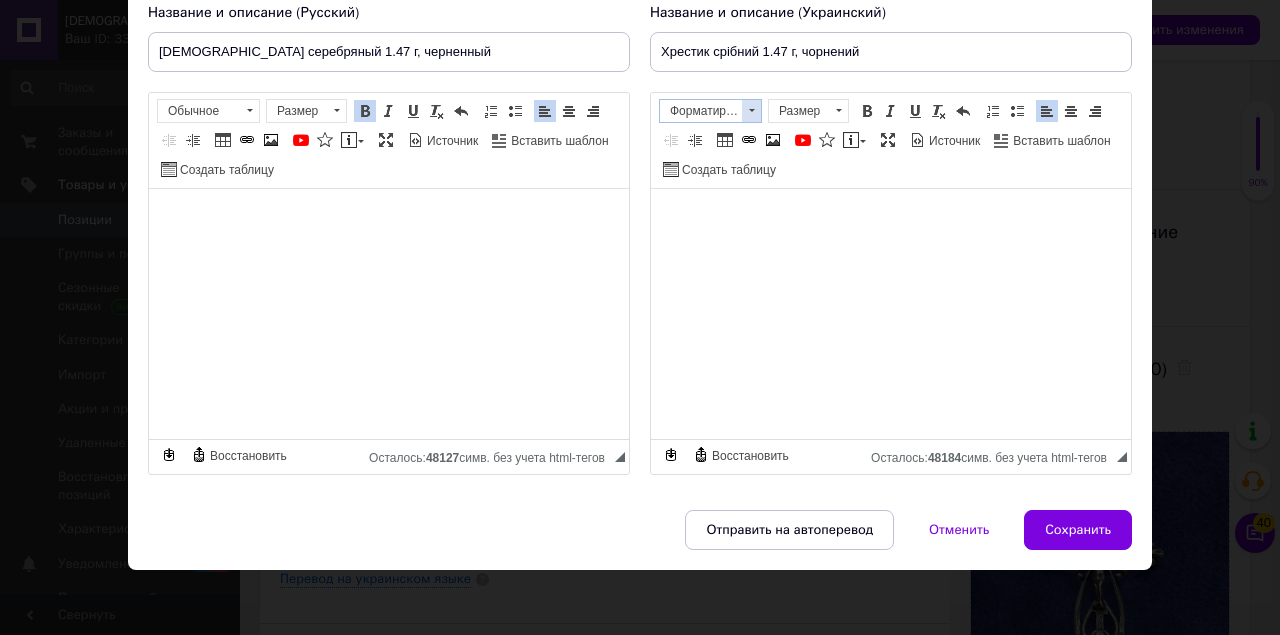 click at bounding box center [752, 110] 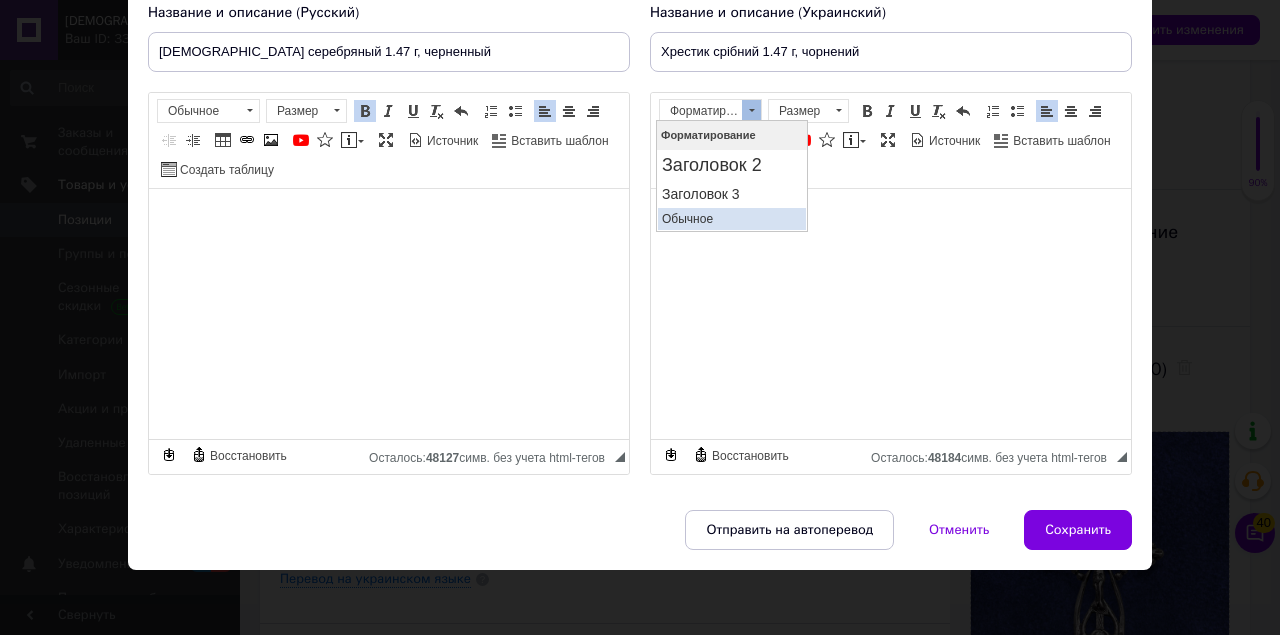 scroll, scrollTop: 0, scrollLeft: 0, axis: both 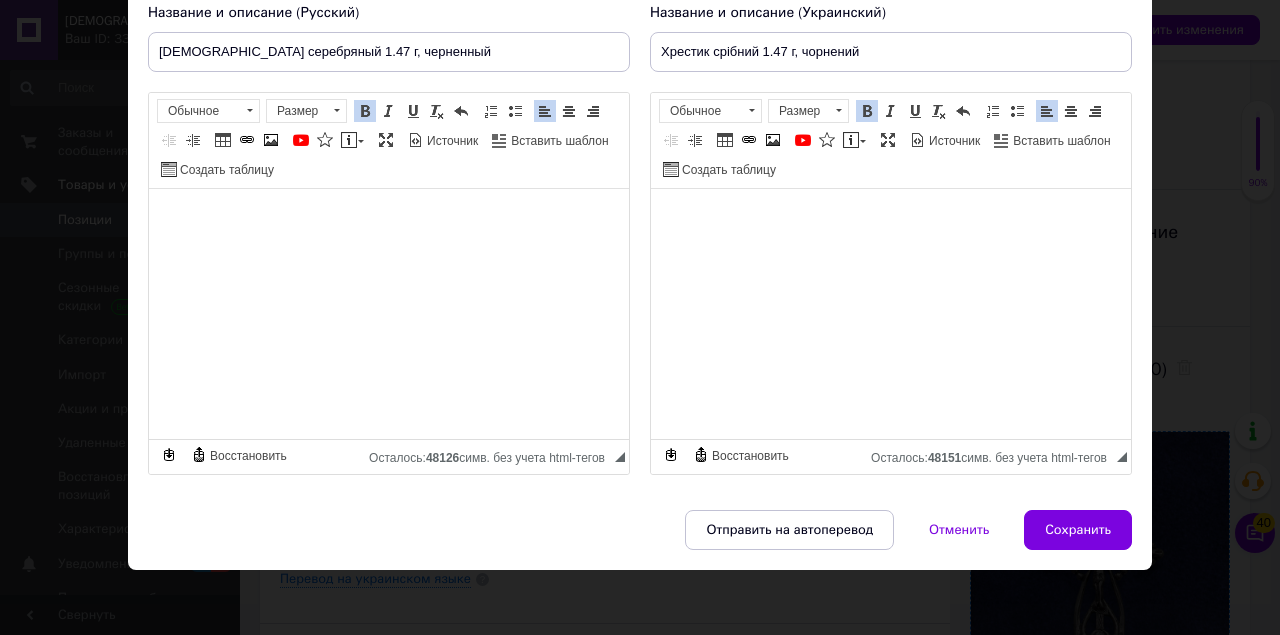click on "Сохранить" at bounding box center [1078, 530] 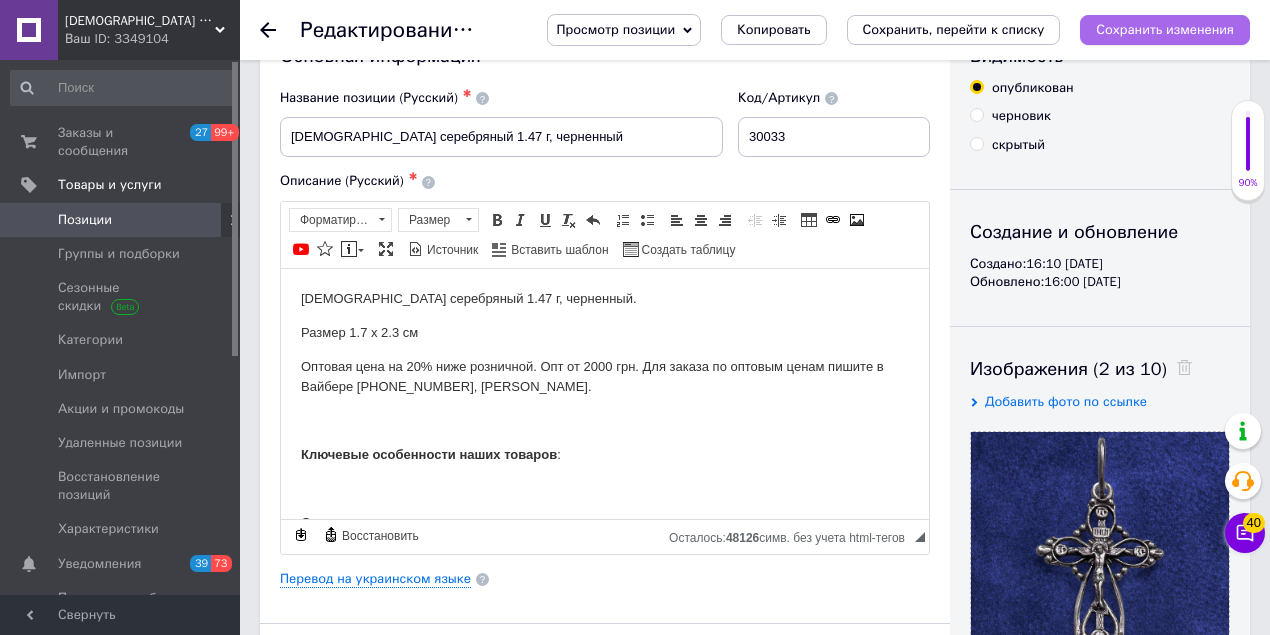 click on "Сохранить изменения" at bounding box center (1165, 29) 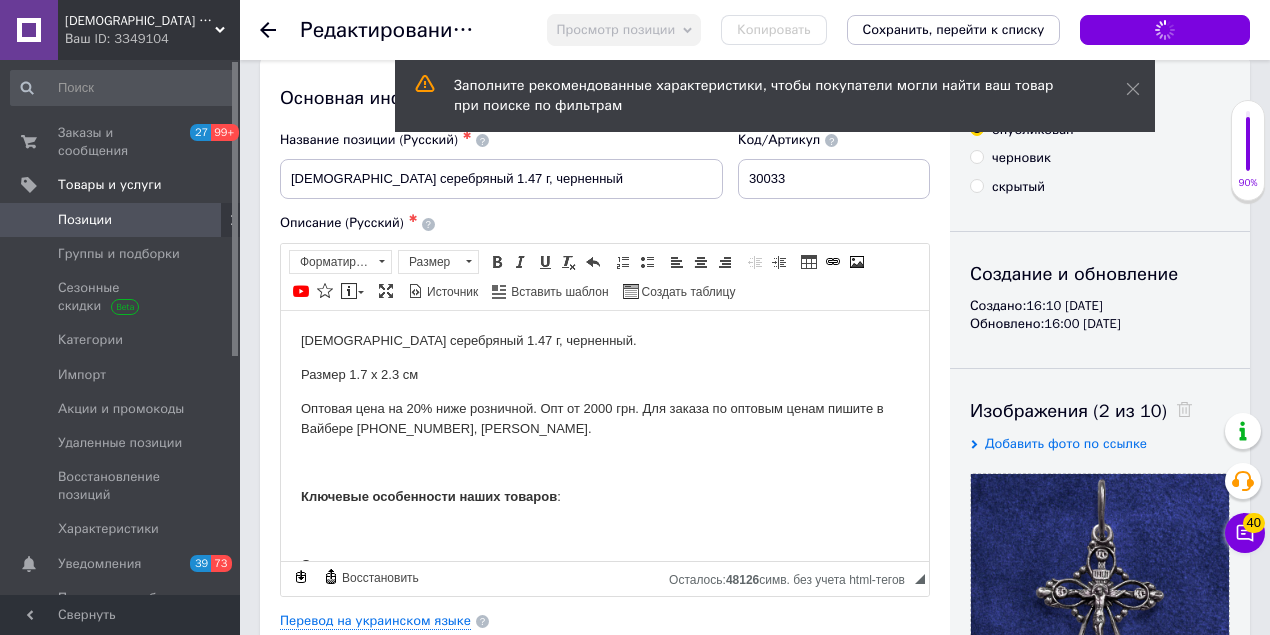 scroll, scrollTop: 0, scrollLeft: 0, axis: both 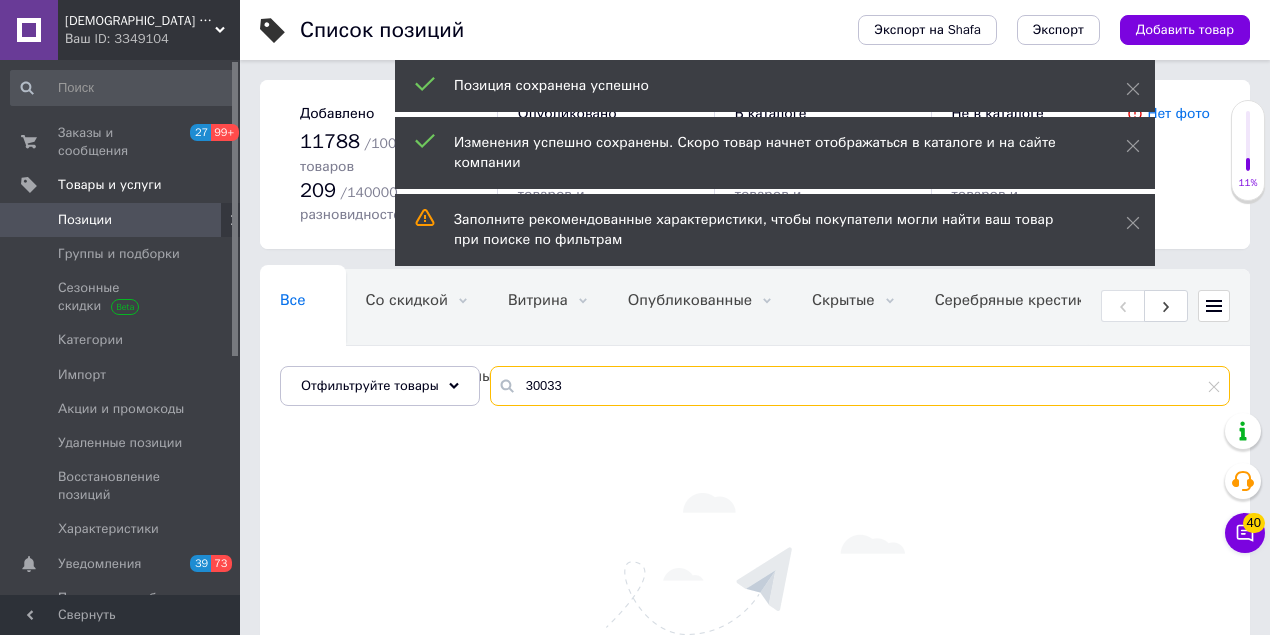 click on "30033" at bounding box center (860, 386) 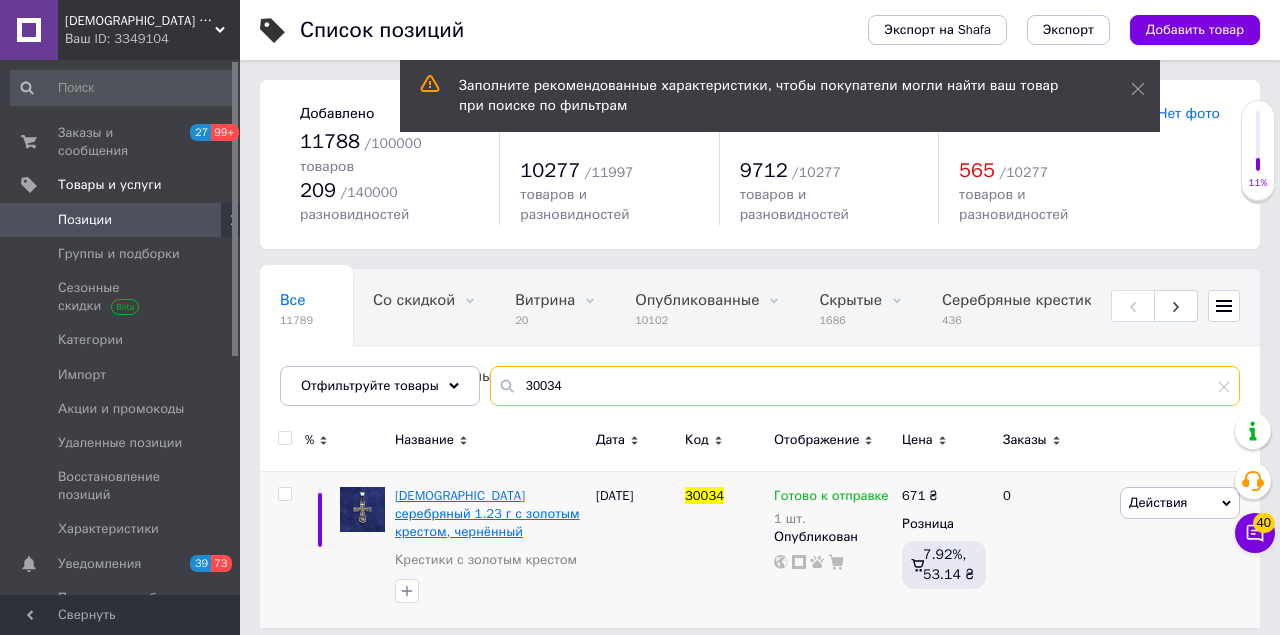 type on "30034" 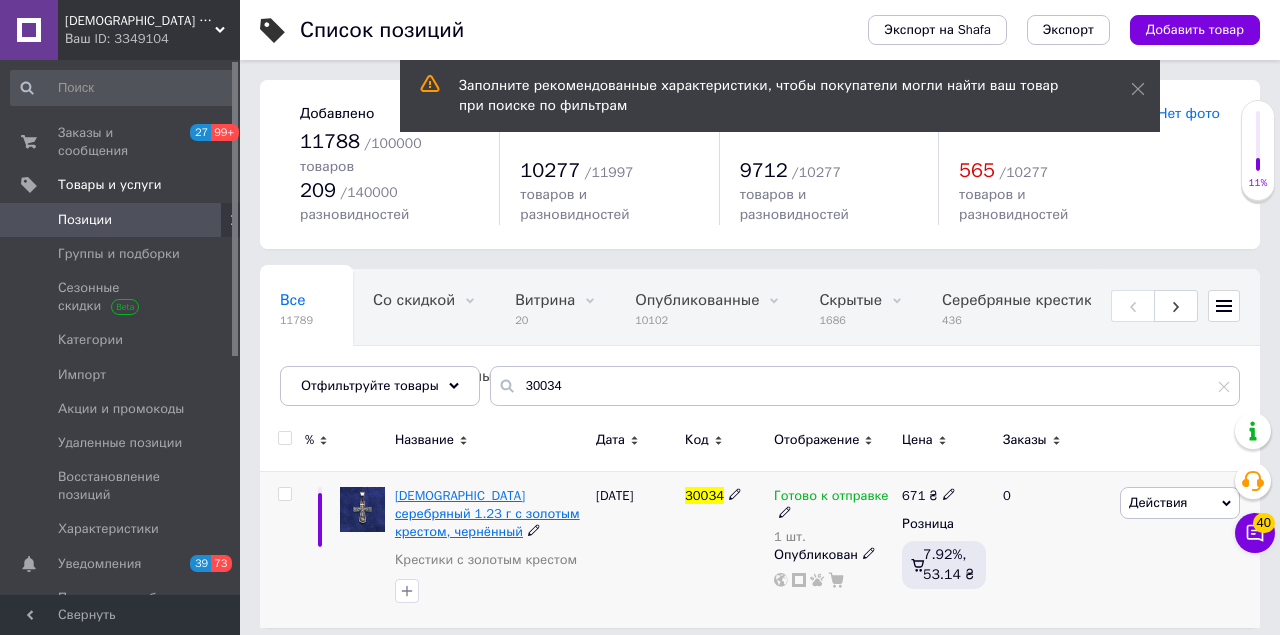 click on "[DEMOGRAPHIC_DATA] серебряный 1.23 г с золотым крестом, чернённый" at bounding box center [487, 513] 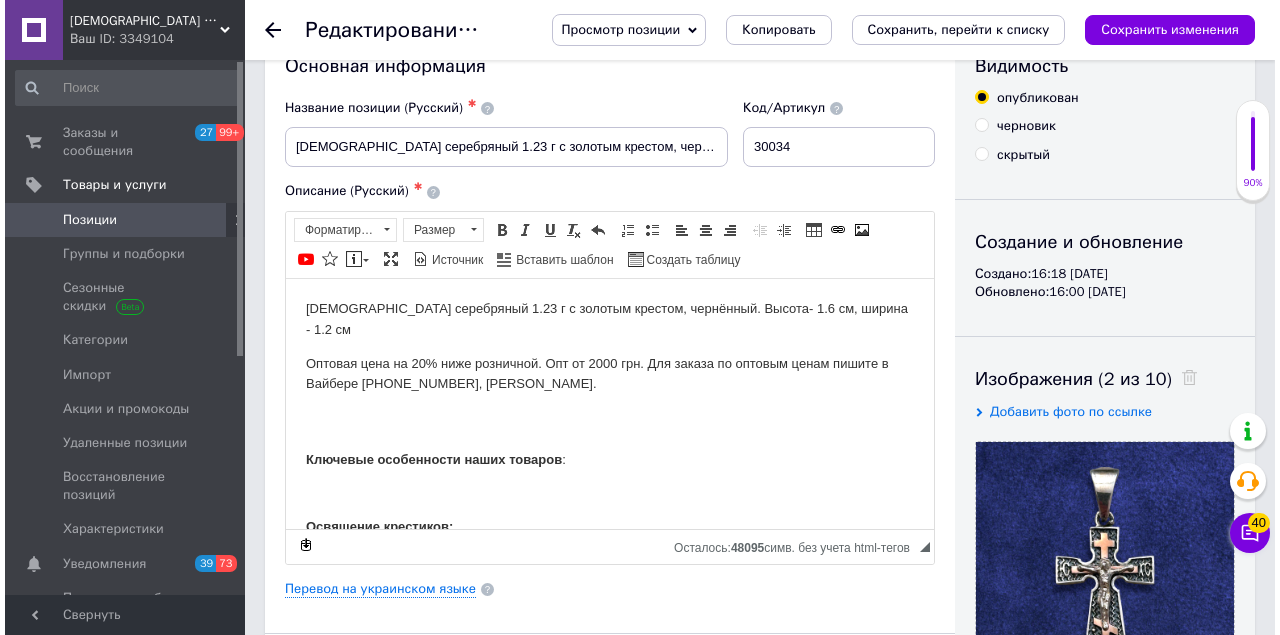 scroll, scrollTop: 133, scrollLeft: 0, axis: vertical 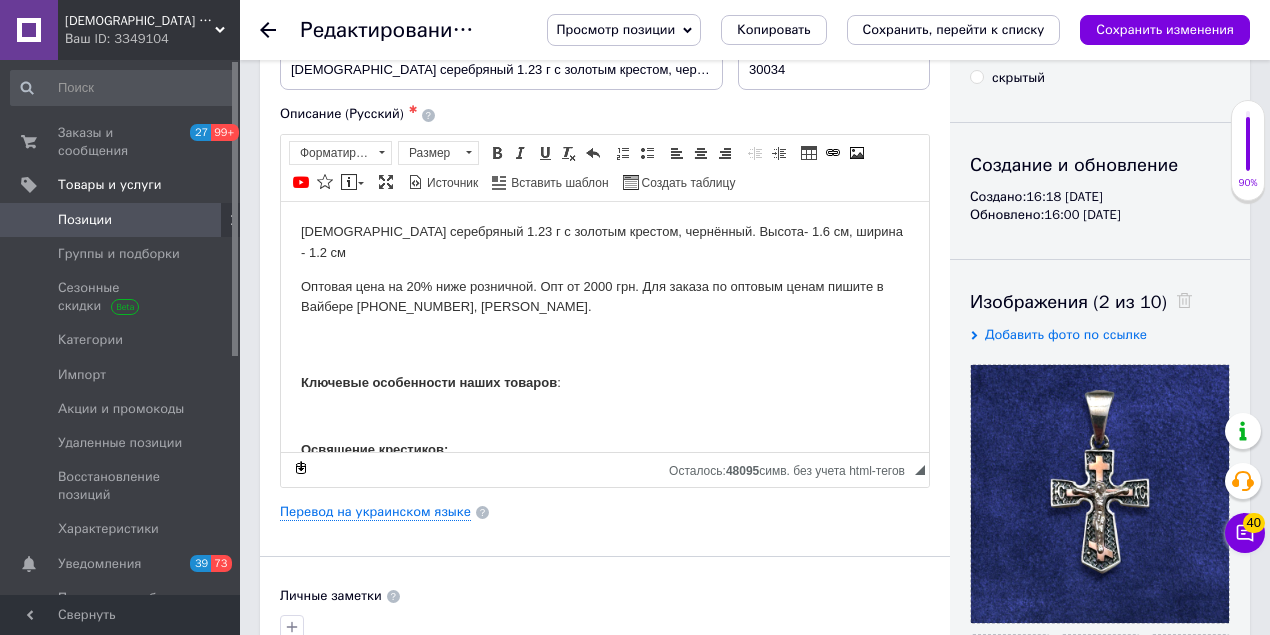 click on "Перевод на украинском языке" at bounding box center [605, 512] 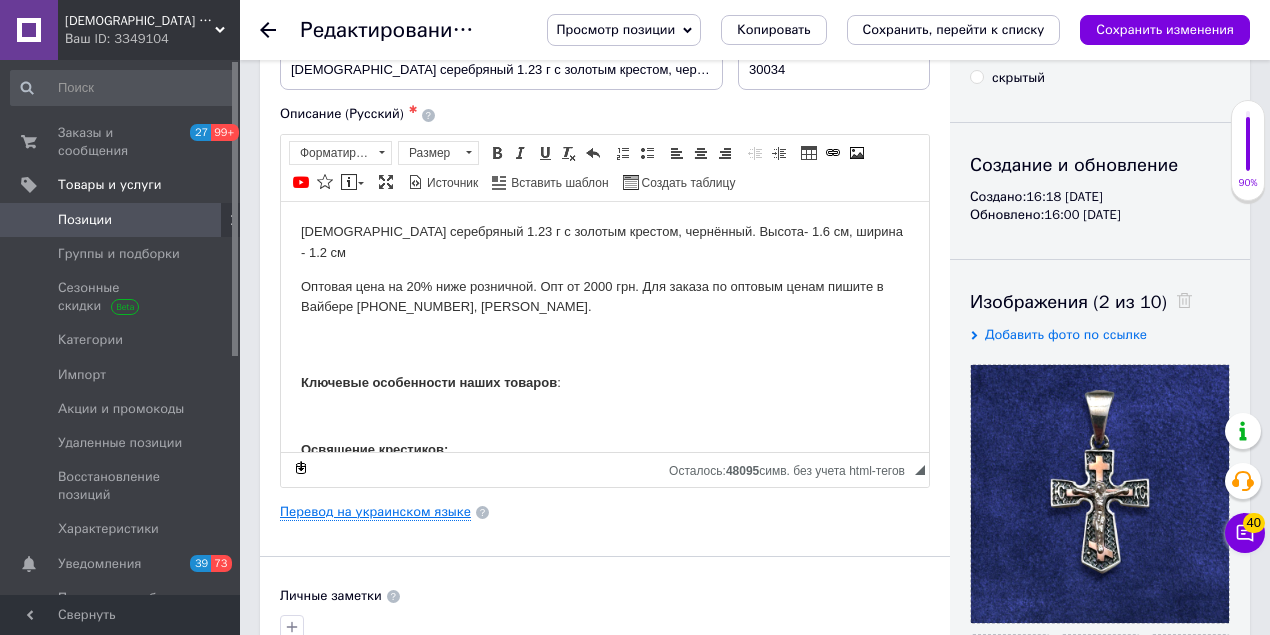 click on "Перевод на украинском языке" at bounding box center [375, 512] 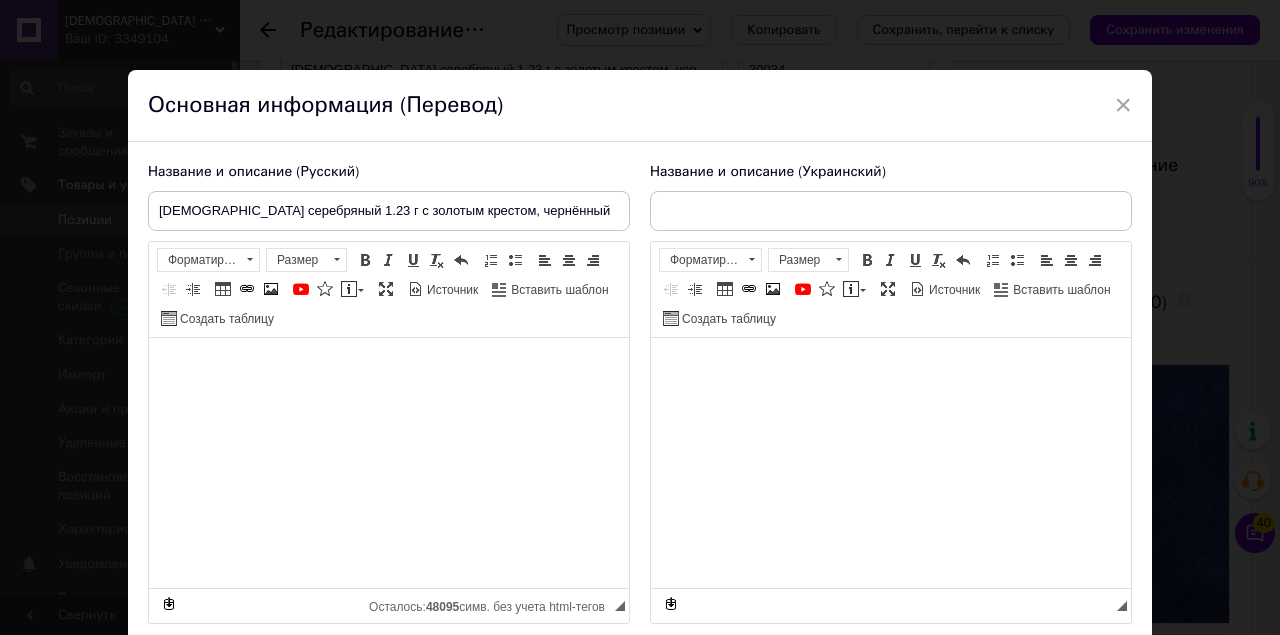 type on "Хрестик срібний 1.23 г із золотим хрестом, чорний" 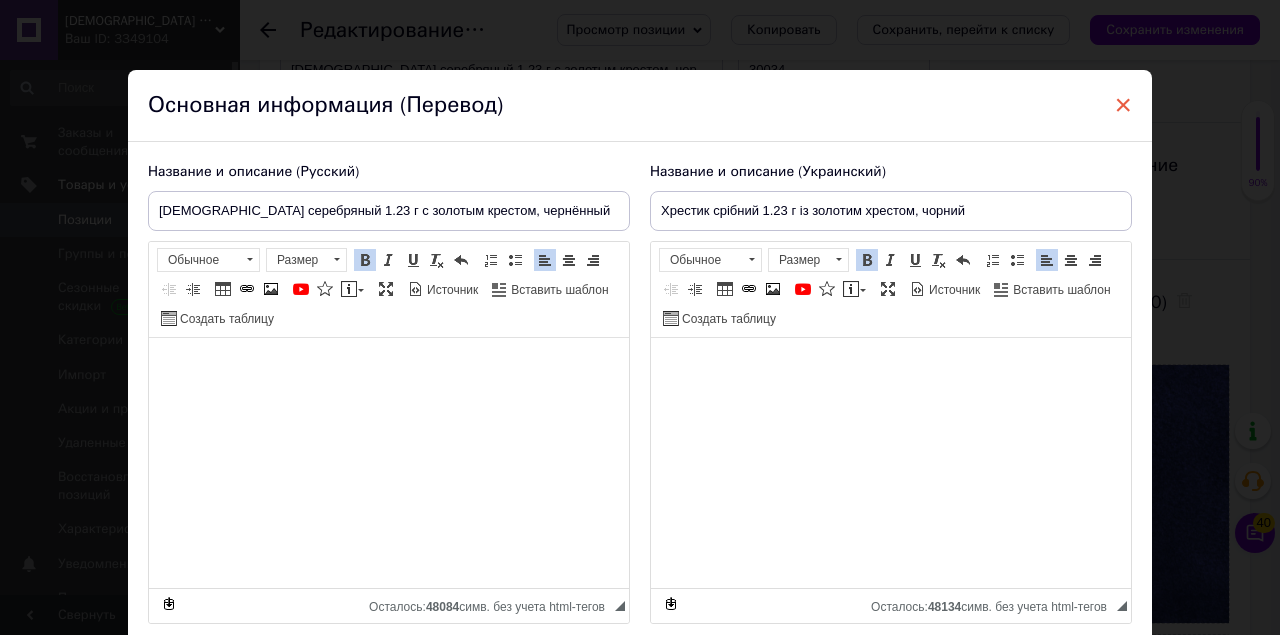 click on "×" at bounding box center (1123, 105) 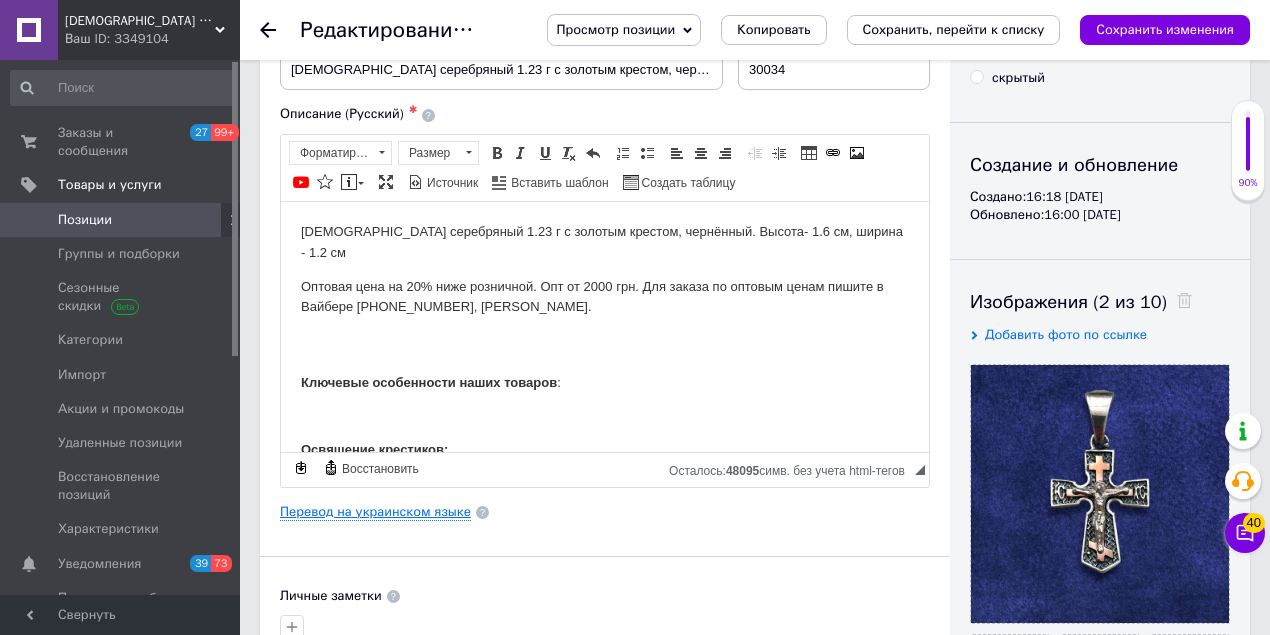 click on "Перевод на украинском языке" at bounding box center [375, 512] 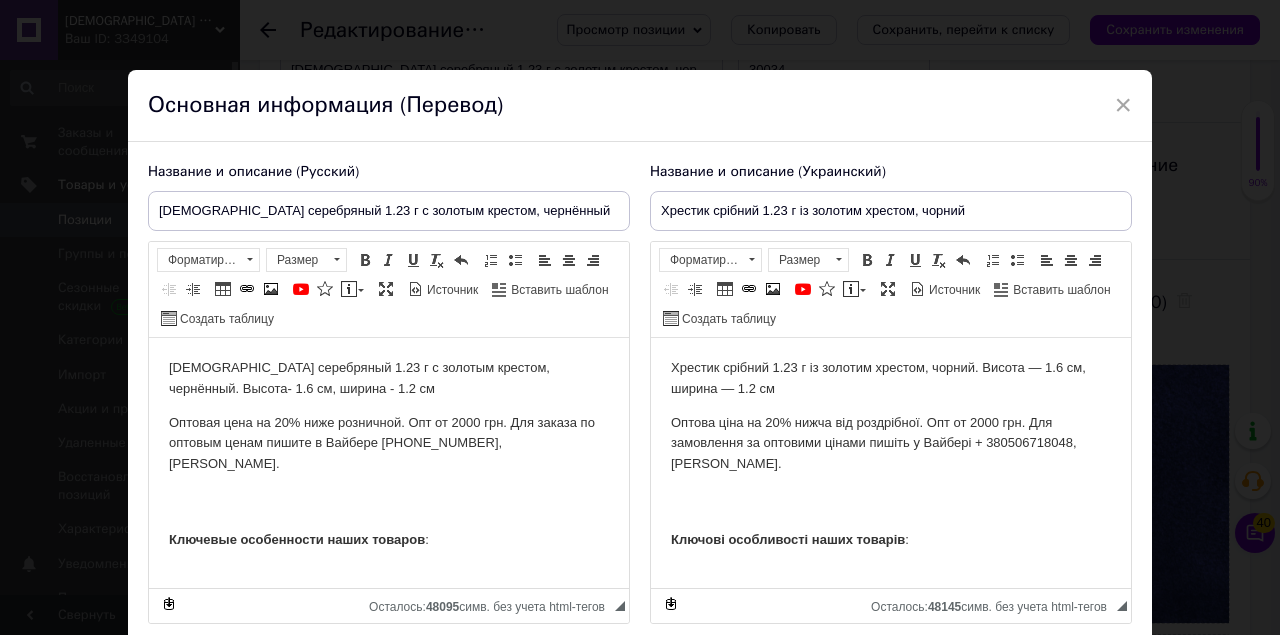 scroll, scrollTop: 0, scrollLeft: 0, axis: both 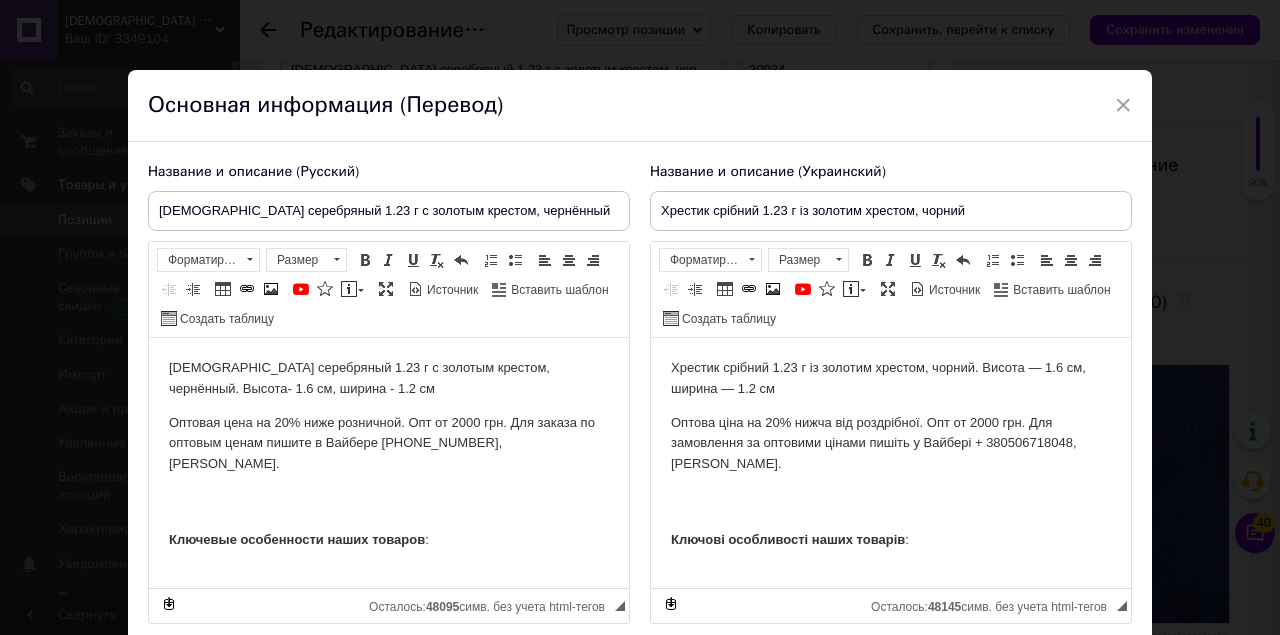 click on "Хрестик срібний 1.23 г із золотим хрестом, чорний. Висота — 1.6 см, ширина — 1.2 см Оптова ціна на 20% нижча від роздрібної. Опт от 2000 грн. Для замовлення за оптовими цінами пишіть у Вайбері + 380506718048, [PERSON_NAME]. Ключові особливості наших товарів :    Об'єм хрестиків: Срібні хрестики церковного лавки освятиться священником у храмі.   Відповідність канонам : Усі хрестики [DEMOGRAPHIC_DATA] з розп'яттям Господа1376.   Гарантія якості : Великий асортимент : Відповідність характеристик : Приймальні ціни :  Чому нам можна довіряти ? Переваги нашої компанії : Способи оплати :  :  :" at bounding box center (891, 1402) 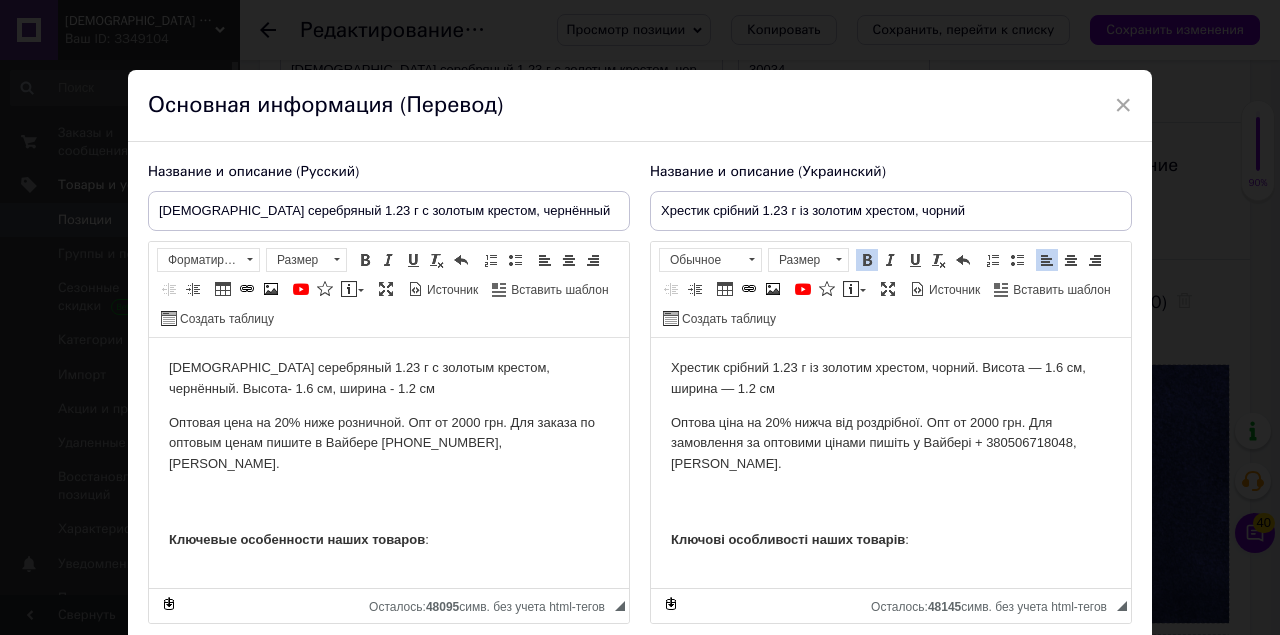 type 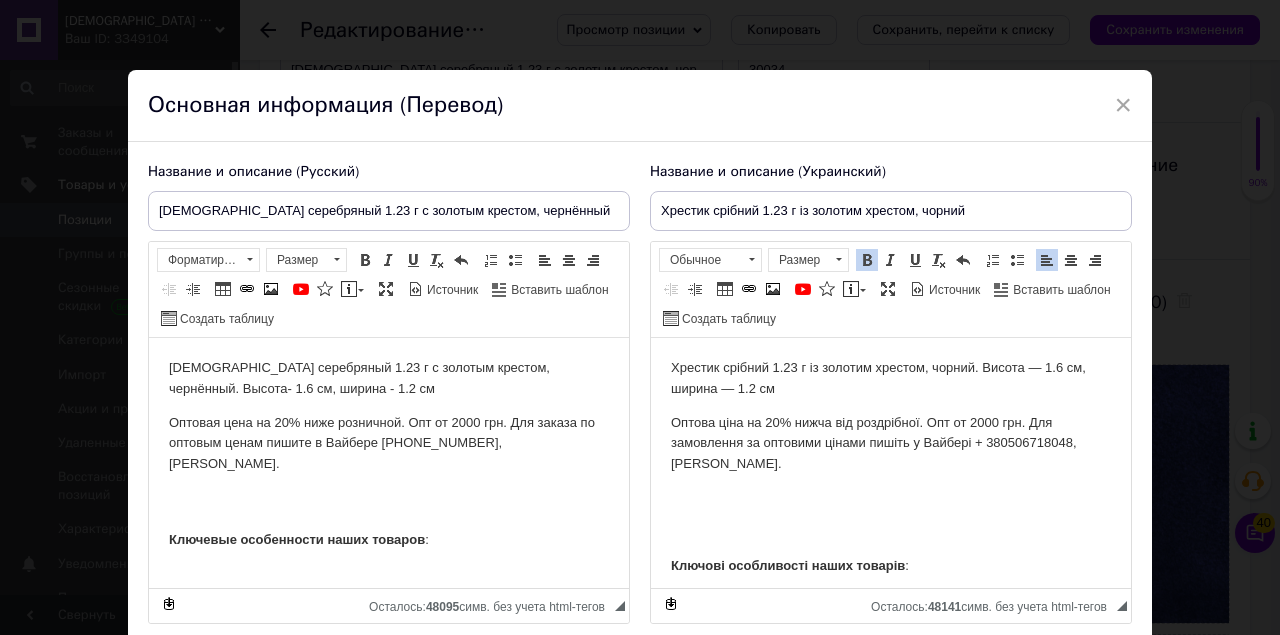 click on "Ключевые особенности наших товаров" at bounding box center [297, 539] 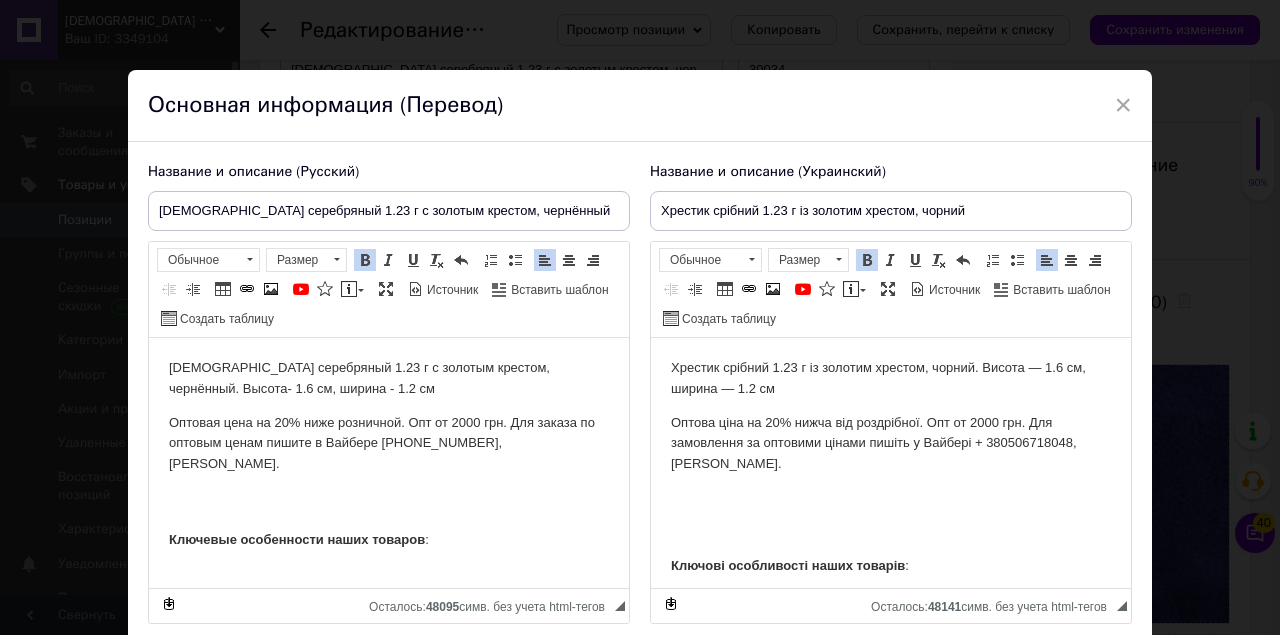 type 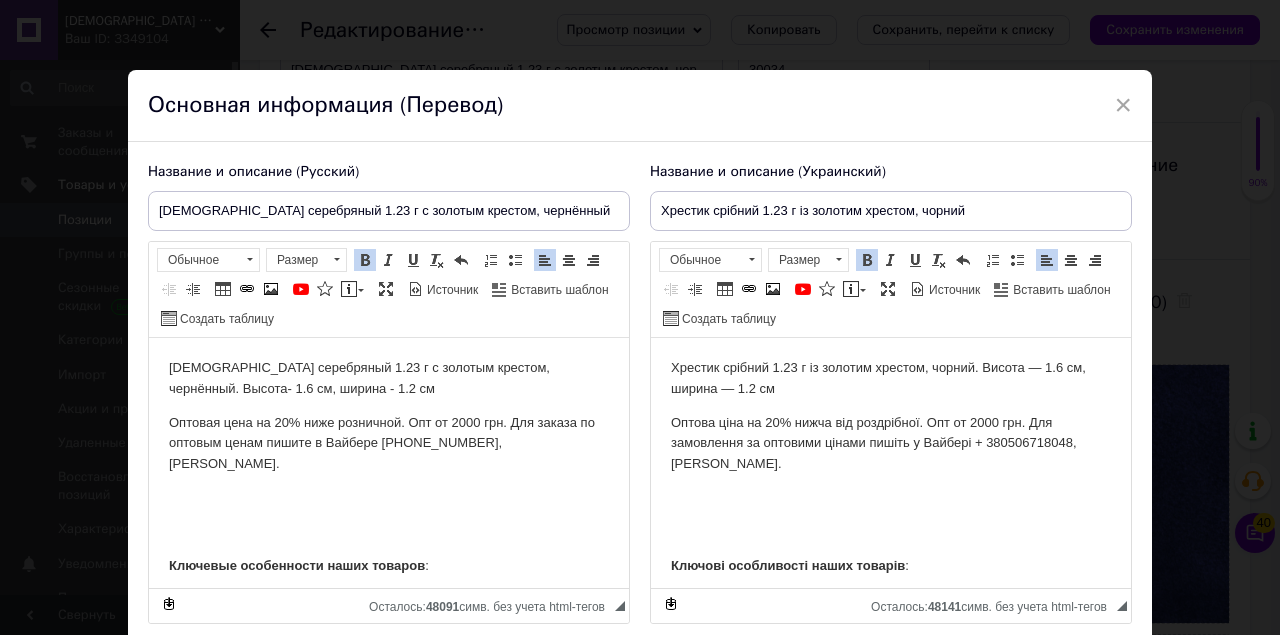 click on "Хрестик срібний 1.23 г із золотим хрестом, чорний" at bounding box center (891, 211) 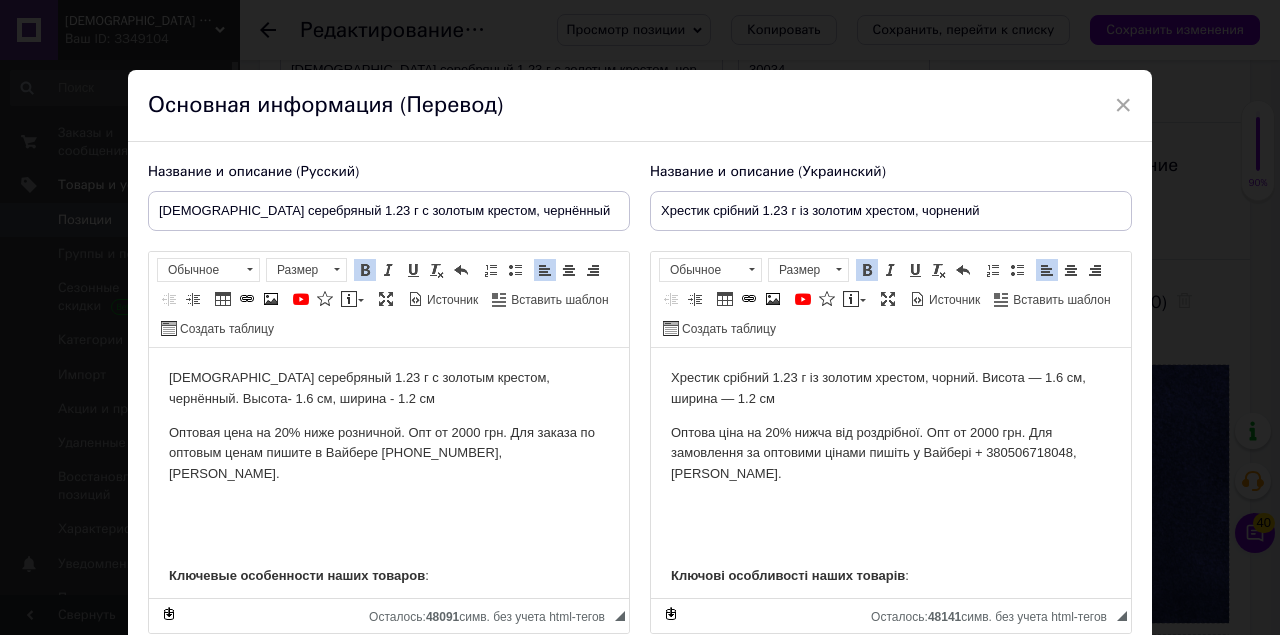 type on "Хрестик срібний 1.23 г із золотим хрестом, чорнений" 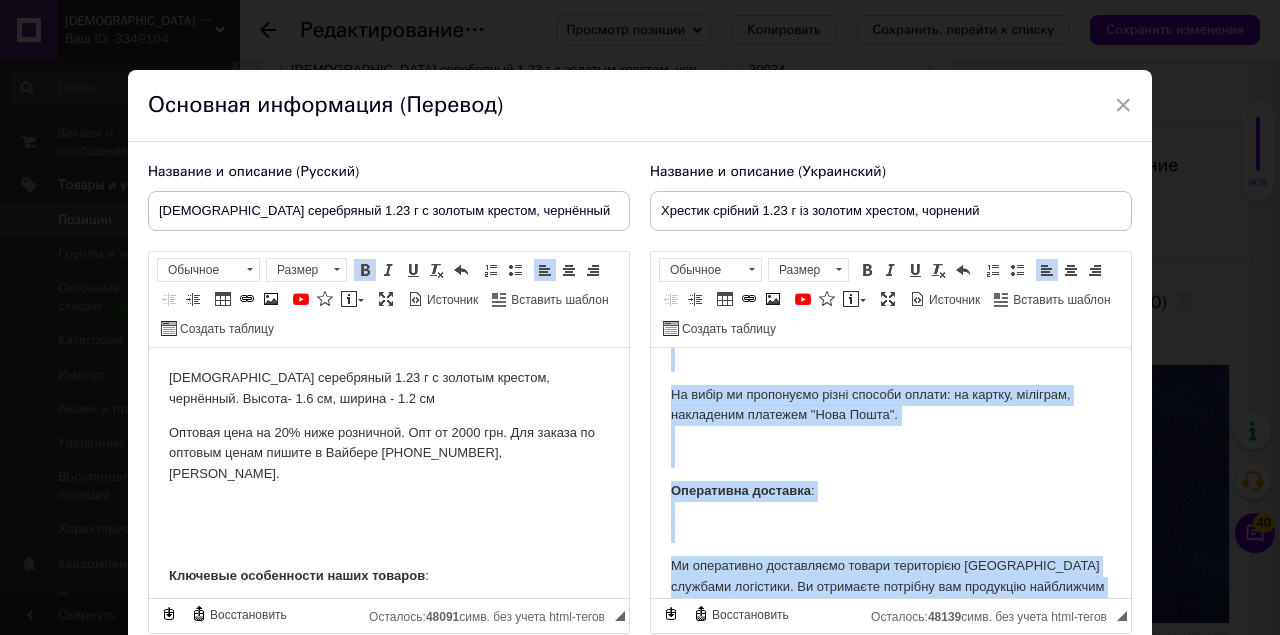 scroll, scrollTop: 1883, scrollLeft: 0, axis: vertical 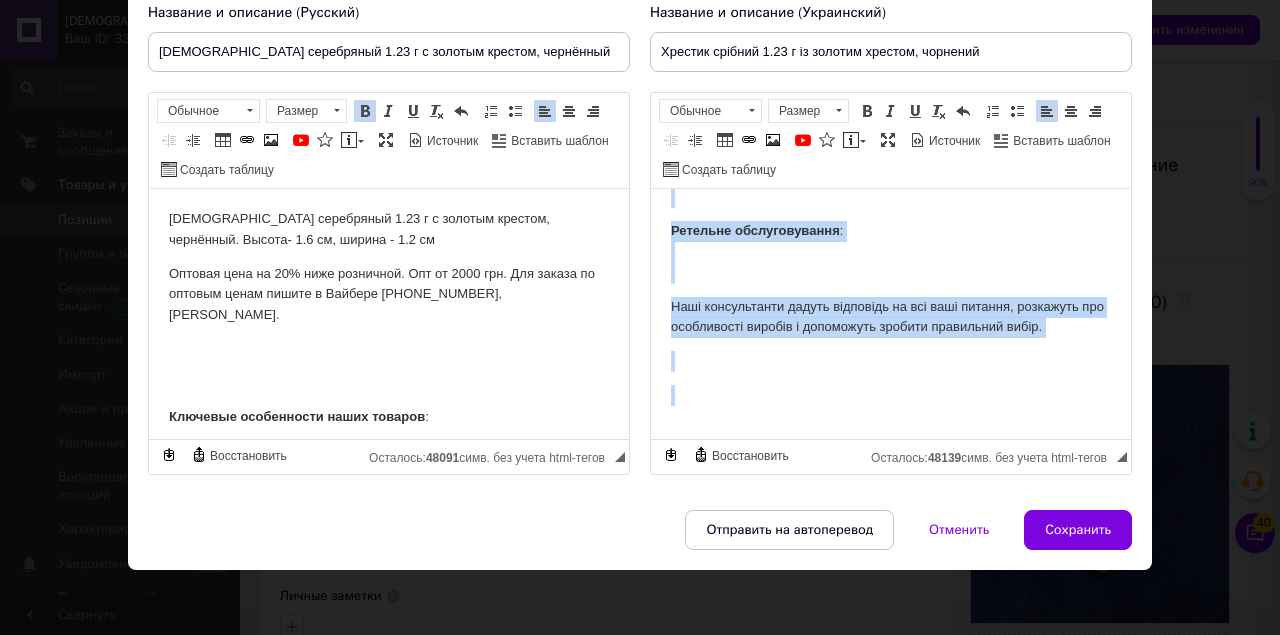 drag, startPoint x: 666, startPoint y: 270, endPoint x: 760, endPoint y: 505, distance: 253.10275 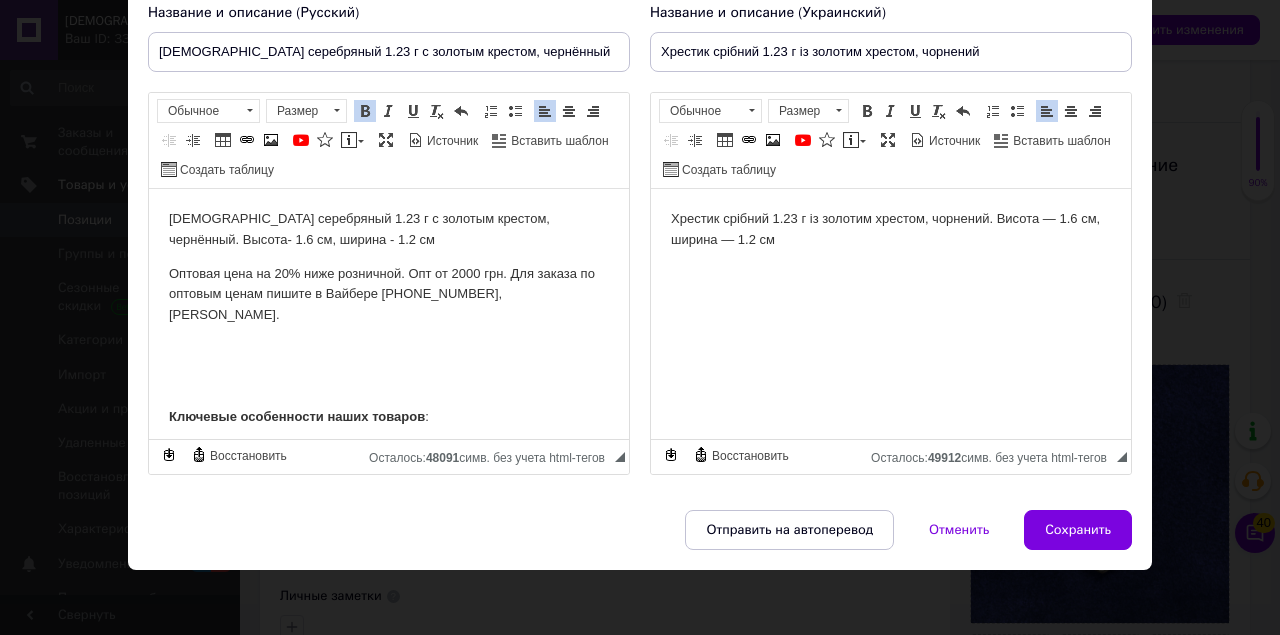 scroll, scrollTop: 0, scrollLeft: 0, axis: both 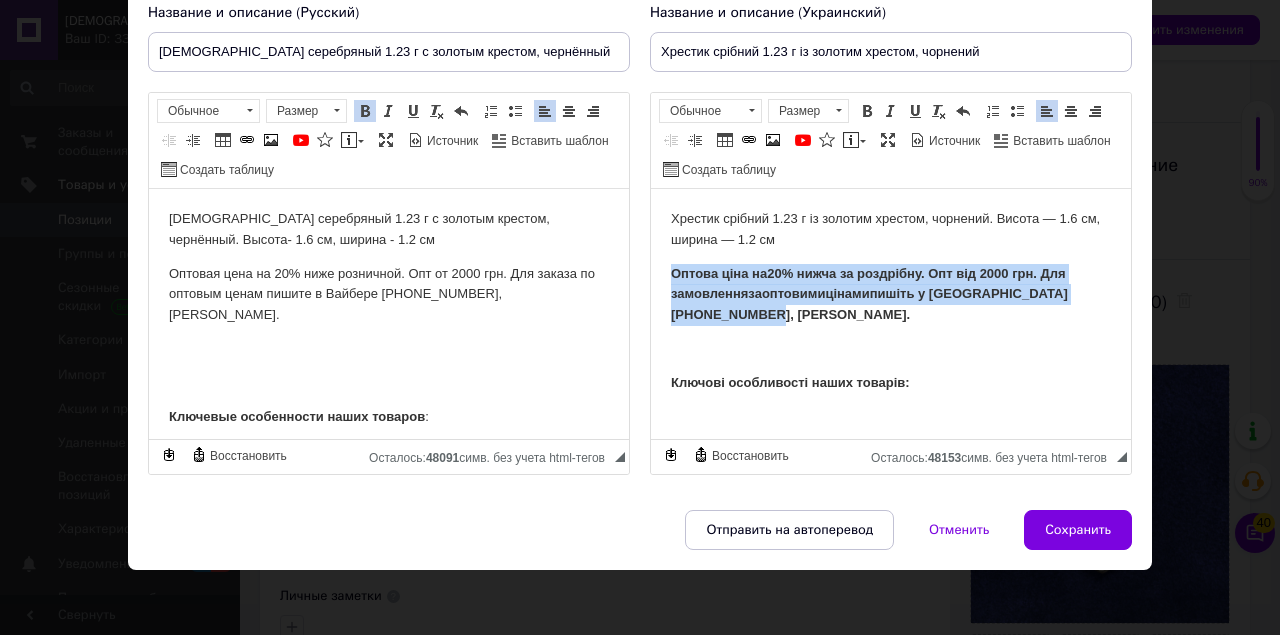 drag, startPoint x: 728, startPoint y: 318, endPoint x: 628, endPoint y: 250, distance: 120.92973 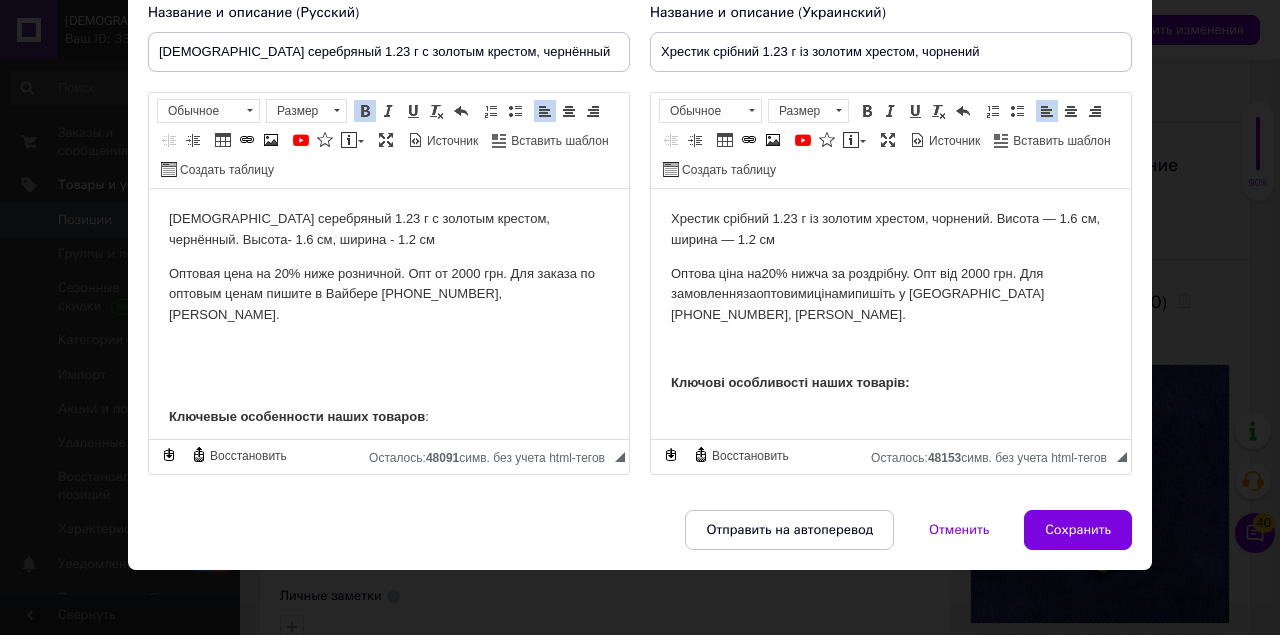 click on "Оптова ціна на  20 % нижча за роздрібну. Опт від 2000 грн. Для замовлення  за  оптовим и  цінам и  пишіть у Вайбері [PHONE_NUMBER], [PERSON_NAME]." at bounding box center [891, 295] 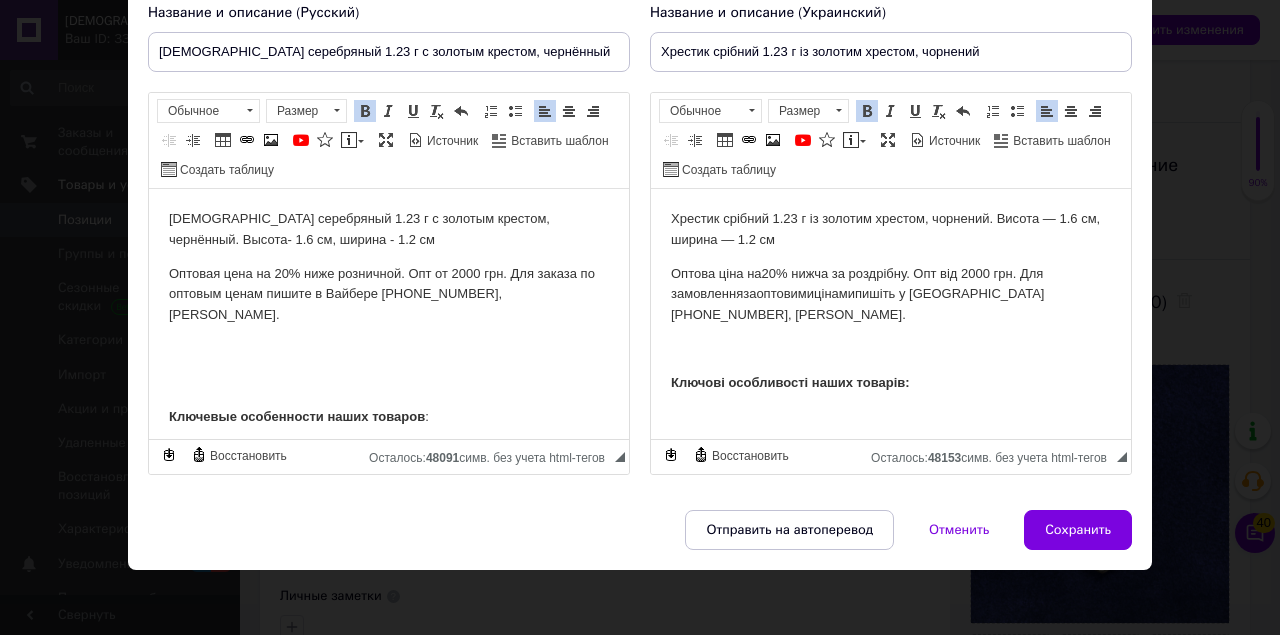 click on "Хрестик срібний 1.23 г із золотим хрестом, чорнений. Висота — 1.6 см, ширина — 1.2 см Оптова ціна на  20 % нижча за роздрібну. Опт від 2000 грн. Для замовлення  за  оптовим и  цінам и  пишіть у Вайбері [PHONE_NUMBER], [PERSON_NAME].   Ключові особливості наших товарів:   Освячення хрестиків: Срібні хрестики церковної крамниці освячуються [DEMOGRAPHIC_DATA] у храмі.   Відповідність канонам: Усі хрестики [DEMOGRAPHIC_DATA] з розп'яттям [DEMOGRAPHIC_DATA] [DEMOGRAPHIC_DATA].  Гарантія якості:   Значний асортимент:  Відповідність характеристик:  Прийнятні ціни:   Чому нам можна довіряти?  Переваги нашої компанії:" at bounding box center (891, 1323) 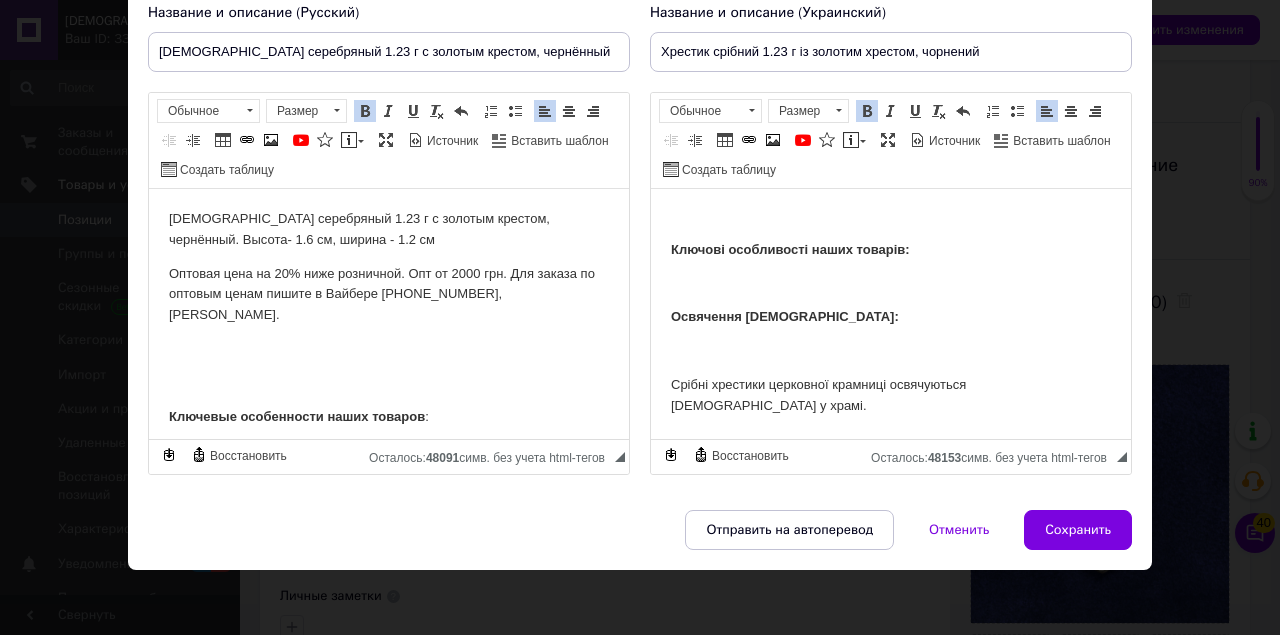 scroll, scrollTop: 266, scrollLeft: 0, axis: vertical 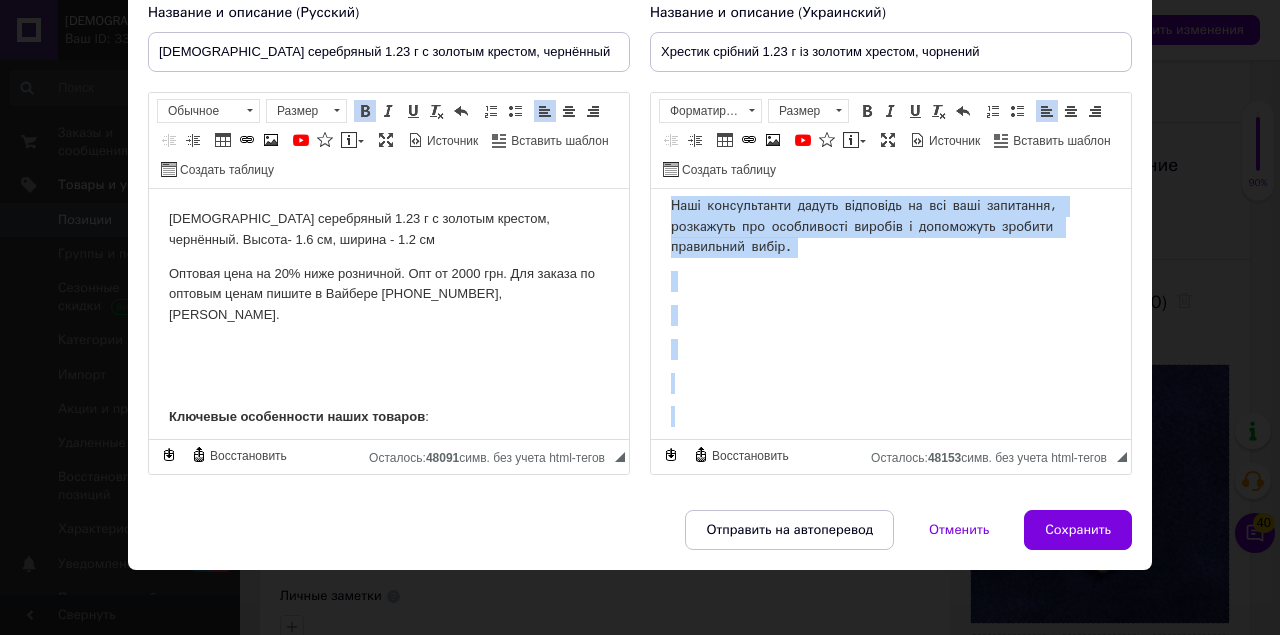 drag, startPoint x: 693, startPoint y: 390, endPoint x: 818, endPoint y: 385, distance: 125.09996 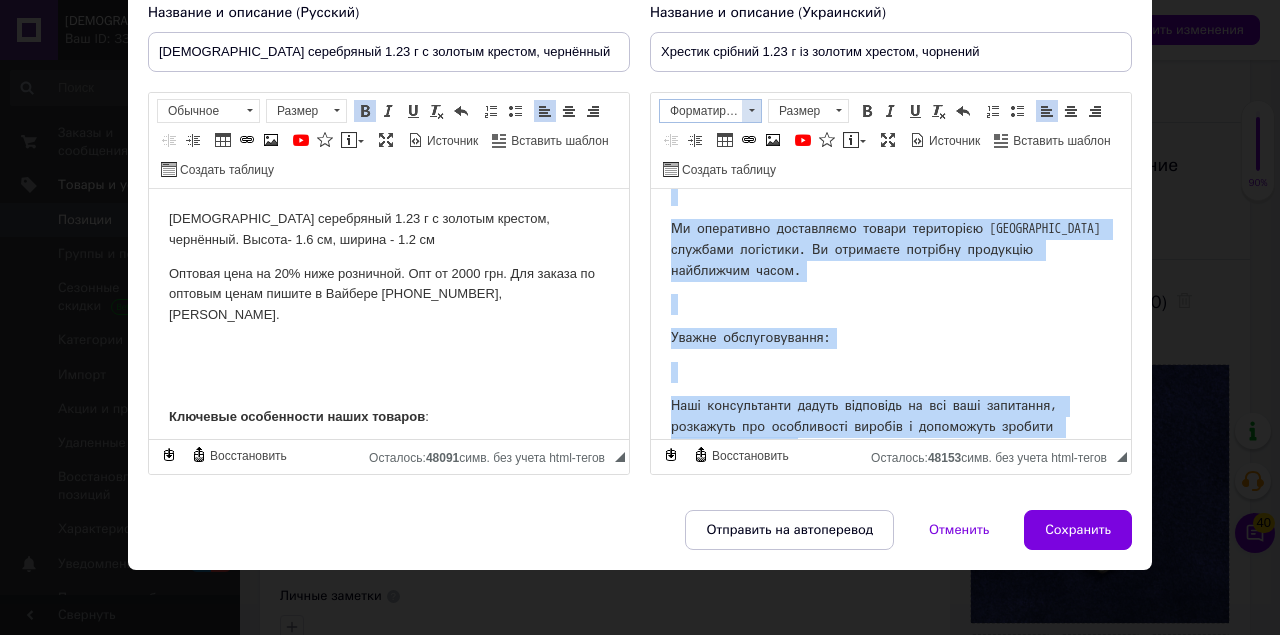 click at bounding box center (751, 111) 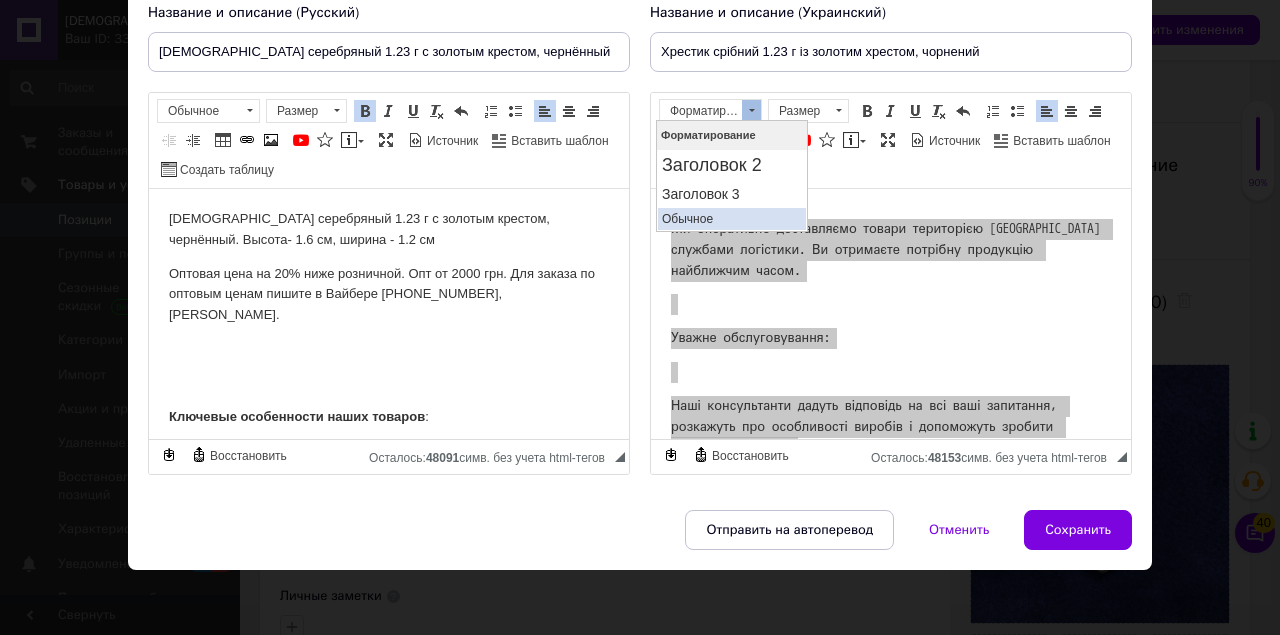 scroll, scrollTop: 0, scrollLeft: 0, axis: both 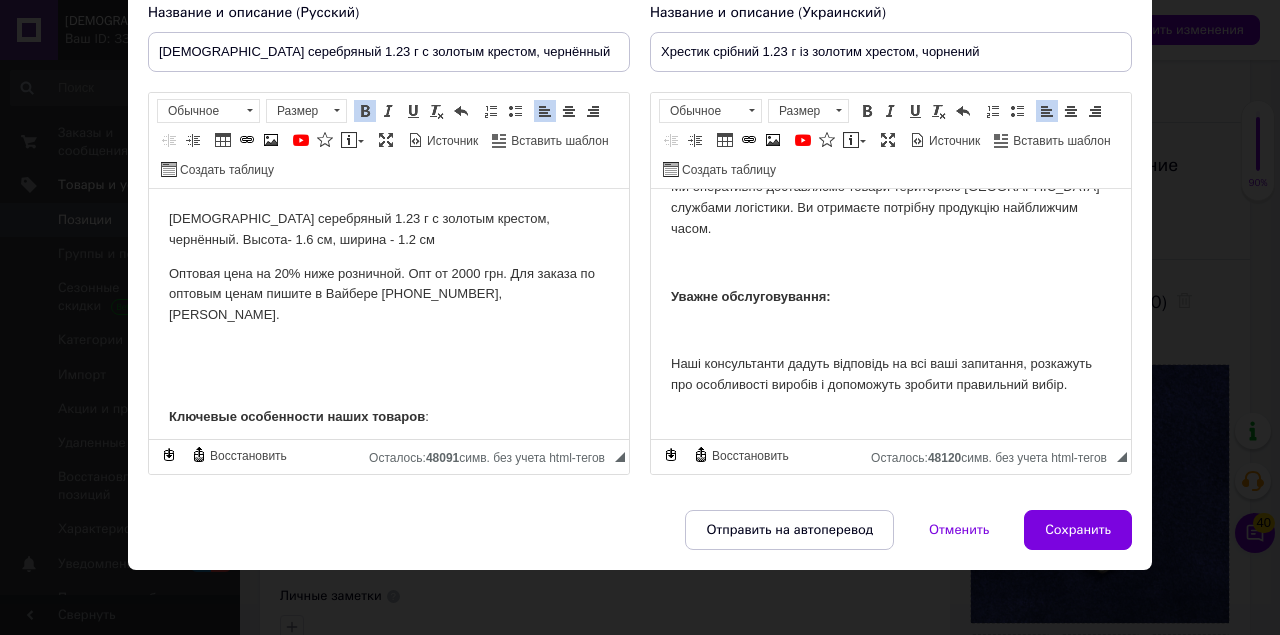 click at bounding box center [891, 453] 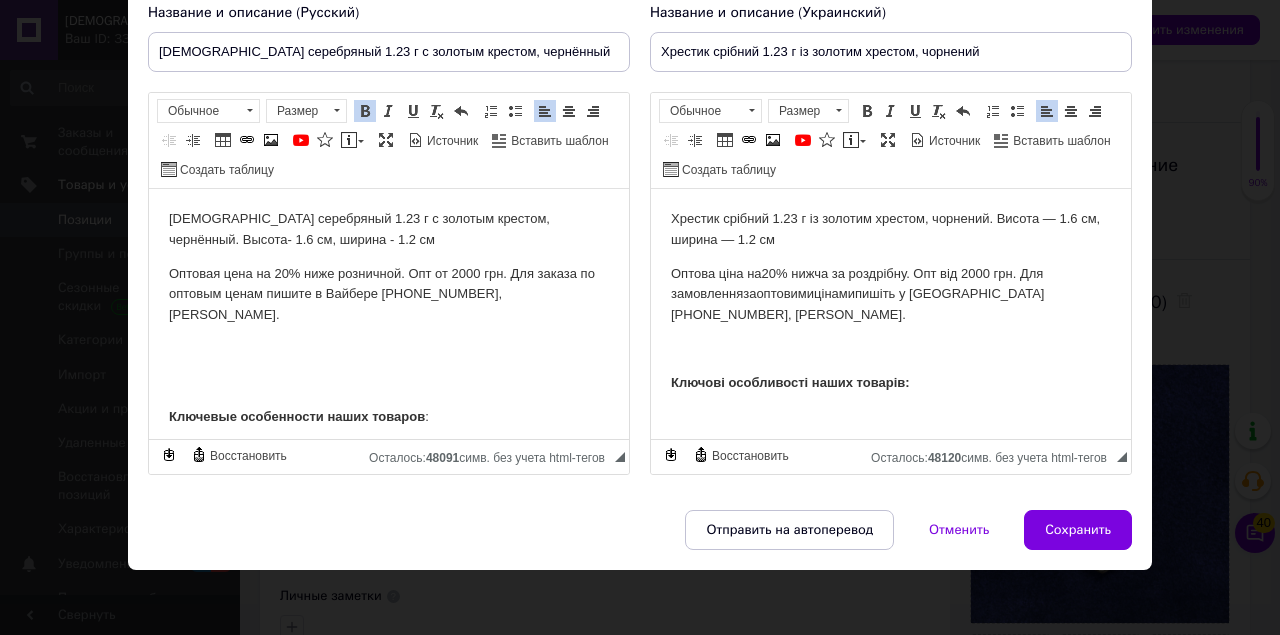 click on "Хрестик срібний 1.23 г із золотим хрестом, чорнений. Висота — 1.6 см, ширина — 1.2 см Оптова ціна на  20 % нижча за роздрібну. Опт від 2000 грн. Для замовлення  за  оптовим и  цінам и  пишіть у Вайбері [PHONE_NUMBER], [PERSON_NAME].   Ключові особливості наших товарів:   Освячення хрестиків: Срібні хрестики церковної крамниці освячуються [DEMOGRAPHIC_DATA] у храмі.   Відповідність канонам: Усі хрестики [DEMOGRAPHIC_DATA] з розп'яттям [DEMOGRAPHIC_DATA] [DEMOGRAPHIC_DATA].  Гарантія якості:   Значний асортимент:  Відповідність характеристик:  Прийнятні ціни:   Чому нам можна довіряти?  Переваги нашої компанії:" at bounding box center (891, 1292) 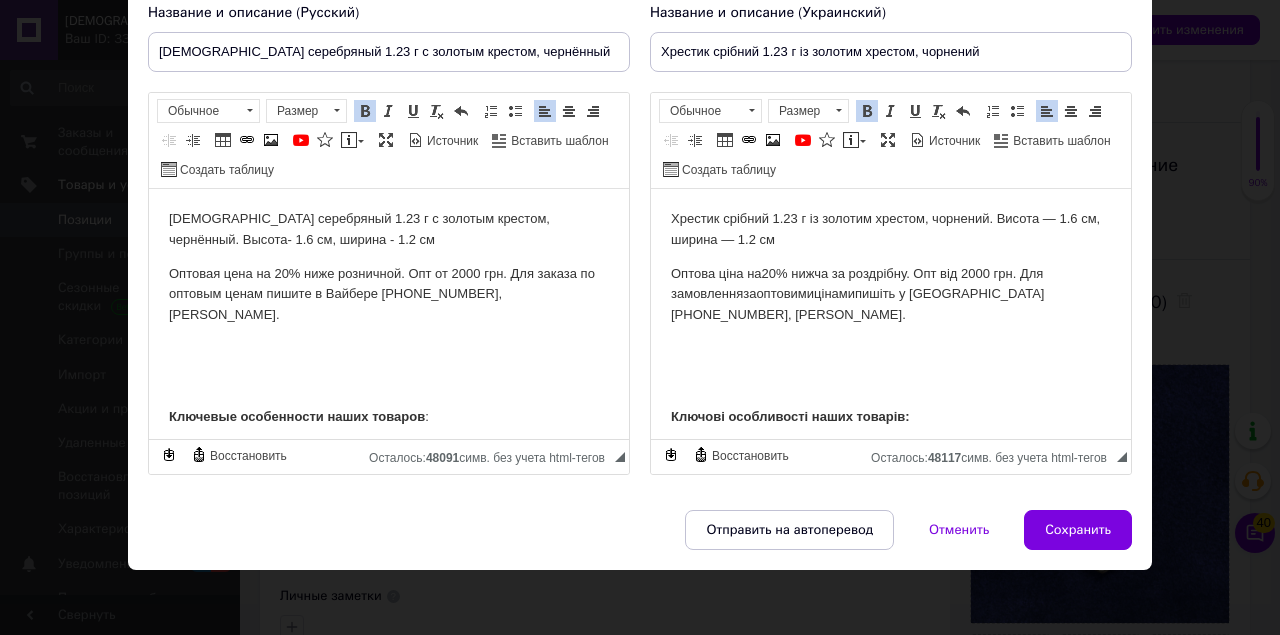 scroll, scrollTop: 0, scrollLeft: 0, axis: both 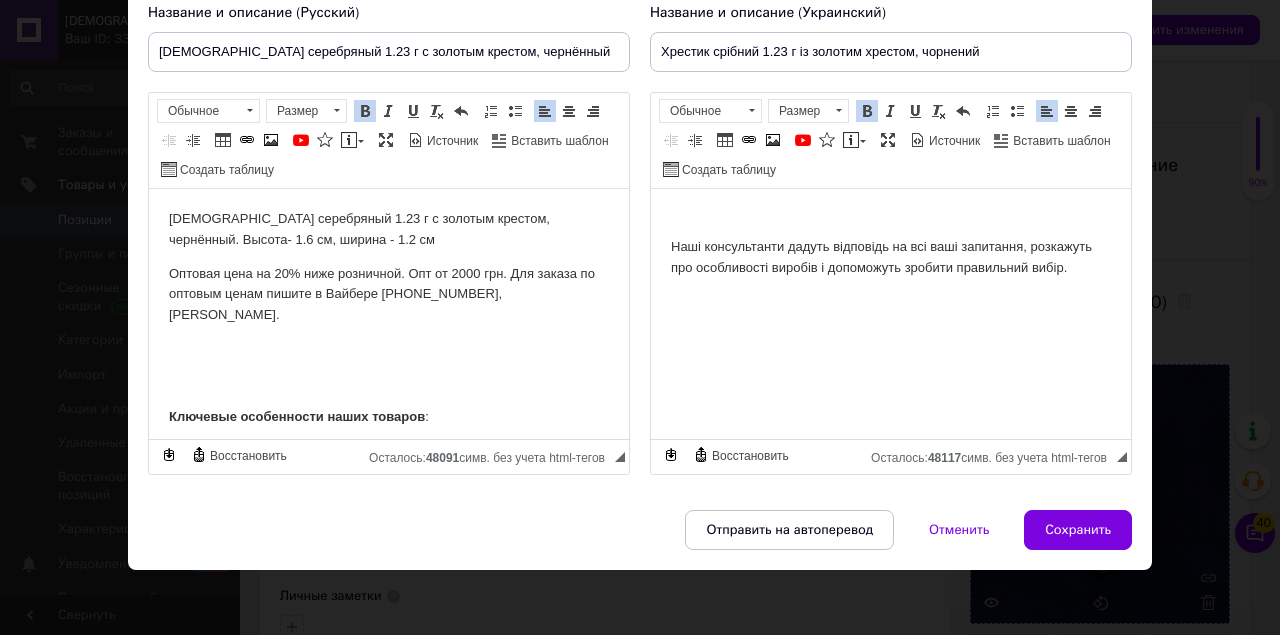 click on "Сохранить" at bounding box center [1078, 530] 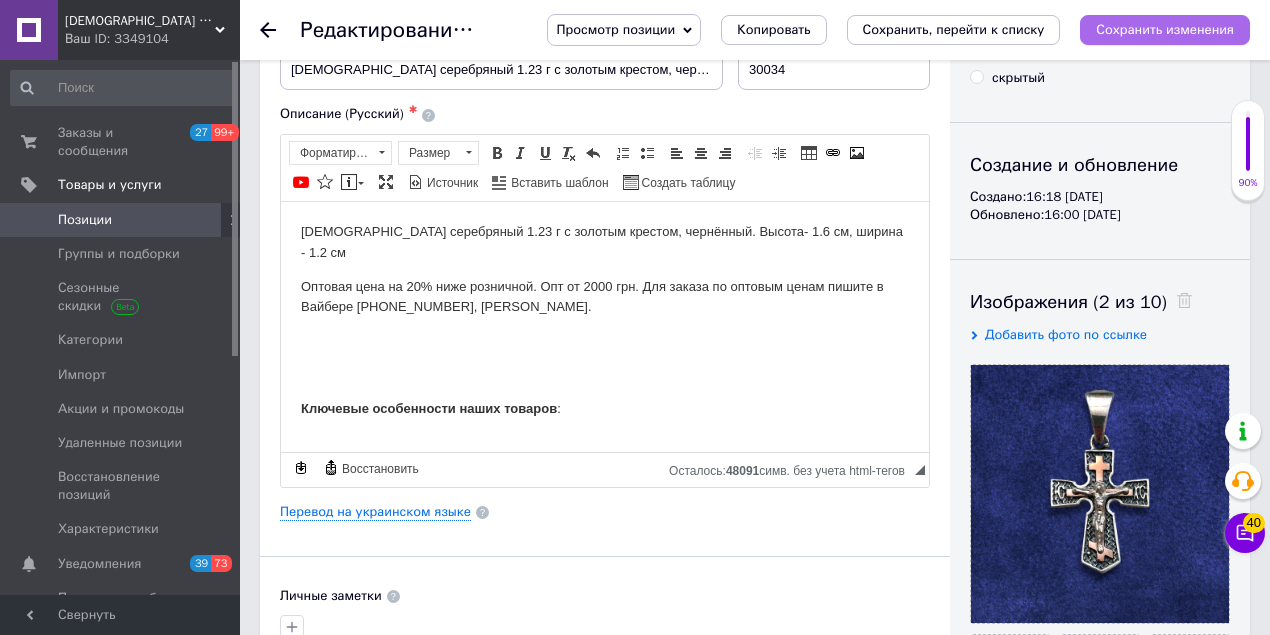click on "Сохранить изменения" at bounding box center [1165, 30] 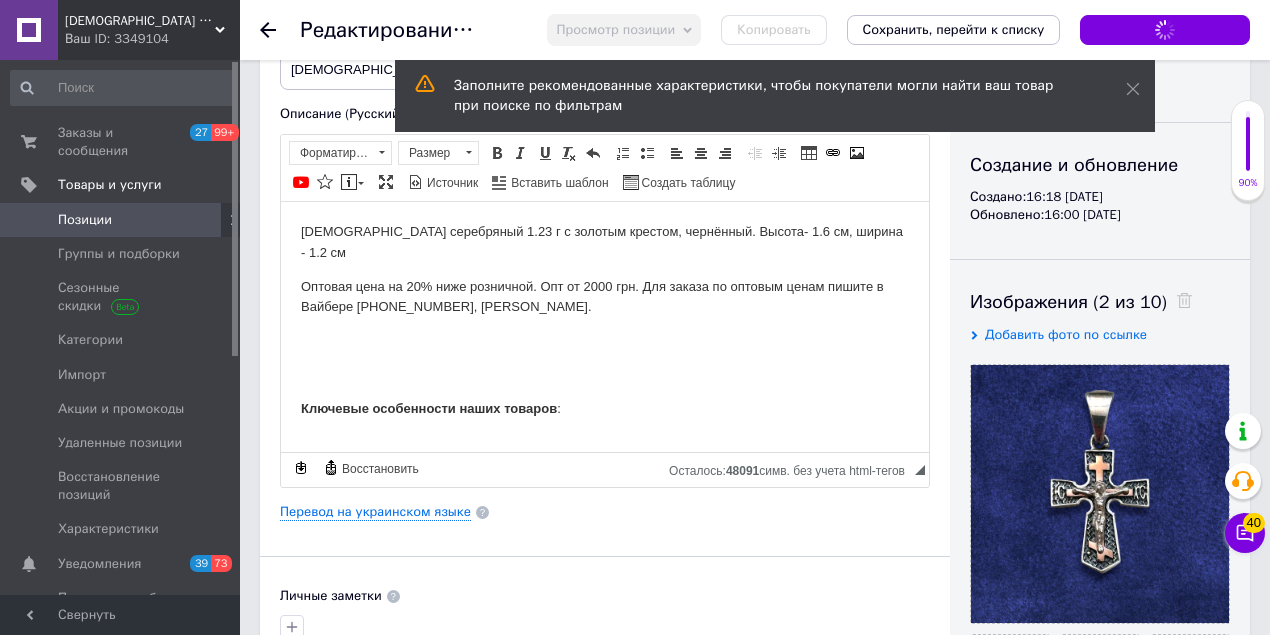 scroll, scrollTop: 0, scrollLeft: 0, axis: both 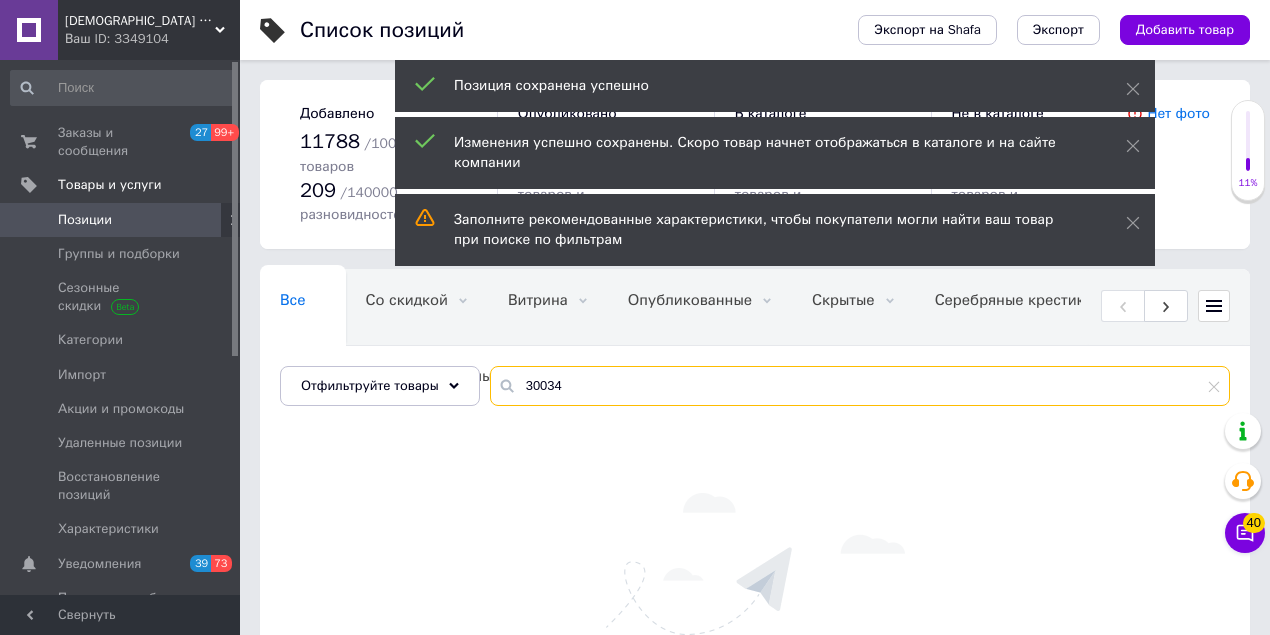 click on "30034" at bounding box center (860, 386) 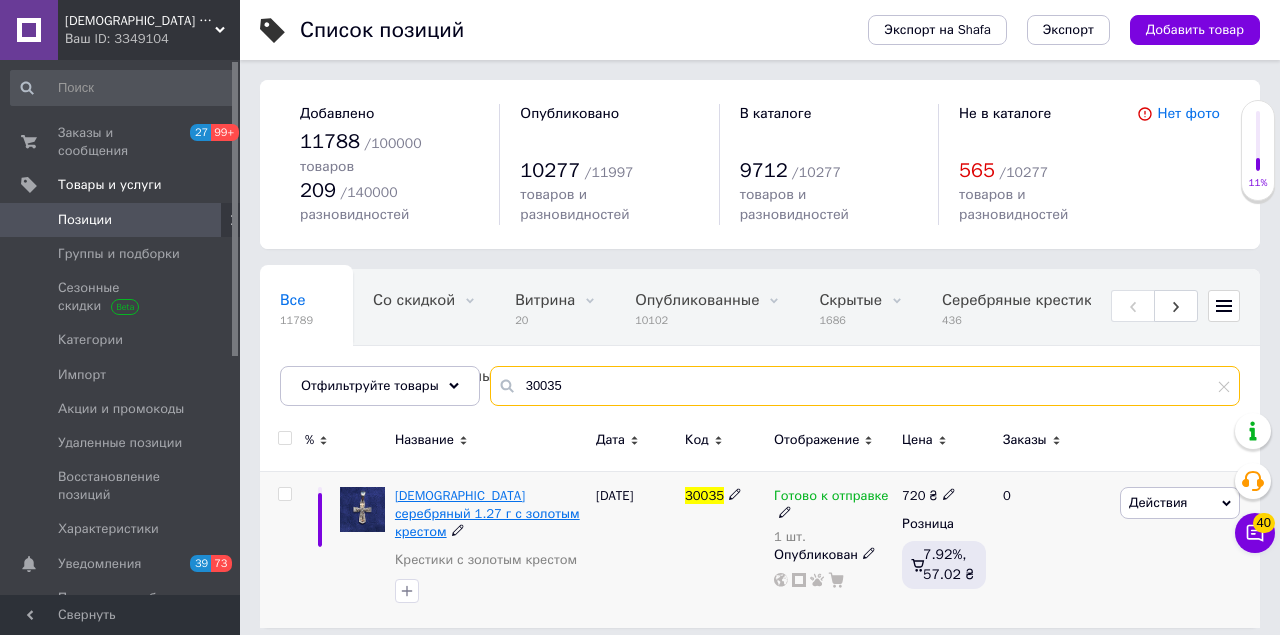 type on "30035" 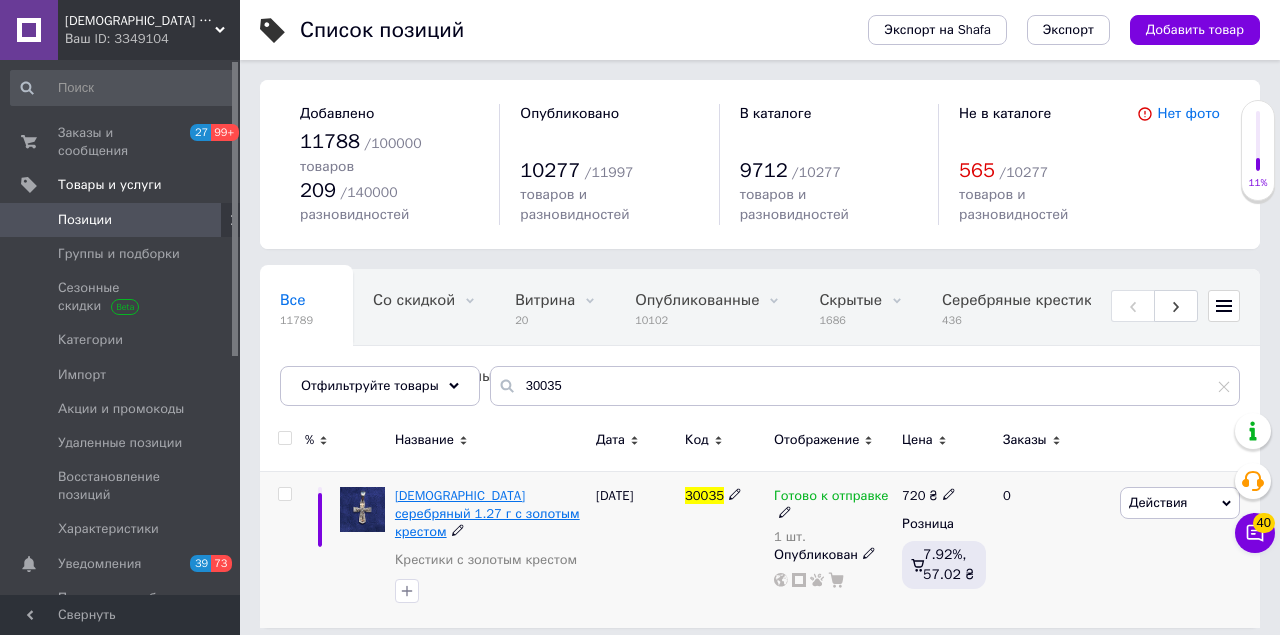 click on "[DEMOGRAPHIC_DATA] серебряный 1.27 г с золотым крестом" at bounding box center (487, 513) 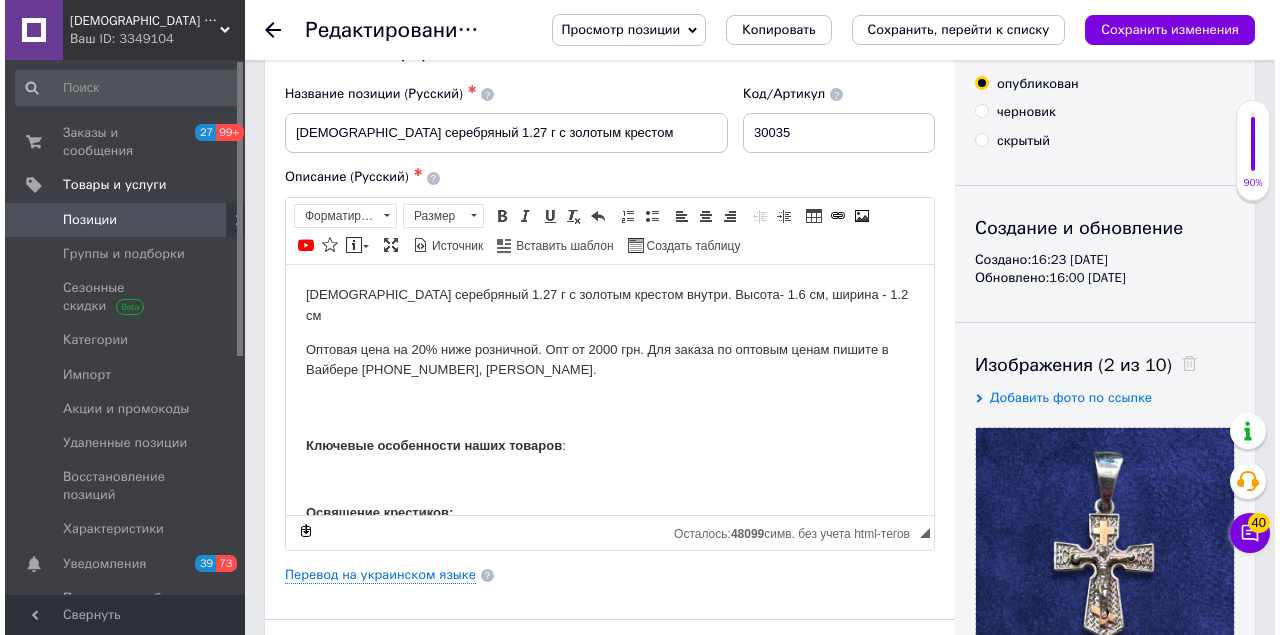 scroll, scrollTop: 66, scrollLeft: 0, axis: vertical 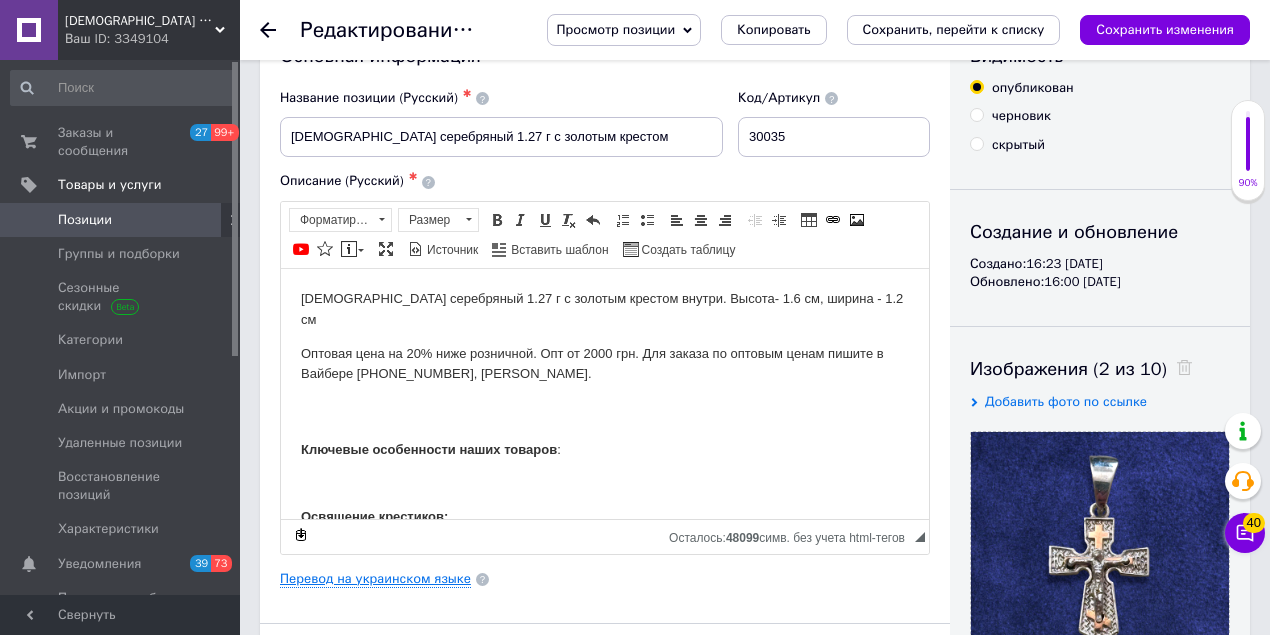 click on "Перевод на украинском языке" at bounding box center (375, 579) 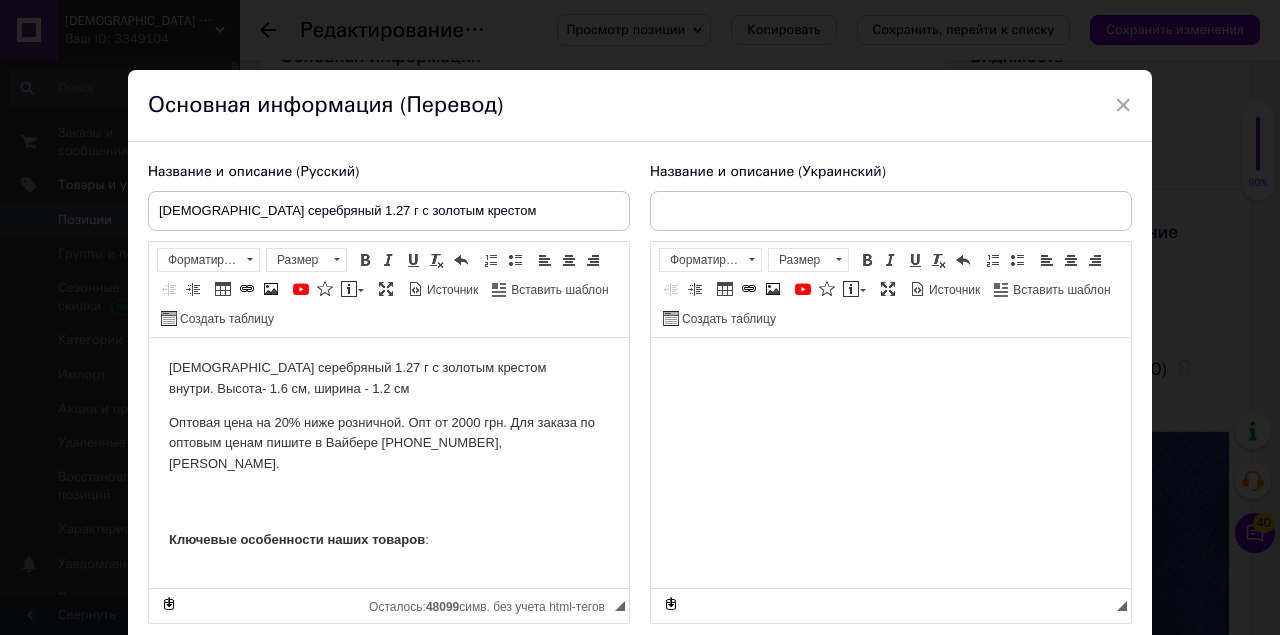 scroll, scrollTop: 0, scrollLeft: 0, axis: both 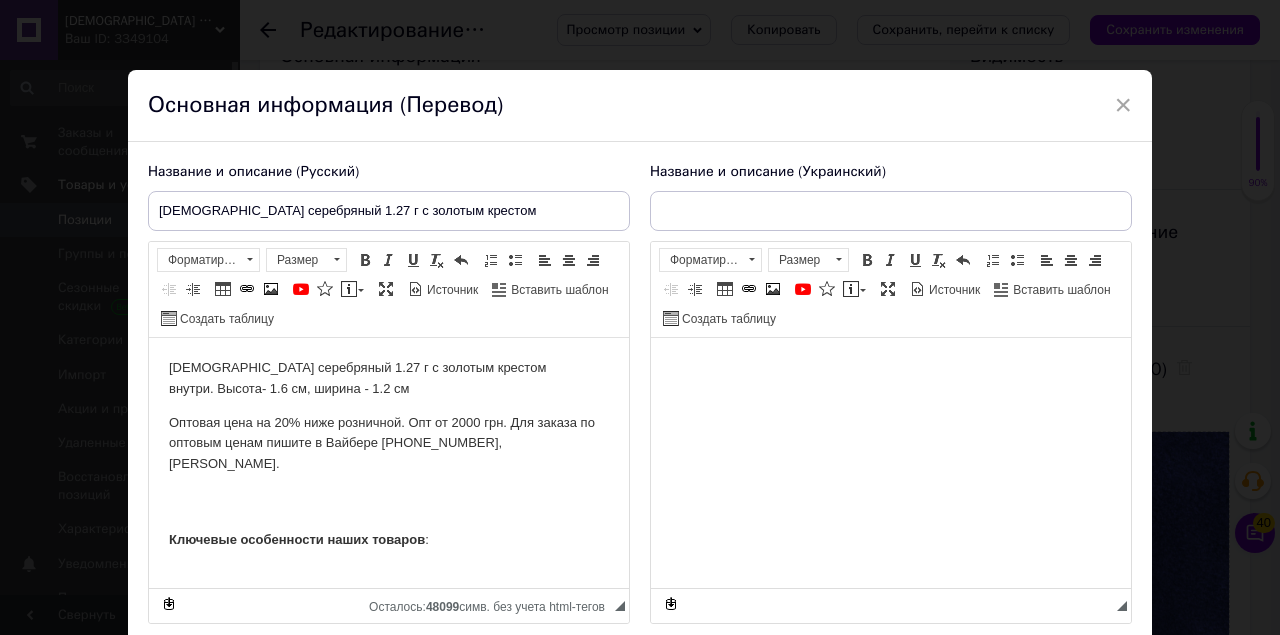 type on "Хрестик срібний 1.27 г із золотим хрестом" 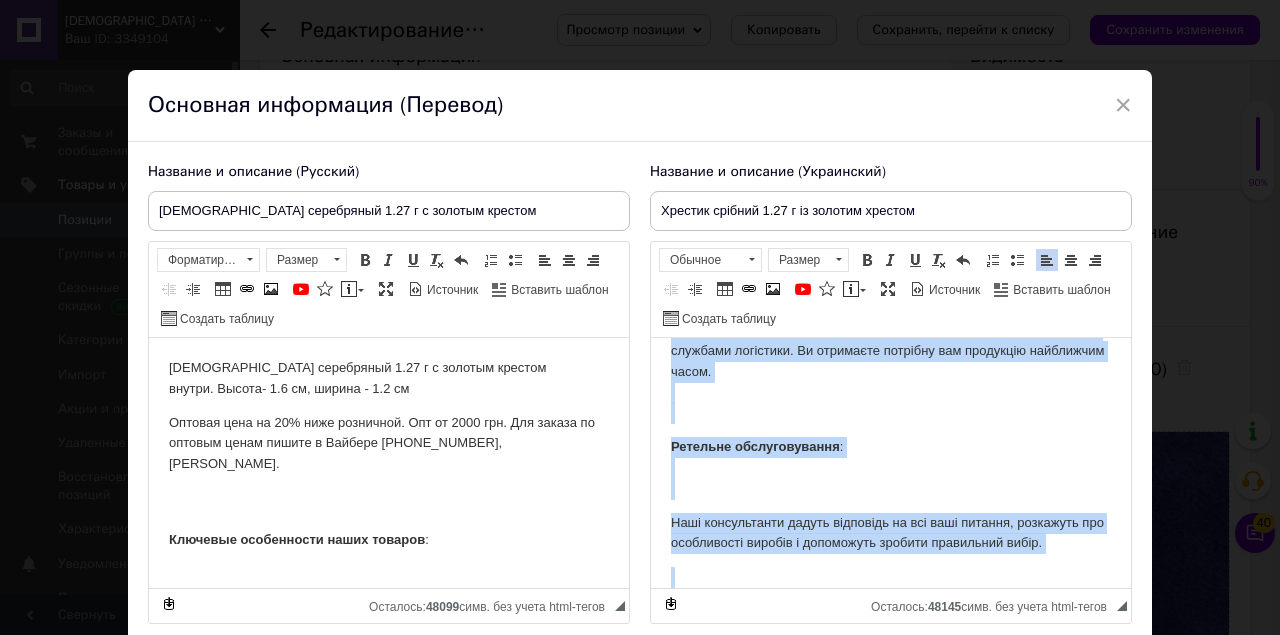 scroll, scrollTop: 149, scrollLeft: 0, axis: vertical 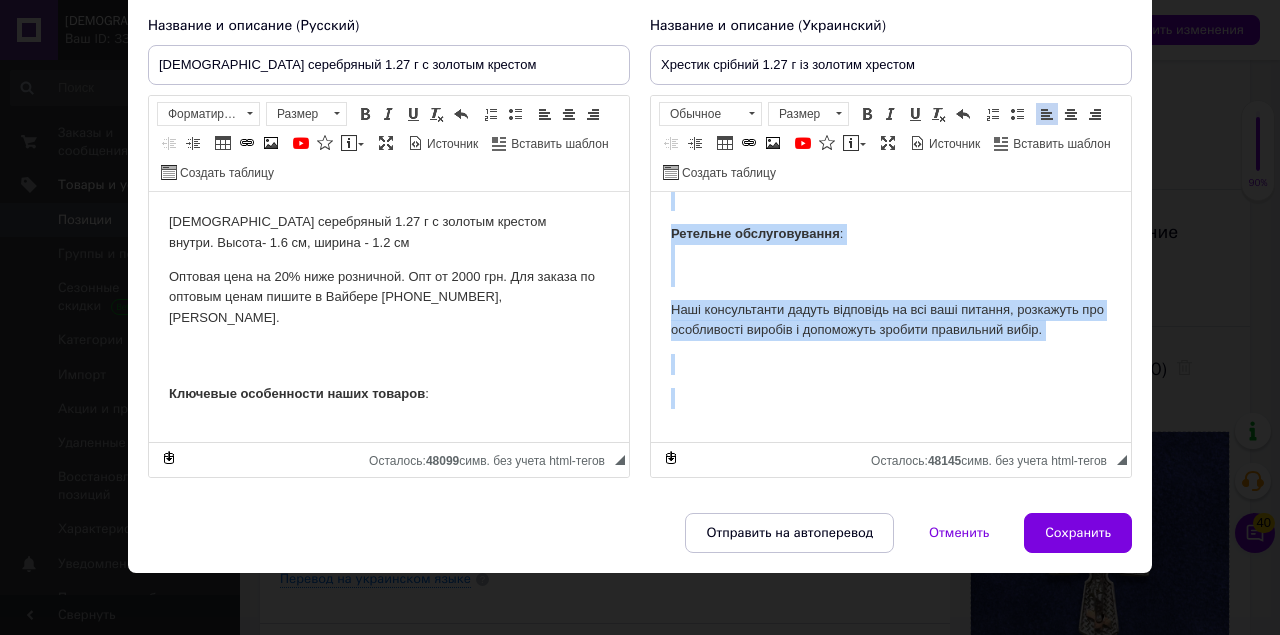 drag, startPoint x: 660, startPoint y: 276, endPoint x: 732, endPoint y: 506, distance: 241.00623 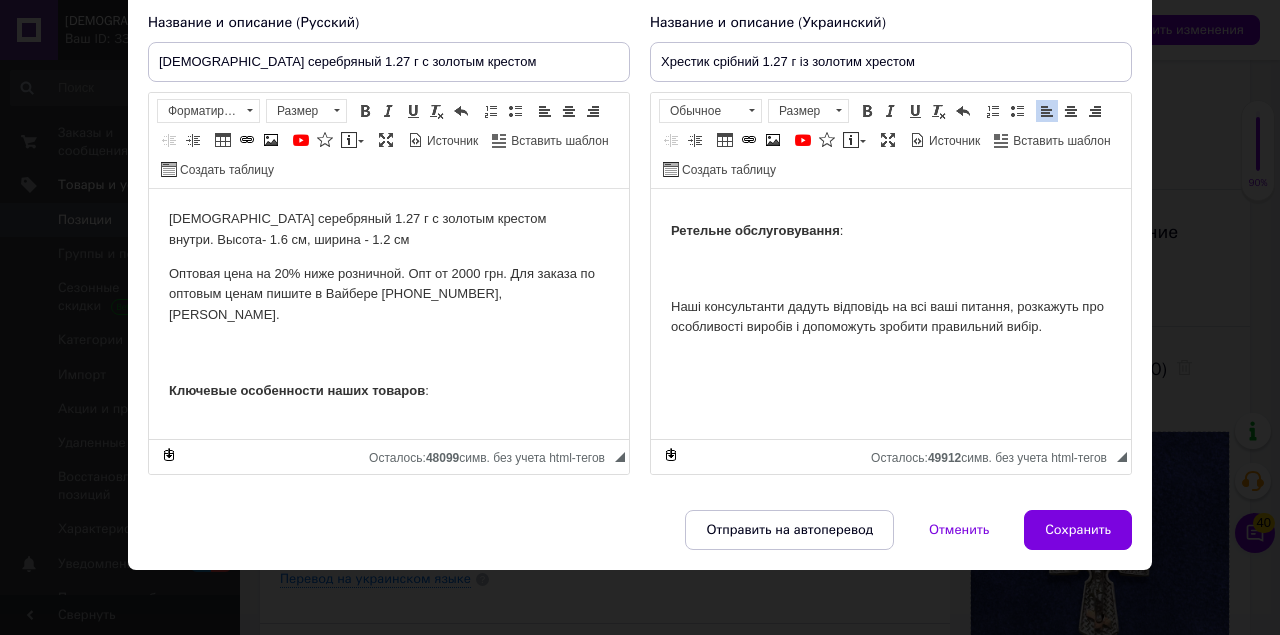scroll, scrollTop: 0, scrollLeft: 0, axis: both 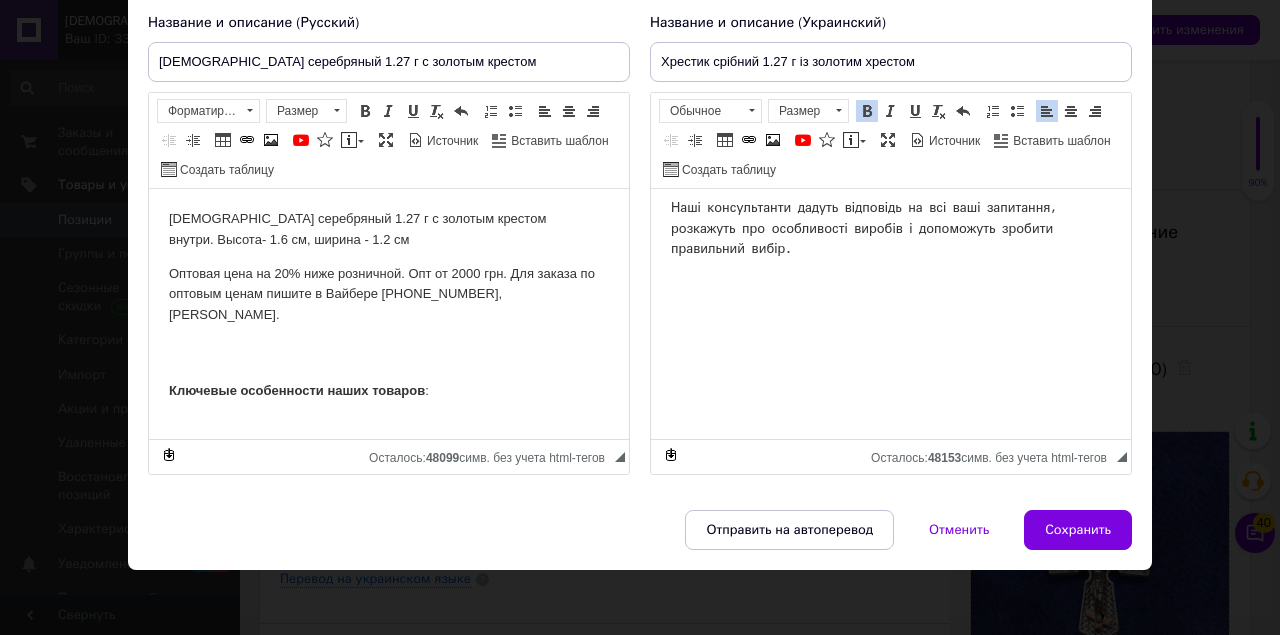 drag, startPoint x: 1128, startPoint y: 409, endPoint x: 1126, endPoint y: 393, distance: 16.124516 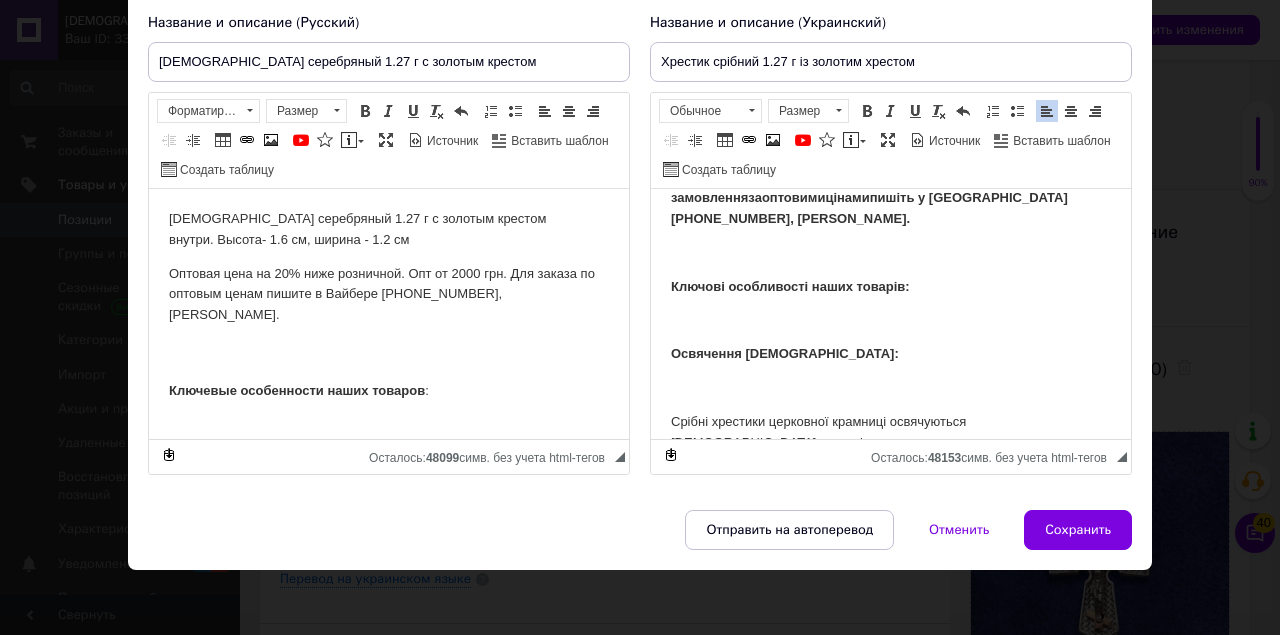 scroll, scrollTop: 0, scrollLeft: 0, axis: both 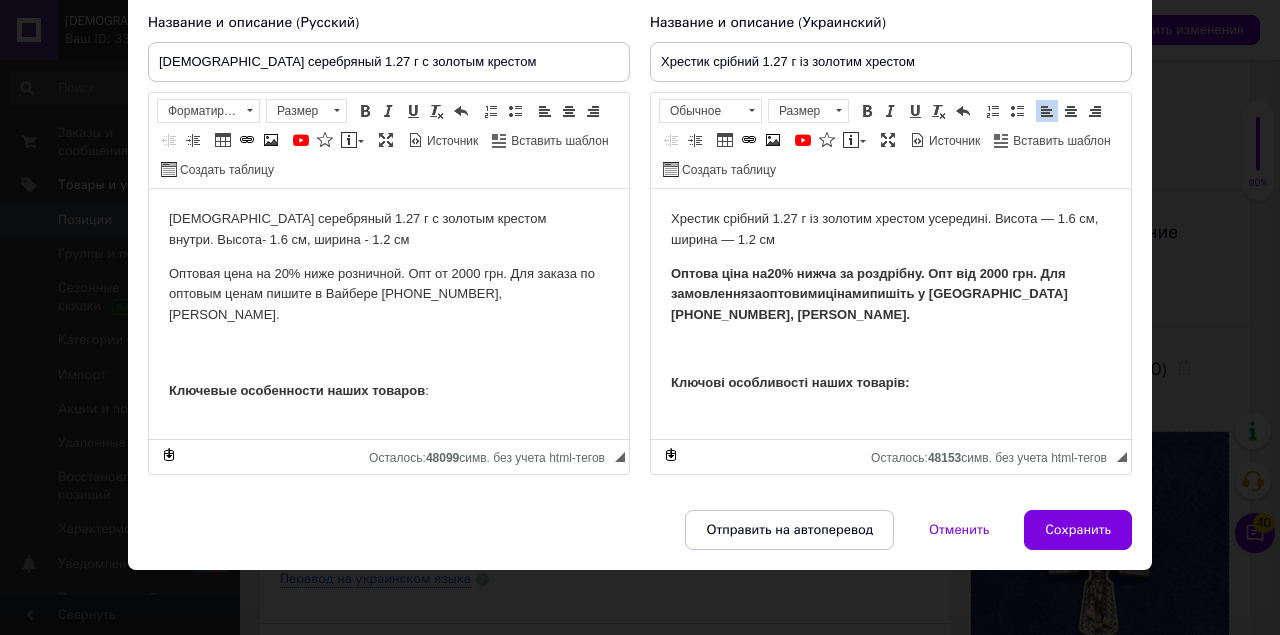 drag, startPoint x: 1126, startPoint y: 414, endPoint x: 1757, endPoint y: 368, distance: 632.6745 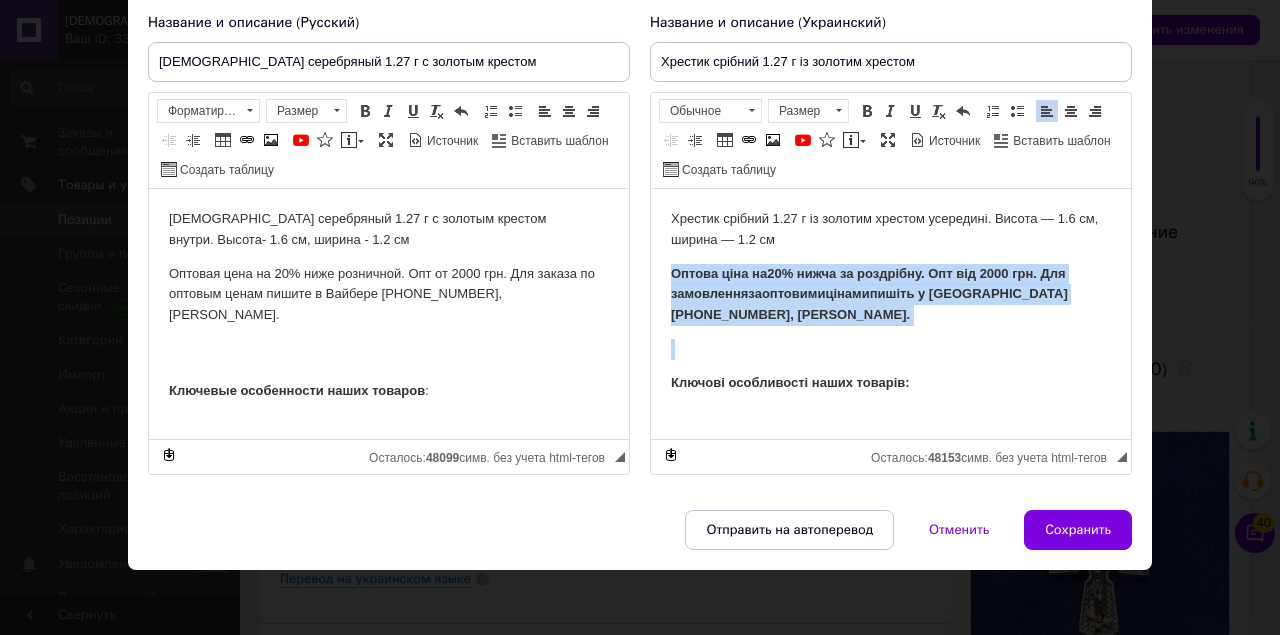 drag, startPoint x: 706, startPoint y: 312, endPoint x: 653, endPoint y: 270, distance: 67.62396 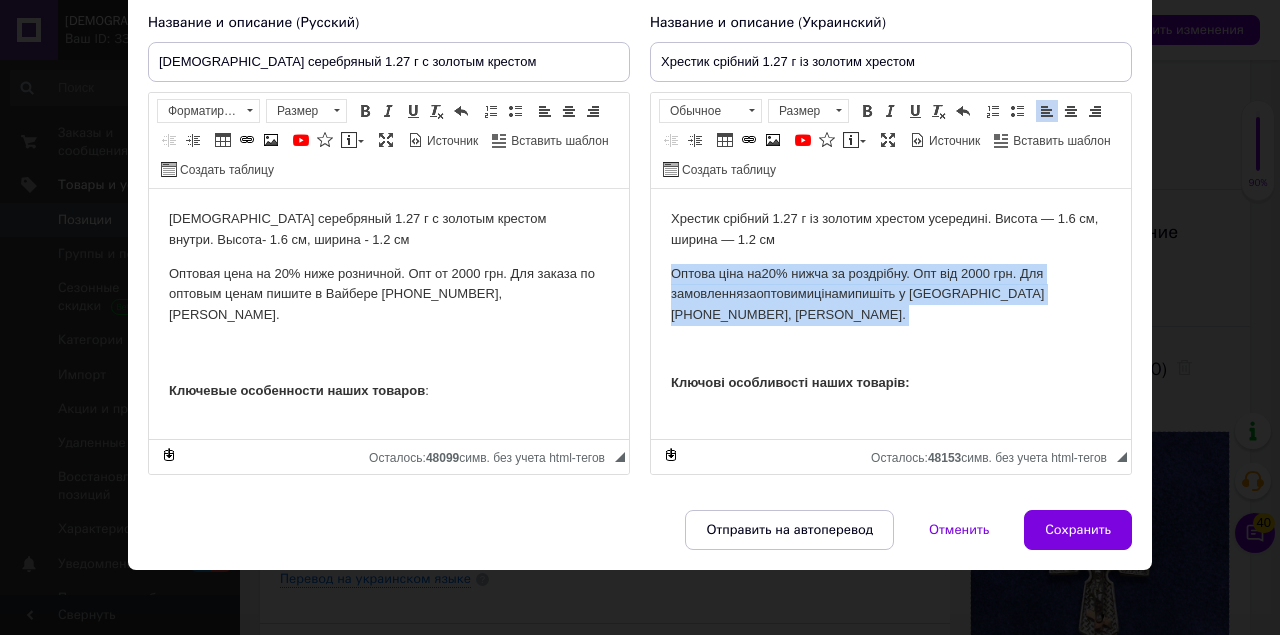click at bounding box center [891, 349] 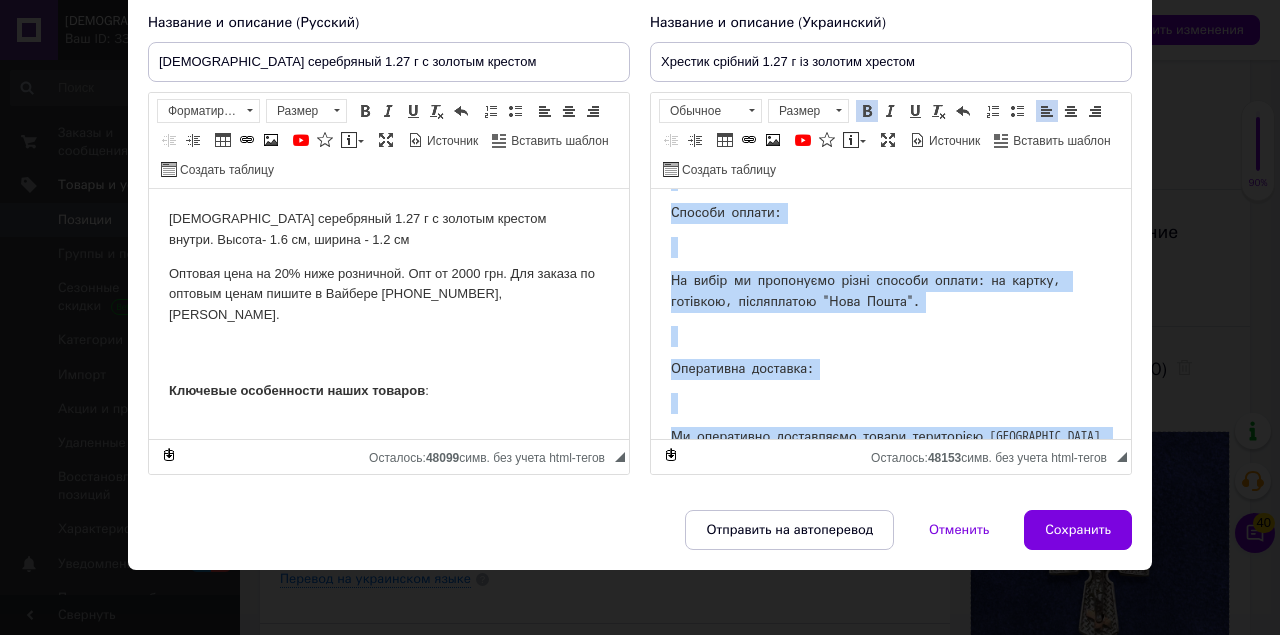 scroll, scrollTop: 1976, scrollLeft: 0, axis: vertical 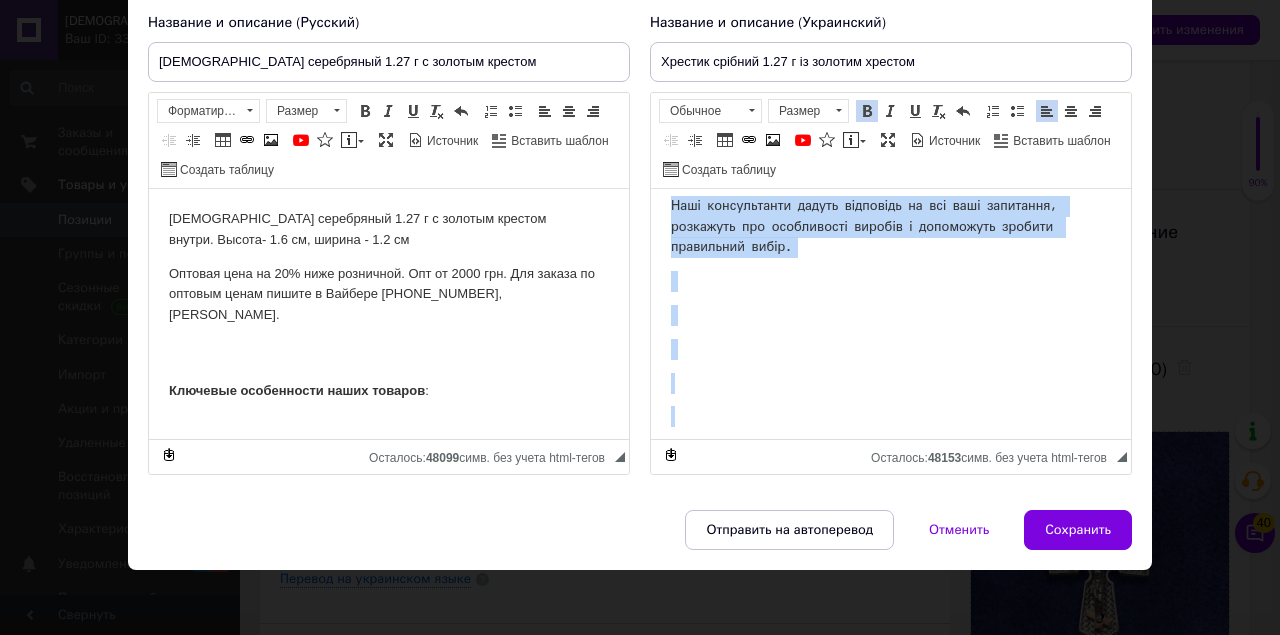 drag, startPoint x: 671, startPoint y: 246, endPoint x: 934, endPoint y: 501, distance: 366.32498 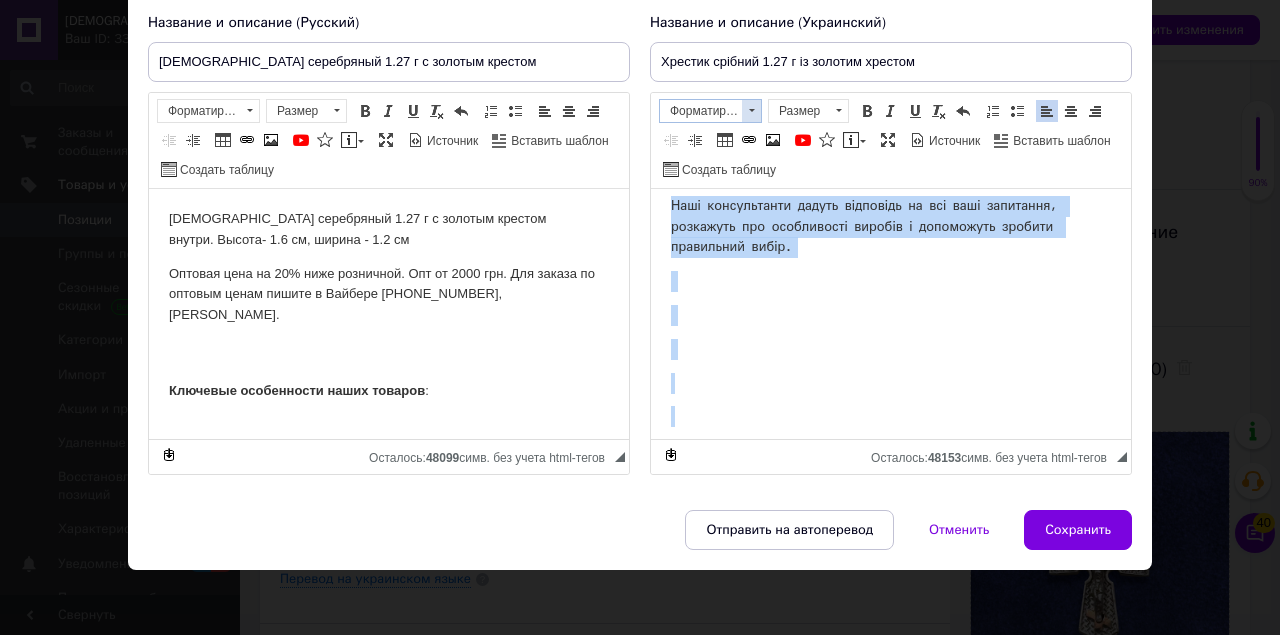 click at bounding box center (751, 111) 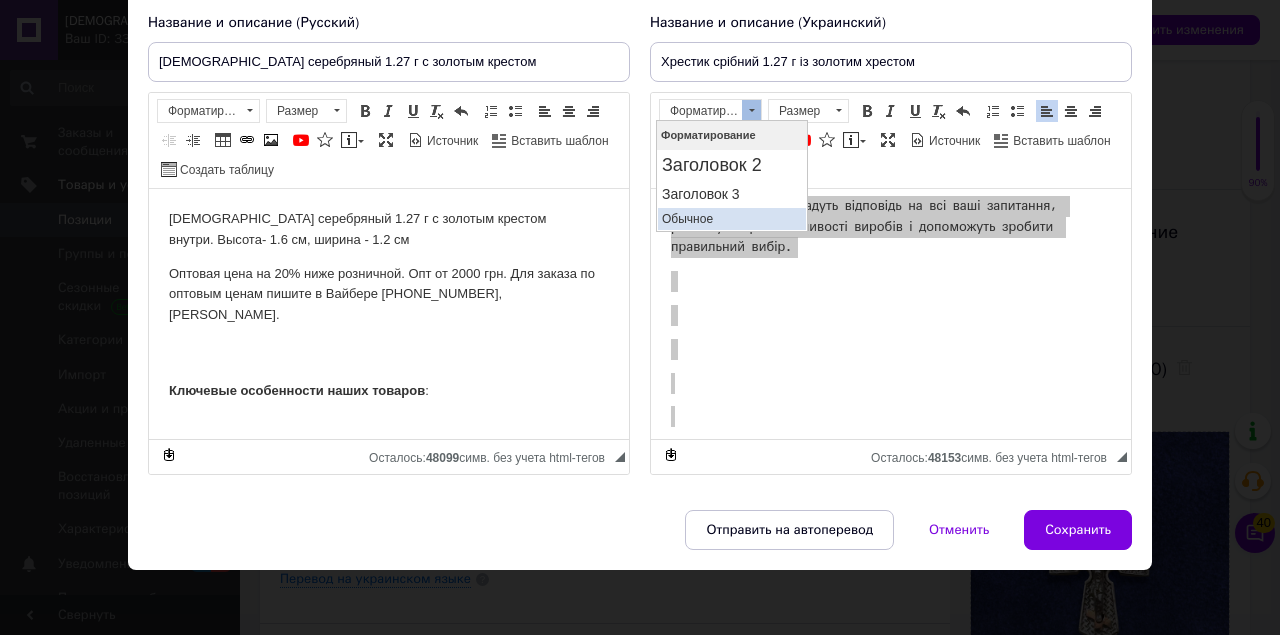 scroll, scrollTop: 0, scrollLeft: 0, axis: both 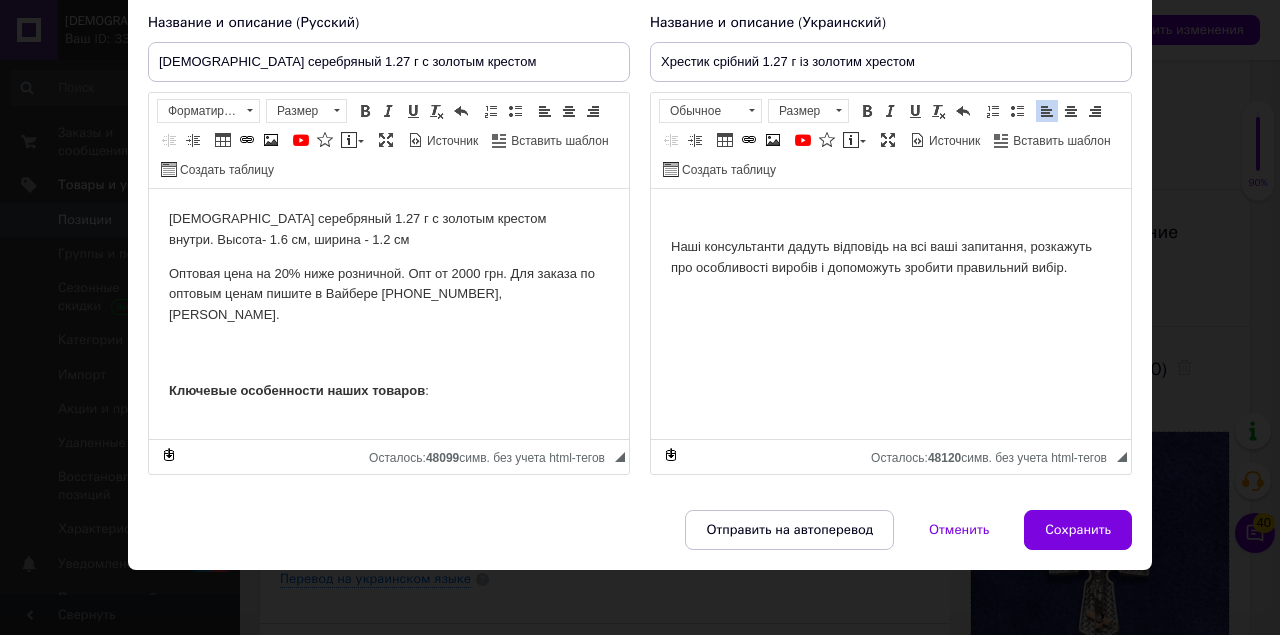 click at bounding box center [891, 369] 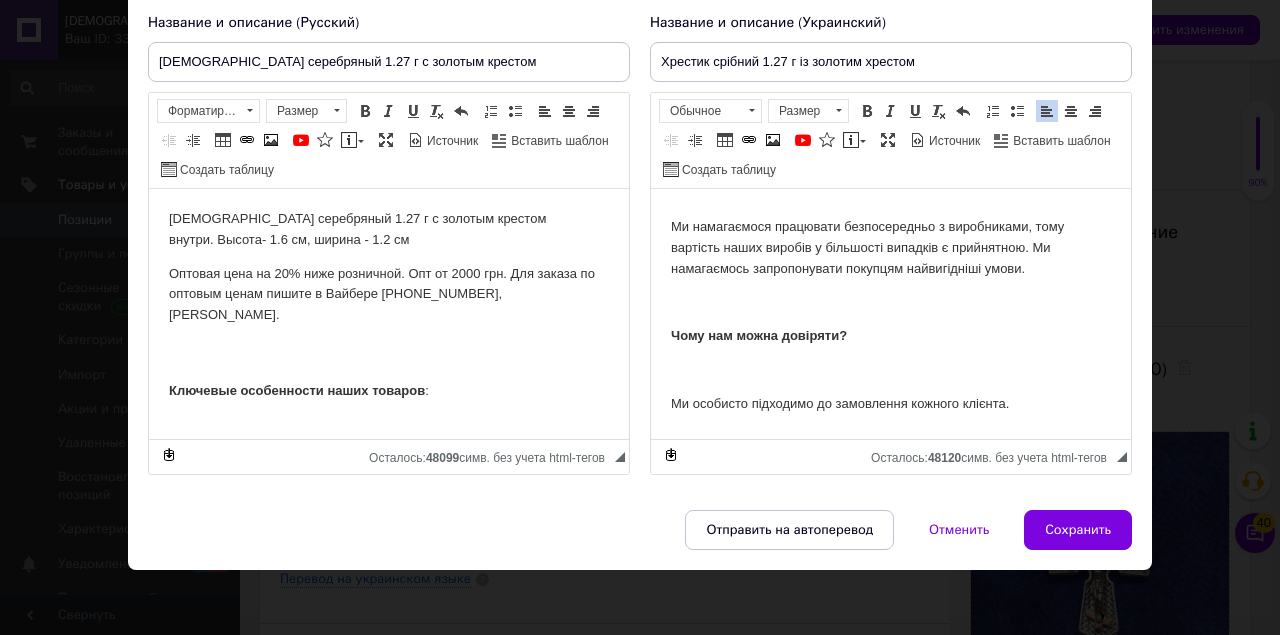 scroll, scrollTop: 0, scrollLeft: 0, axis: both 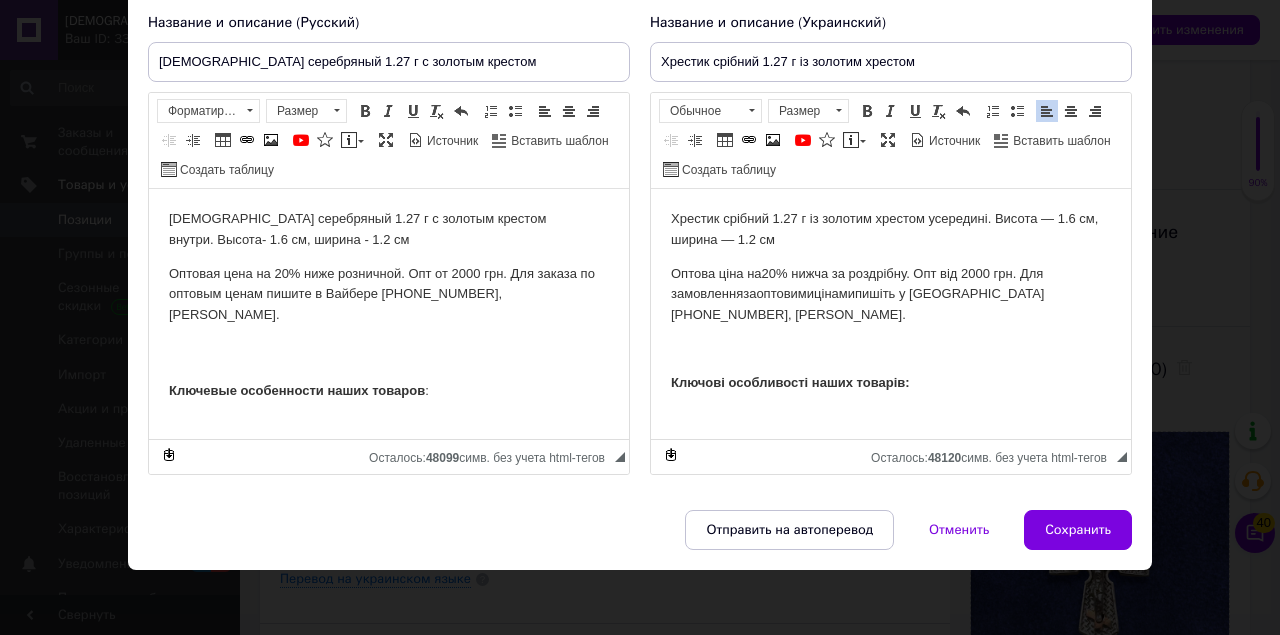 click on "Хрестик срібний 1.27 г із золотим хрестом усередині. Висота — 1.6 см, ширина — 1.2 см Оптова ціна на  20 % нижча за роздрібну. Опт від 2000 грн. Для замовлення  за  оптовим и  цінам и  пишіть у Вайбері [PHONE_NUMBER], [PERSON_NAME].   Ключові особливості наших товарів:   Освячення хрестиків: Срібні хрестики церковної крамниці освячуються [DEMOGRAPHIC_DATA] у храмі.   Відповідність канонам: Усі хрестики [DEMOGRAPHIC_DATA] з розп'яттям [DEMOGRAPHIC_DATA] [DEMOGRAPHIC_DATA].  Гарантія якості:   Значний асортимент:  Відповідність характеристик:  Прийнятні ціни:   Чому нам можна довіряти?  Переваги нашої компанії:" at bounding box center [891, 1292] 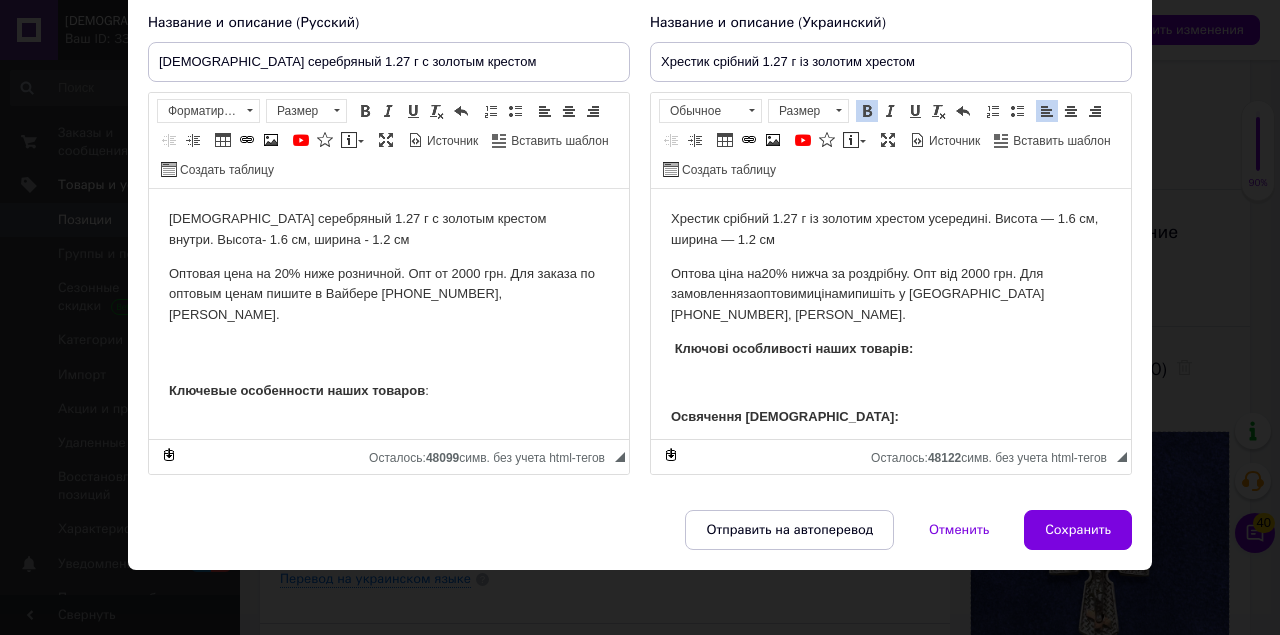 type 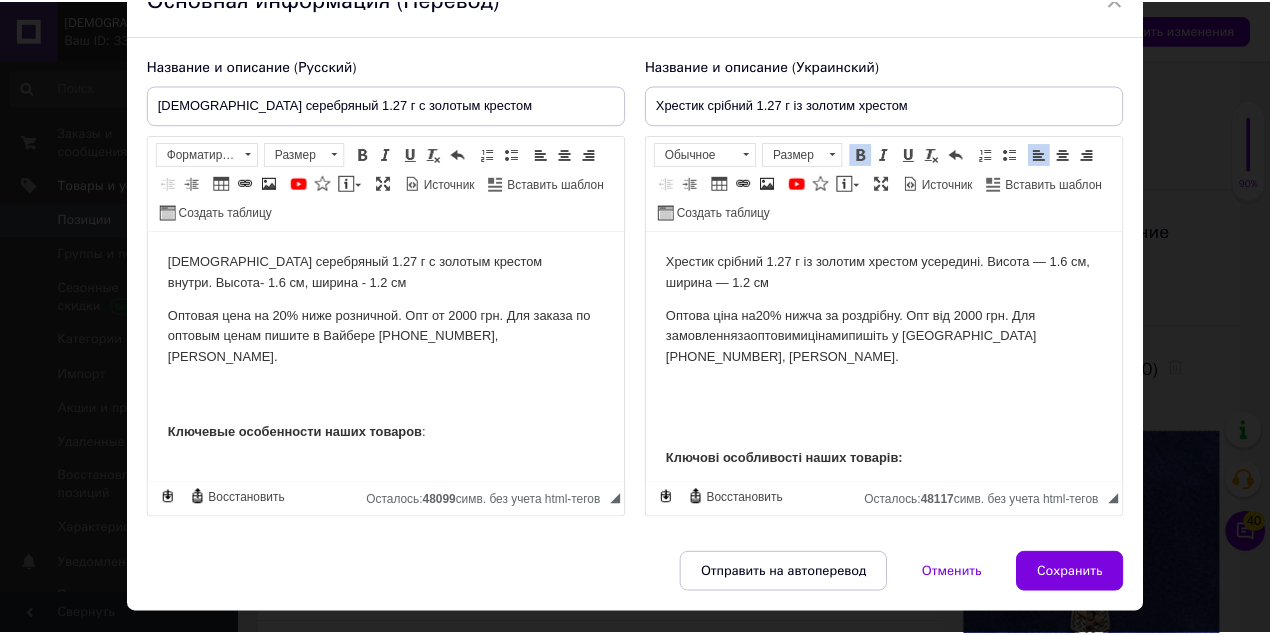 scroll, scrollTop: 82, scrollLeft: 0, axis: vertical 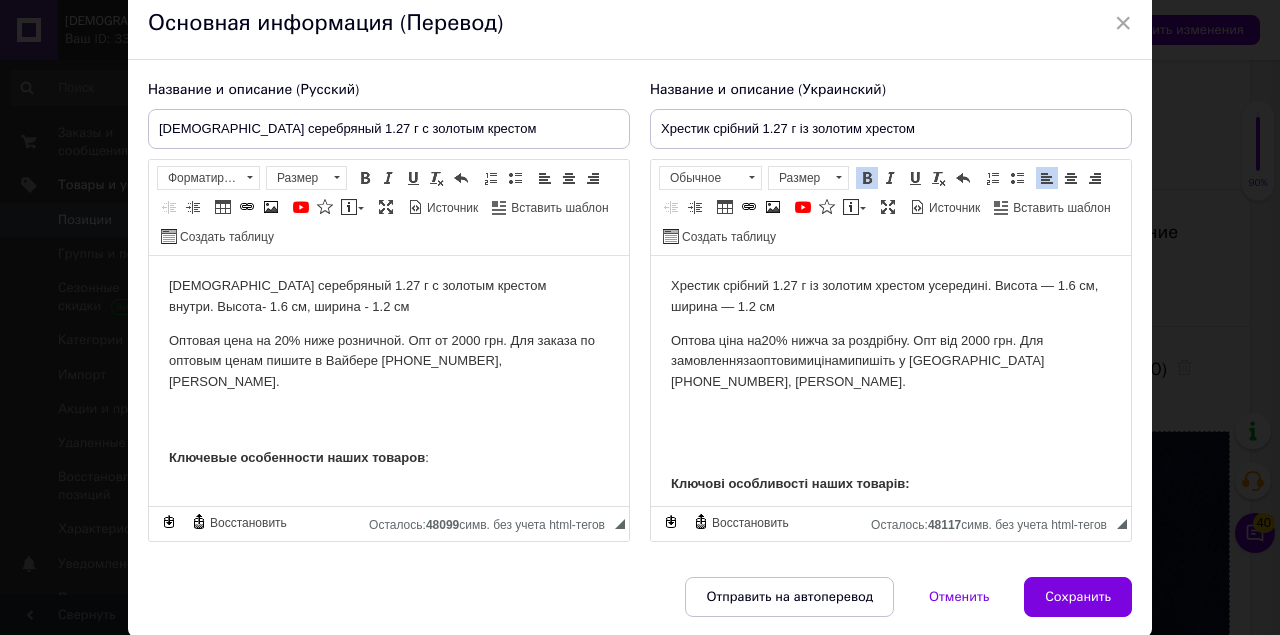 drag, startPoint x: 1070, startPoint y: 604, endPoint x: 1068, endPoint y: 591, distance: 13.152946 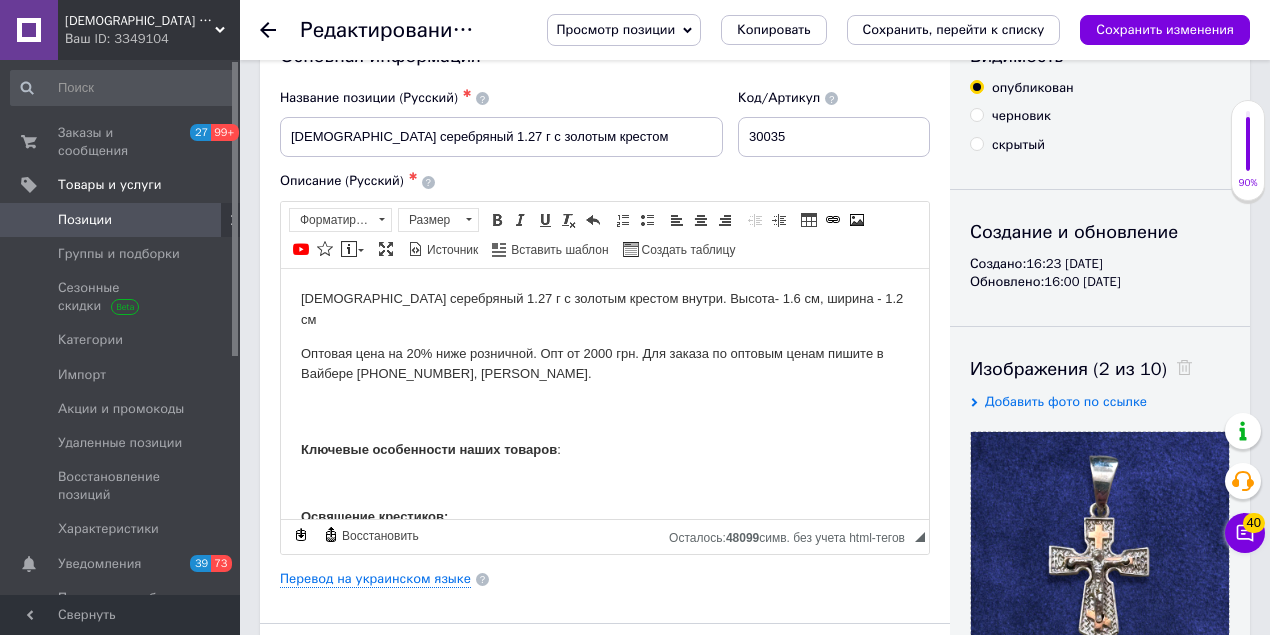 click on "Сохранить изменения" at bounding box center (1165, 30) 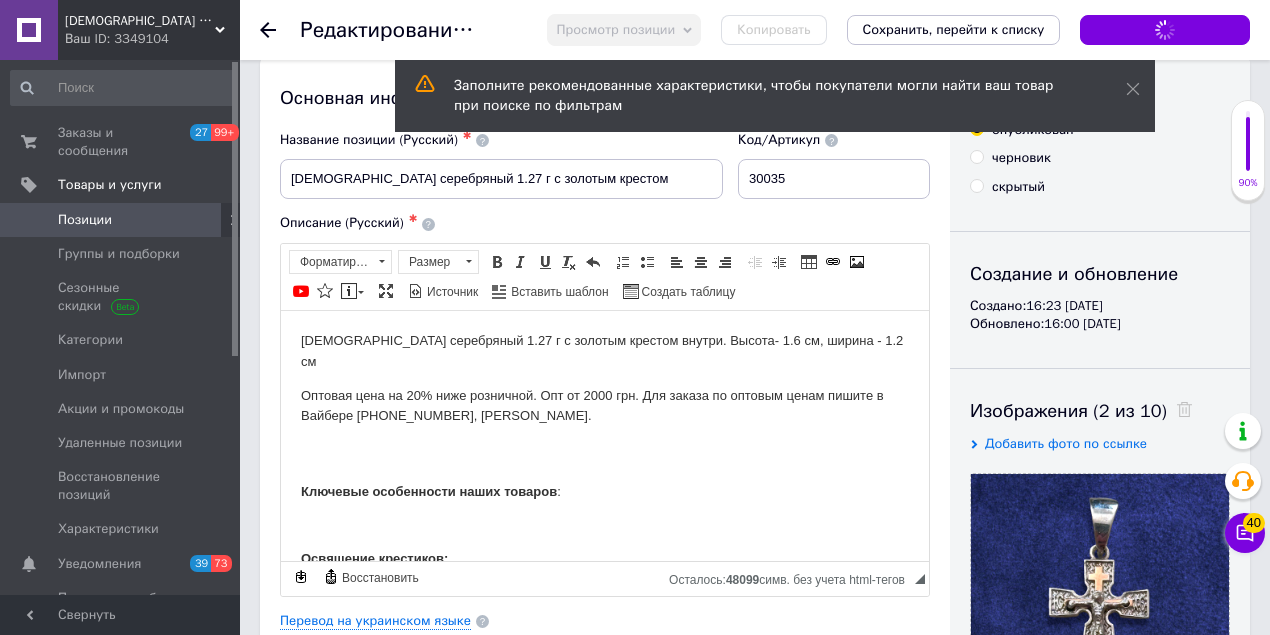 scroll, scrollTop: 0, scrollLeft: 0, axis: both 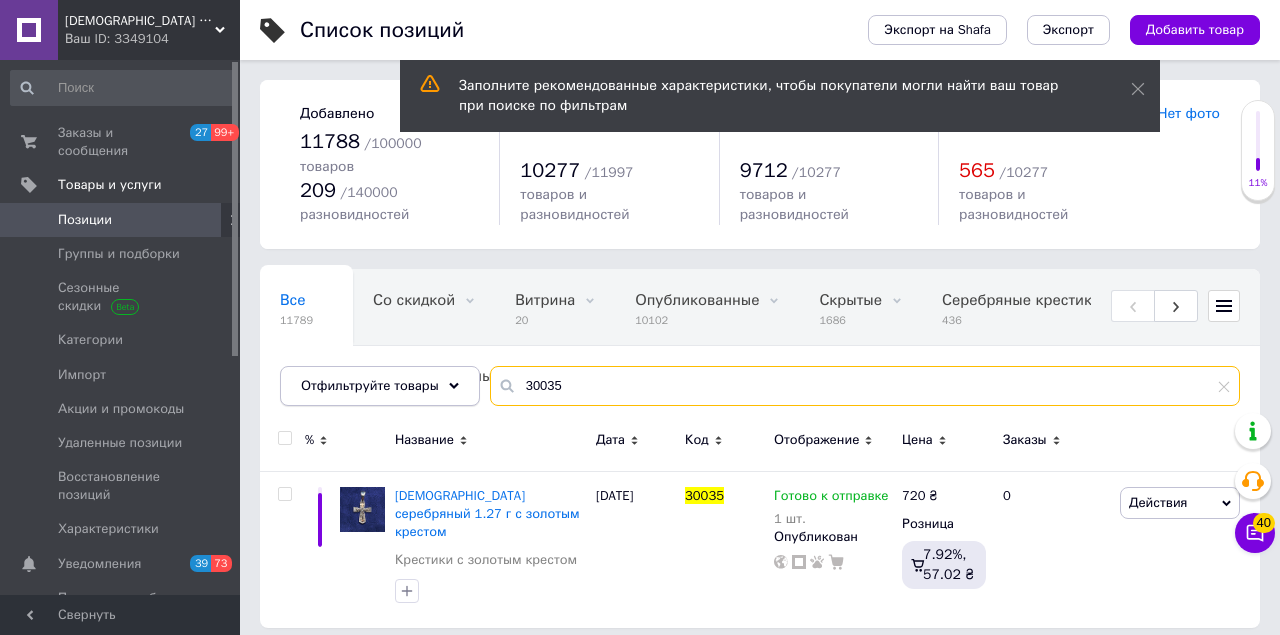 drag, startPoint x: 582, startPoint y: 357, endPoint x: 460, endPoint y: 357, distance: 122 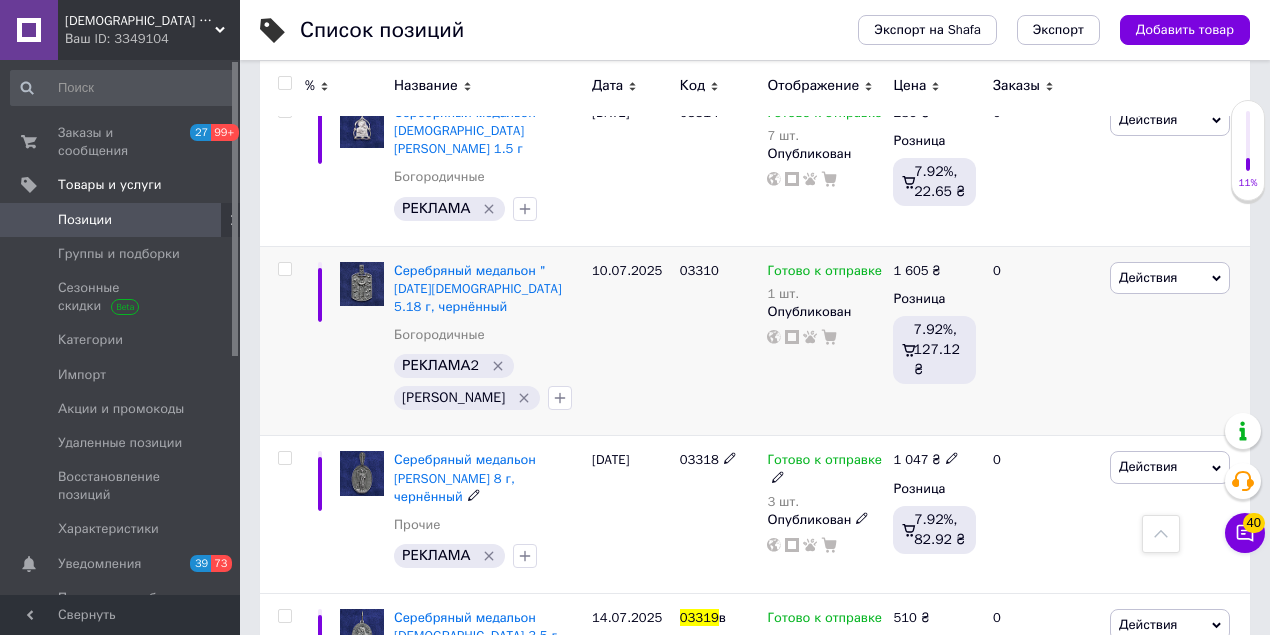 scroll, scrollTop: 1541, scrollLeft: 0, axis: vertical 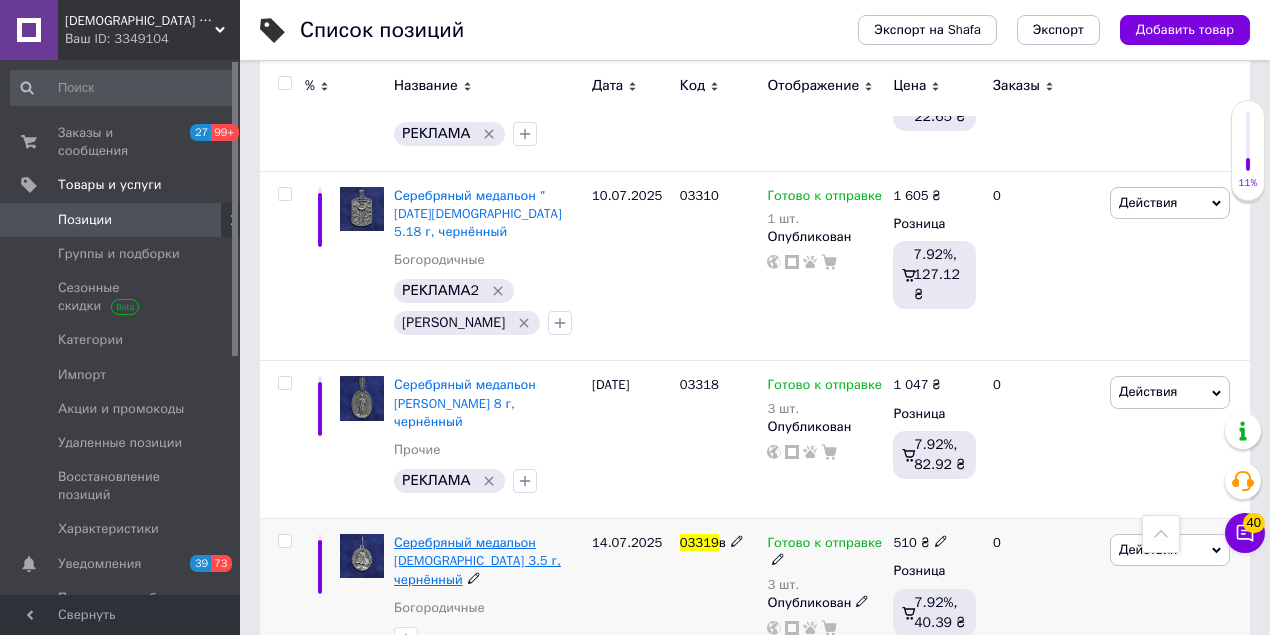 type on "03319" 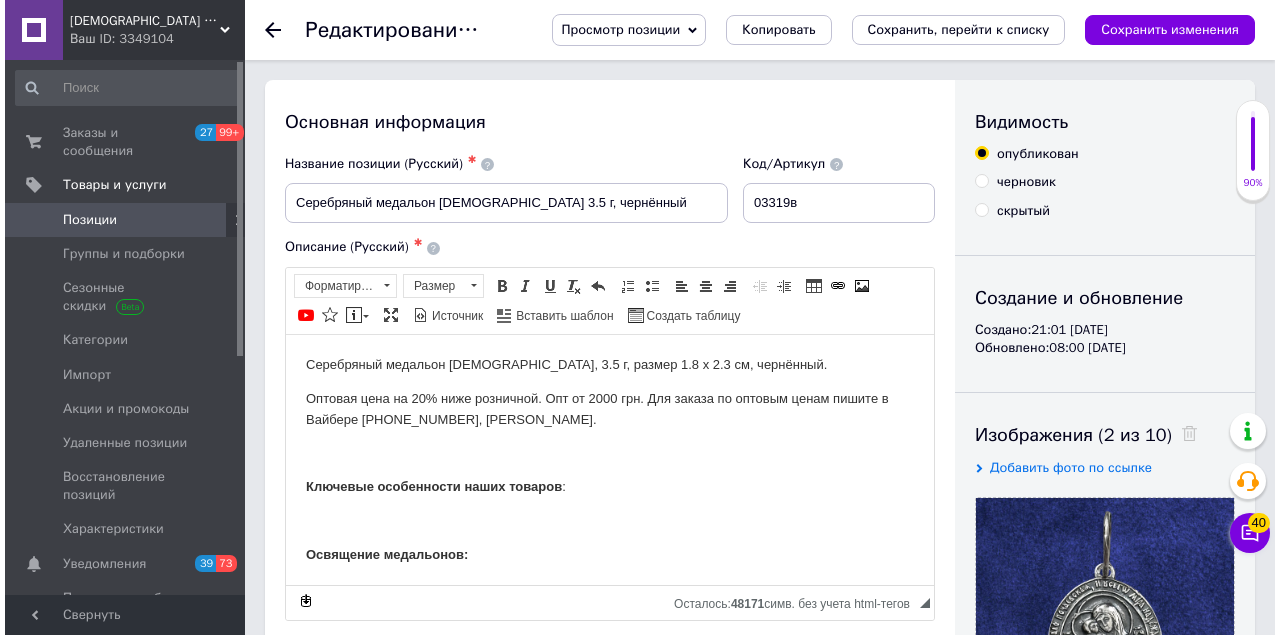 scroll, scrollTop: 66, scrollLeft: 0, axis: vertical 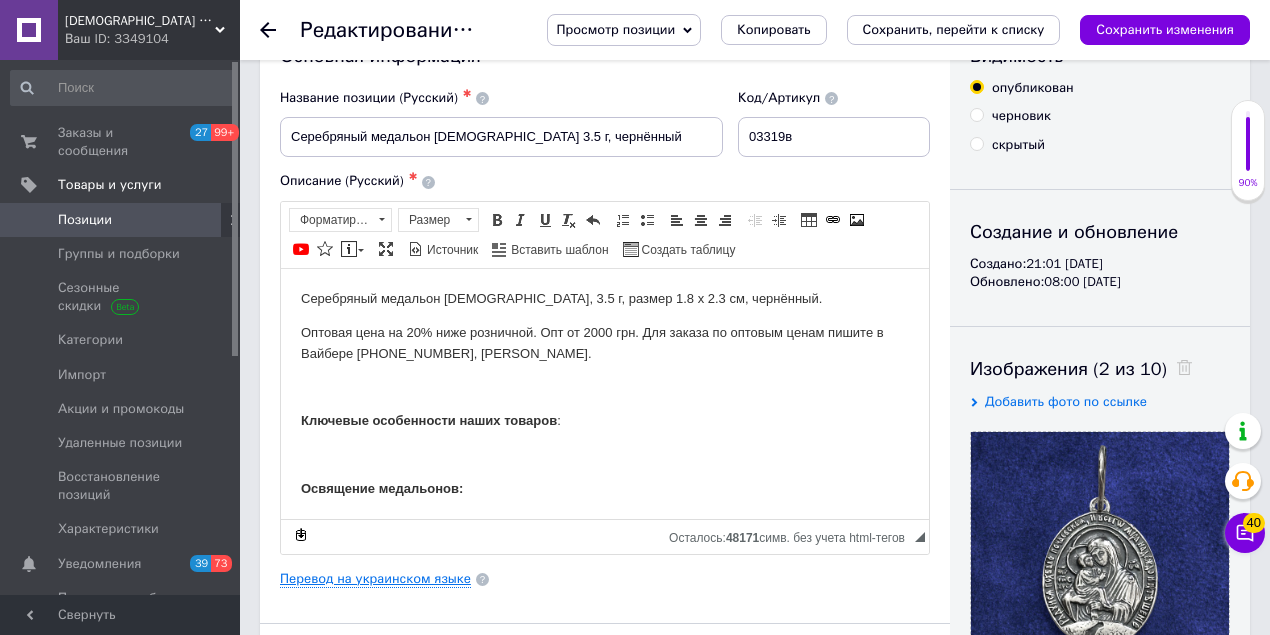 click on "Перевод на украинском языке" at bounding box center [375, 579] 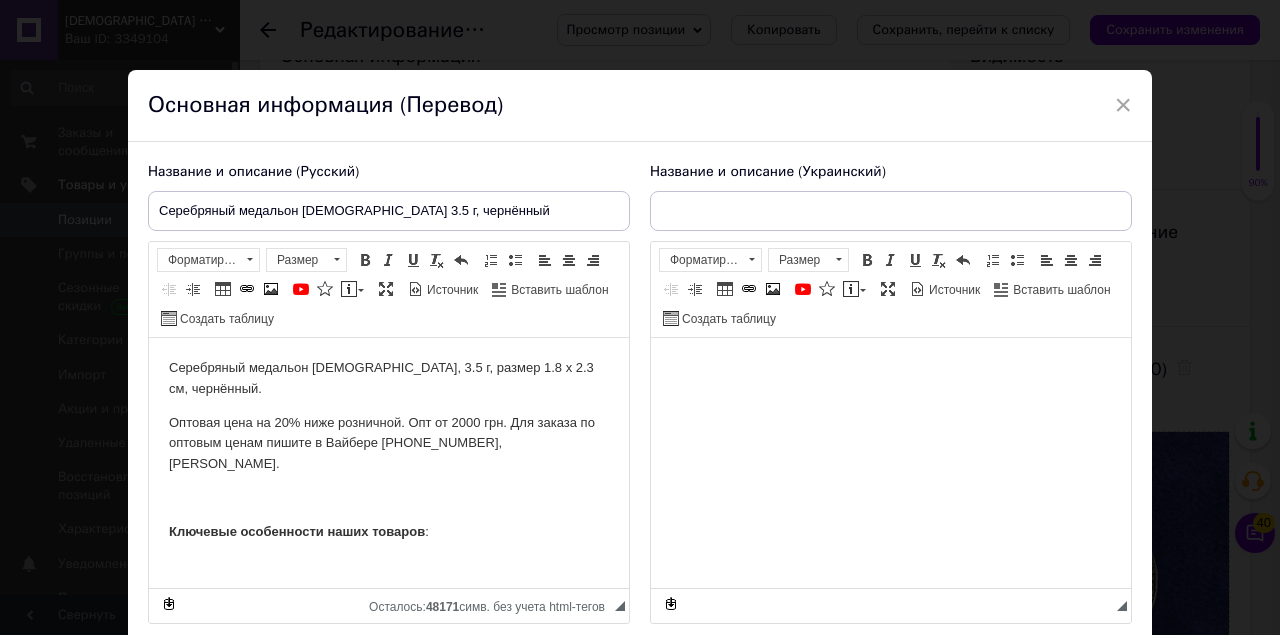 scroll, scrollTop: 0, scrollLeft: 0, axis: both 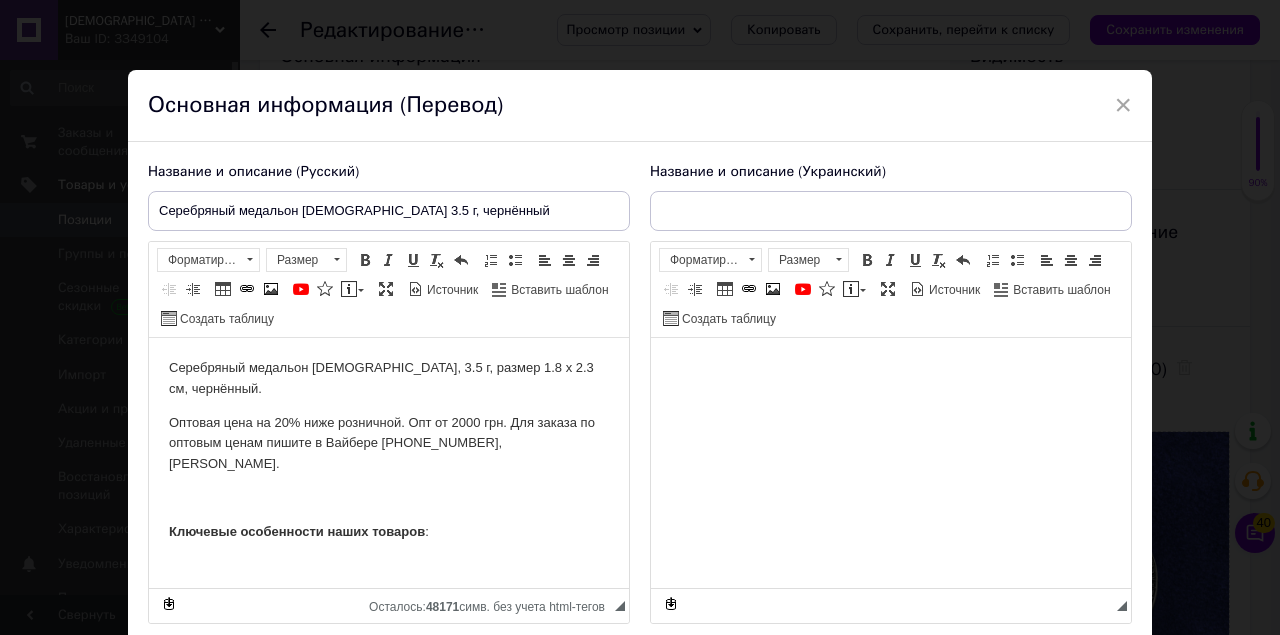 type on "Срібний медальйон [DEMOGRAPHIC_DATA] Почаївська 3.5 г, чорнений" 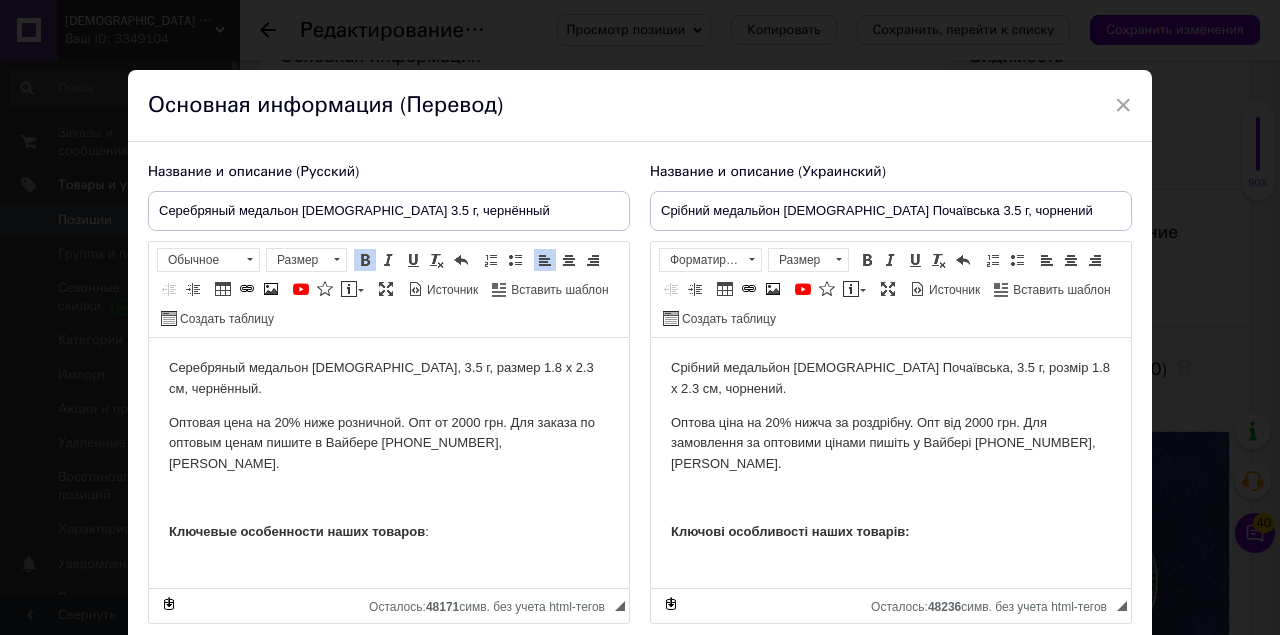 click on "Серебряный медальон [DEMOGRAPHIC_DATA], 3.5 г, размер 1.8 х 2.3 см, чернённый.  Оптовая цена на 20% ниже розничной. Опт от 2000 грн. Для заказа по оптовым ценам пишите в Вайбере [PHONE_NUMBER], [PERSON_NAME]. Ключевые особенности наших товаров :    Освящение медальонов: Серебряные медальоны церковной лавки освящаются [DEMOGRAPHIC_DATA] в храме.   Гарантия качества : Мы работаем только с проверенными производителями. Продаем серебро 925 пробы. Каждое изделие имеет пробу, пломбу и бирку. Вы можете быть абсолютно уверены в качестве изделия.  Значительный ассортимент : : :    ?" at bounding box center [389, 1381] 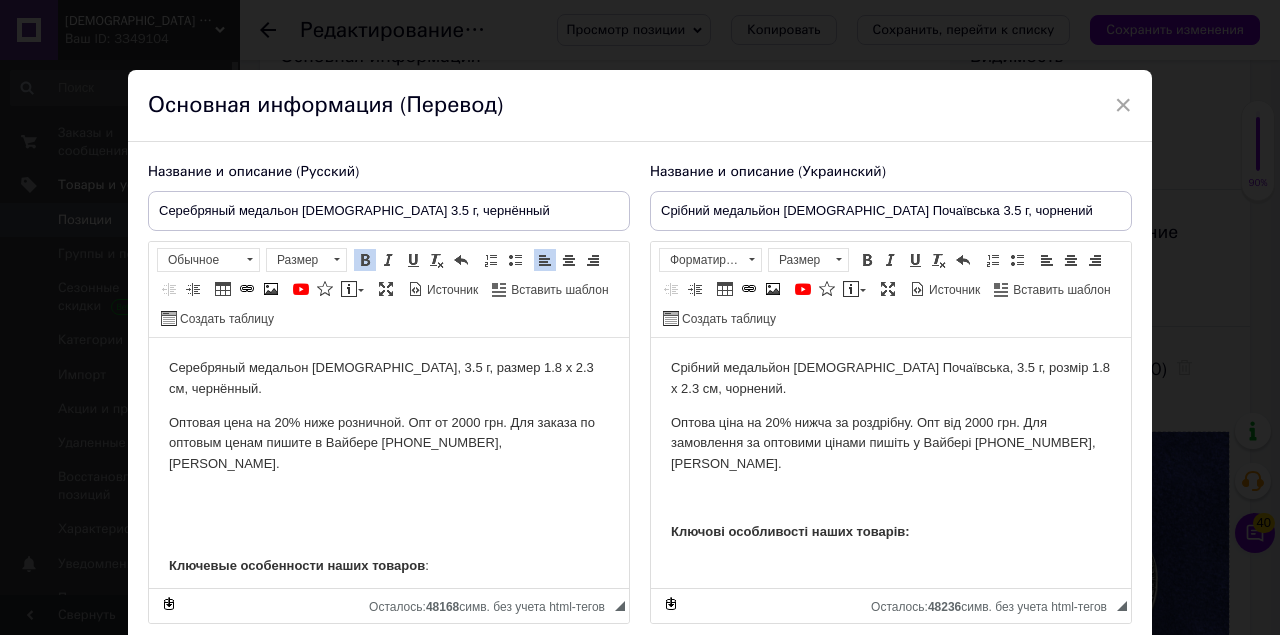 click on "Срібний медальйон [DEMOGRAPHIC_DATA] Почаївська, 3.5 г, розмір 1.8 х 2.3 см, чорнений.  Оптова ціна на 20% нижча за роздрібну. Опт від 2000 грн. Для замовлення за оптовими цінами пишіть у Вайбері [PHONE_NUMBER], [PERSON_NAME]. Ключові особливості наших товарів:  Освячення медальйонів: Срібні медальйони церковної крамниці освячуються священиком у храмі. Гарантія якості: Ми працюємо лише з перевіреними виробниками. Продаємо срібло 925 проби. Кожен виріб має пробу, пломбу та бирку. Ви можете бути абсолютно впевнені у якості виробу. Значний асортимент: Відповідність характеристик:" at bounding box center (891, 1278) 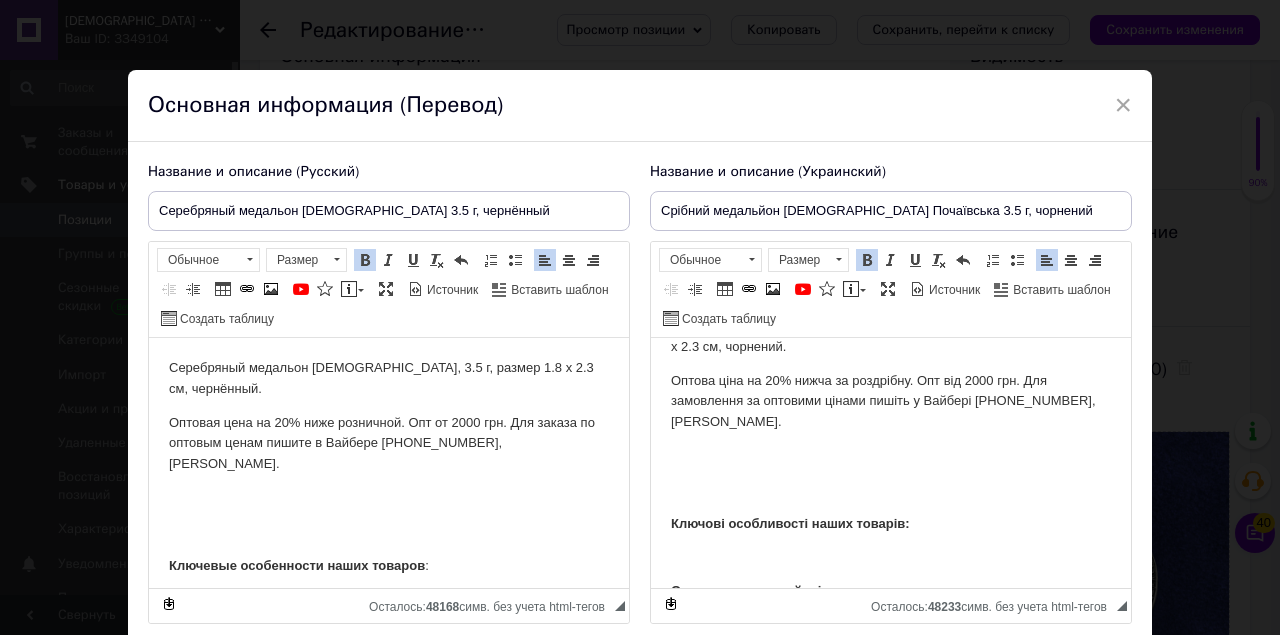 scroll, scrollTop: 66, scrollLeft: 0, axis: vertical 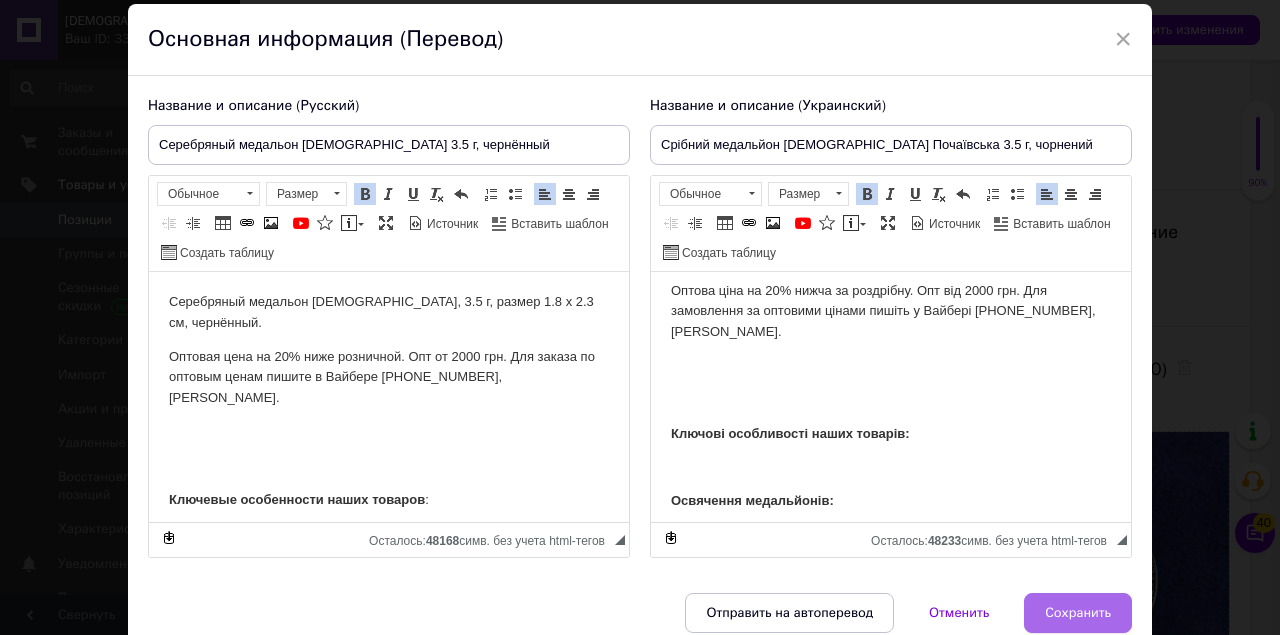 click on "Сохранить" at bounding box center (1078, 613) 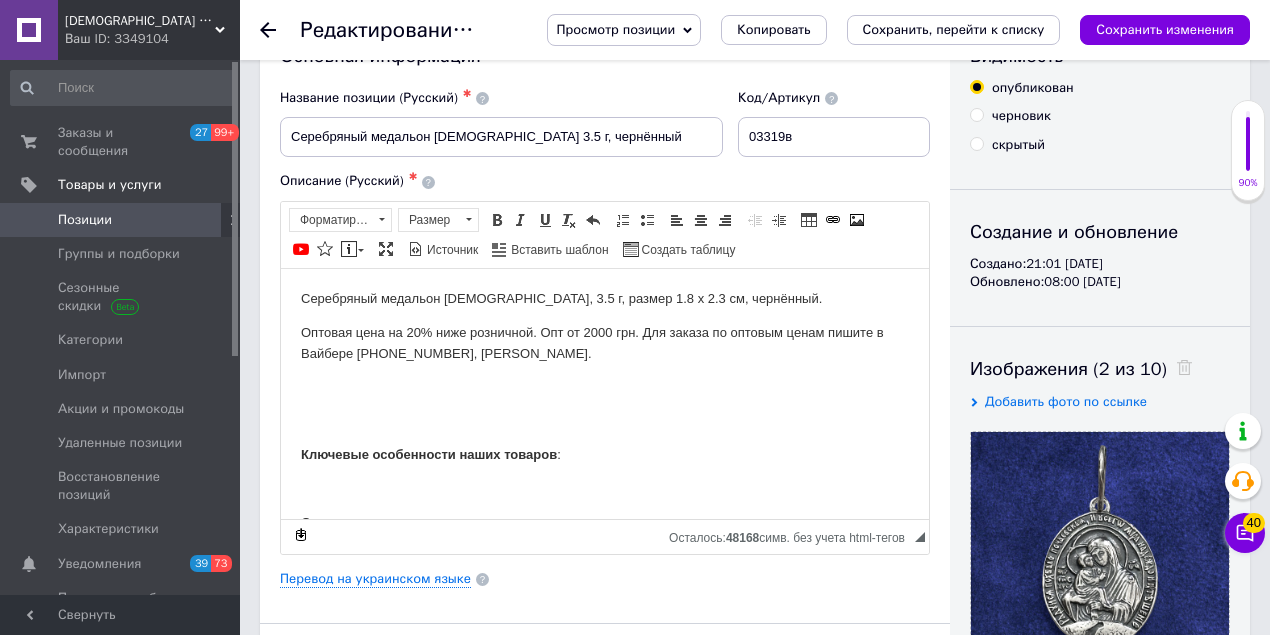 click on "Сохранить изменения" at bounding box center [1165, 29] 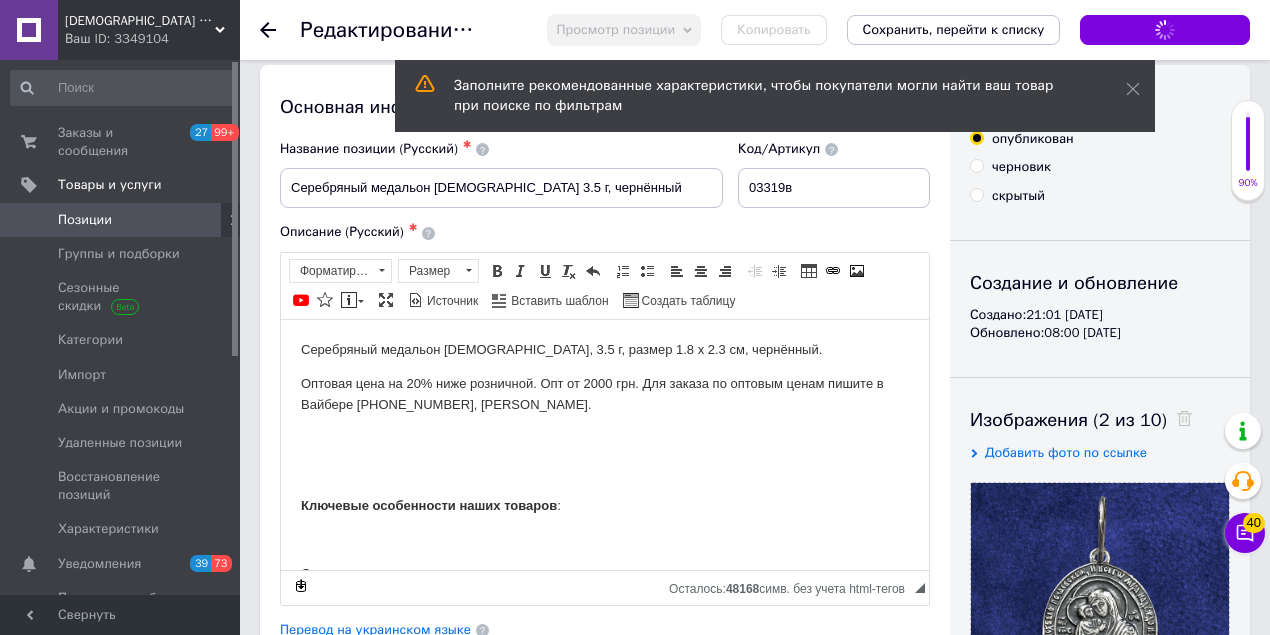 scroll, scrollTop: 0, scrollLeft: 0, axis: both 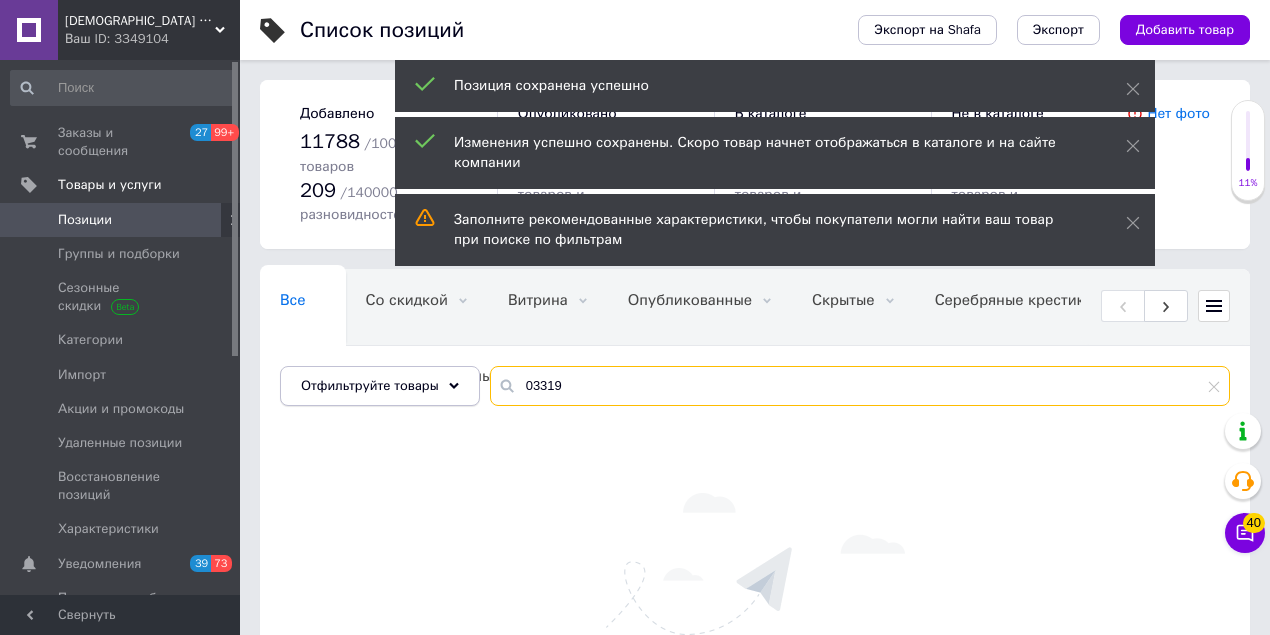 drag, startPoint x: 626, startPoint y: 366, endPoint x: 416, endPoint y: 360, distance: 210.0857 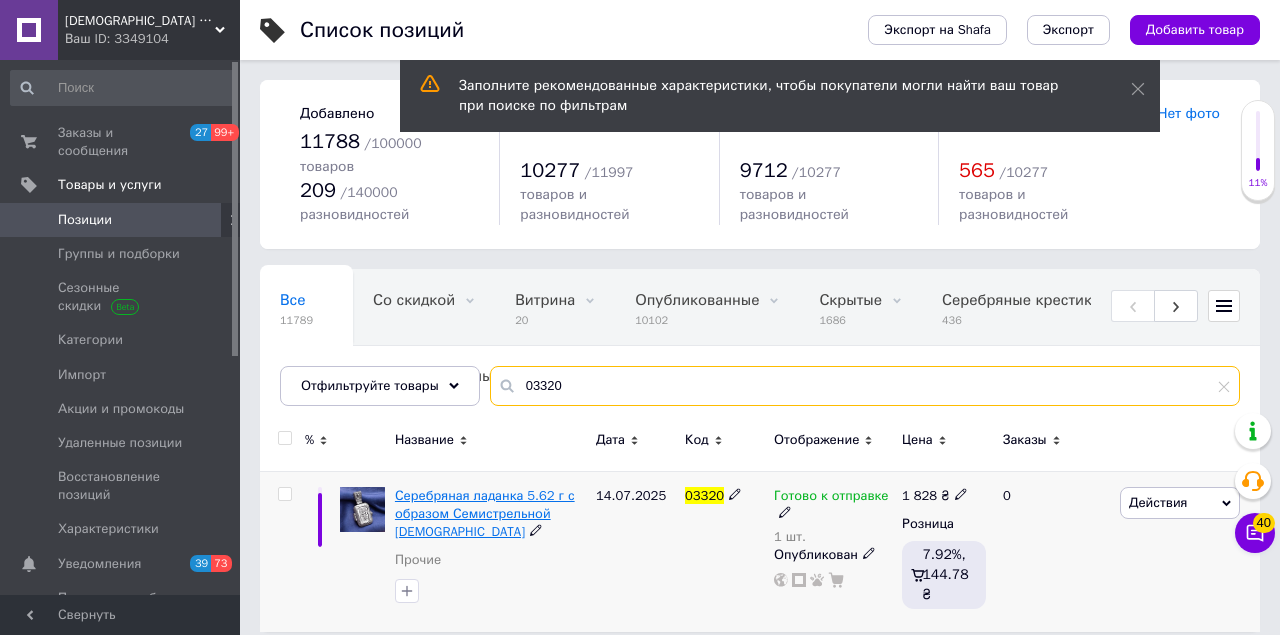 type on "03320" 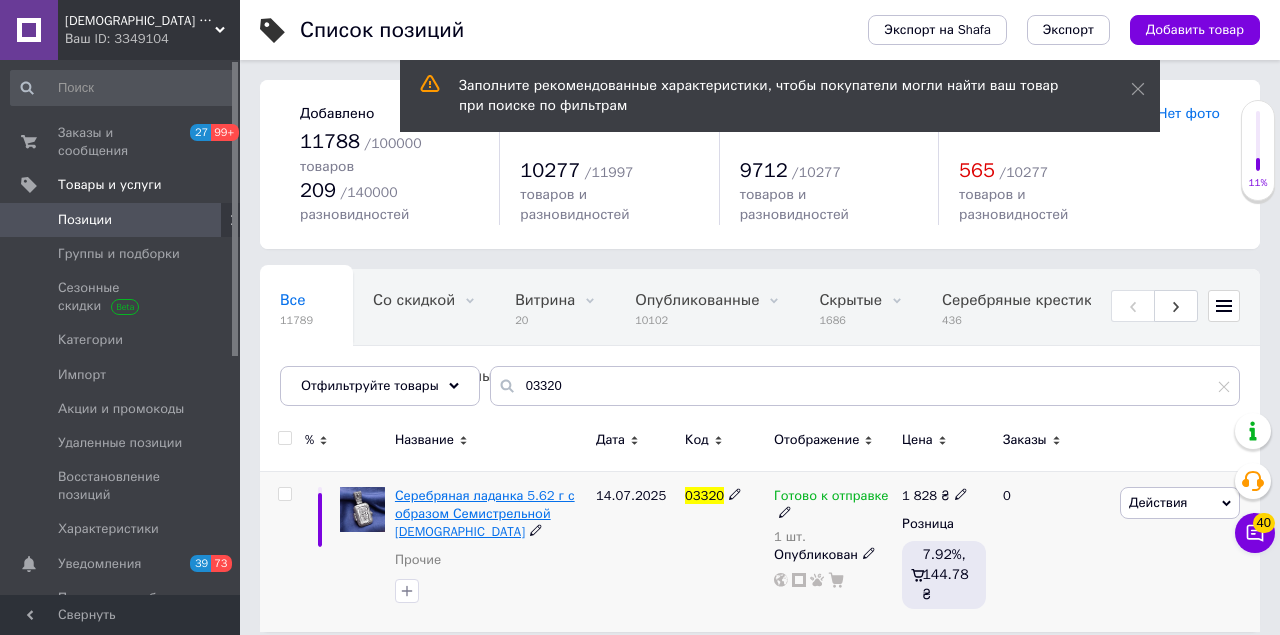 click on "Серебряная ладанка 5.62 г с образом Семистрельной [DEMOGRAPHIC_DATA]" at bounding box center (485, 513) 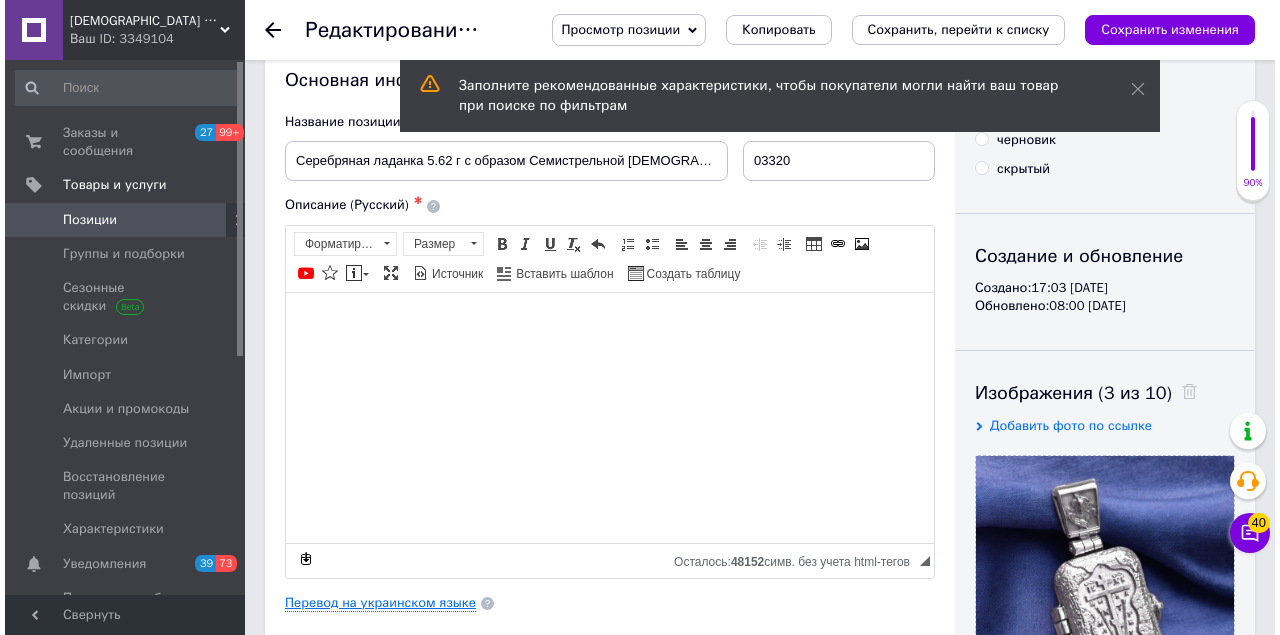 scroll, scrollTop: 66, scrollLeft: 0, axis: vertical 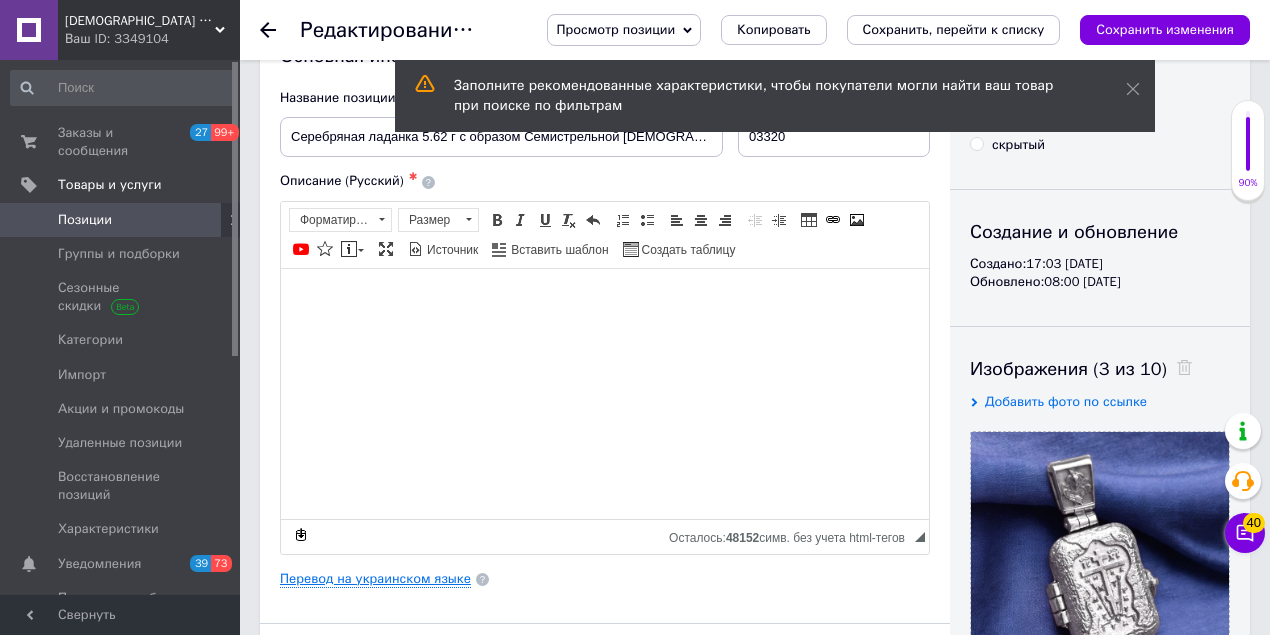 click on "Перевод на украинском языке" at bounding box center [375, 579] 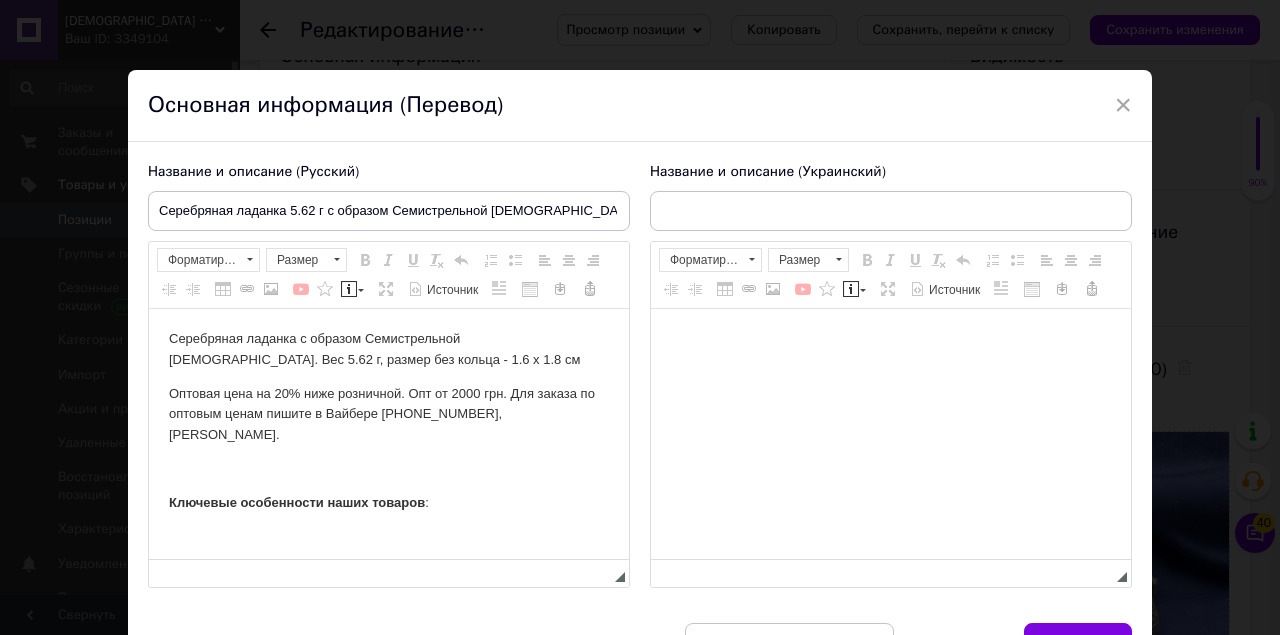 scroll, scrollTop: 0, scrollLeft: 0, axis: both 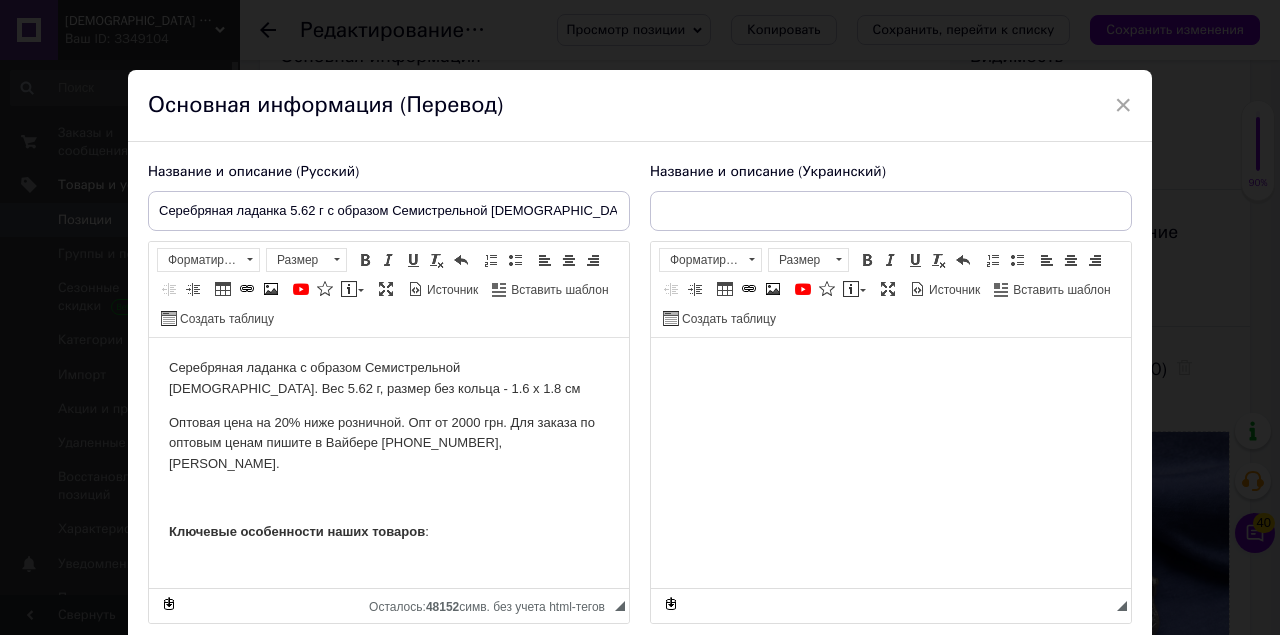 type on "Срібна ладанка 5.62 г з образом Семистрельної [DEMOGRAPHIC_DATA]" 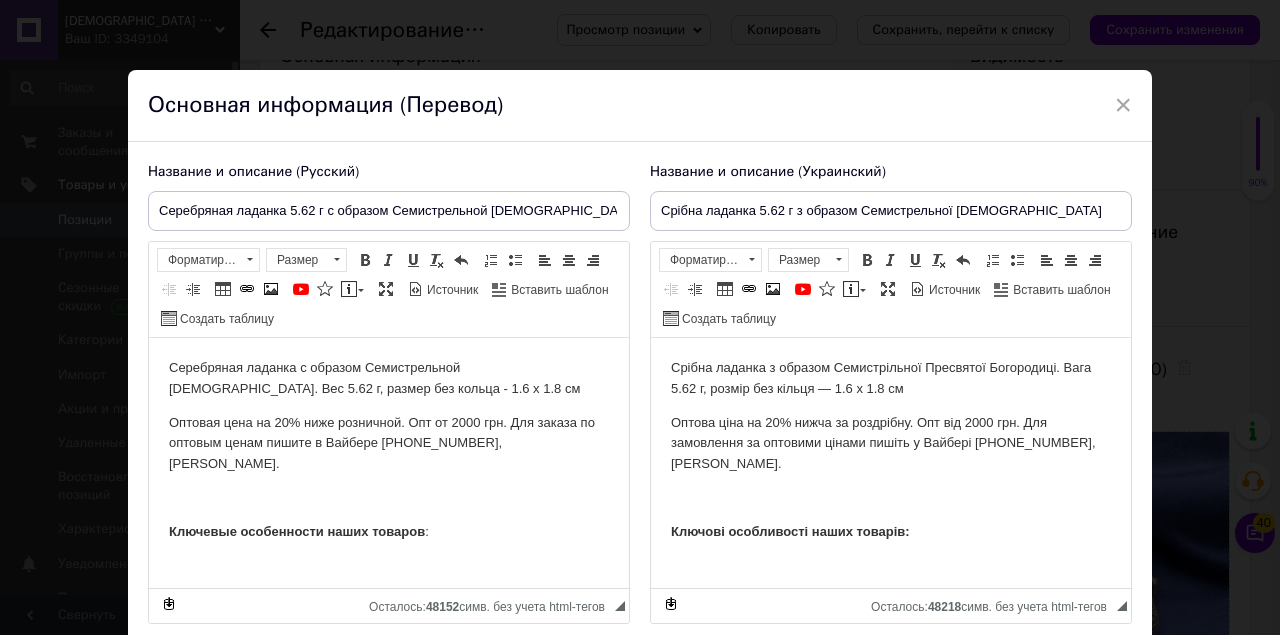 click on "Серебряная ладанка с образом Семистрельной [DEMOGRAPHIC_DATA]. Вес 5.62 г, размер без кольца - 1.6 х 1.8 см Оптовая цена на 20% ниже розничной. Опт от 2000 грн. Для заказа по оптовым ценам пишите в Вайбере [PHONE_NUMBER], [PERSON_NAME]. Ключевые особенности наших товаров :    Освящение медальонов: Серебряные медальоны церковной лавки освящаются [DEMOGRAPHIC_DATA] в храме.   Гарантия качества : Мы работаем только с проверенными производителями. Продаем серебро 925 пробы. Каждое изделие имеет пробу, пломбу и бирку. Вы можете быть абсолютно уверены в качестве изделия.  : : Приемлемые цены" at bounding box center (389, 1402) 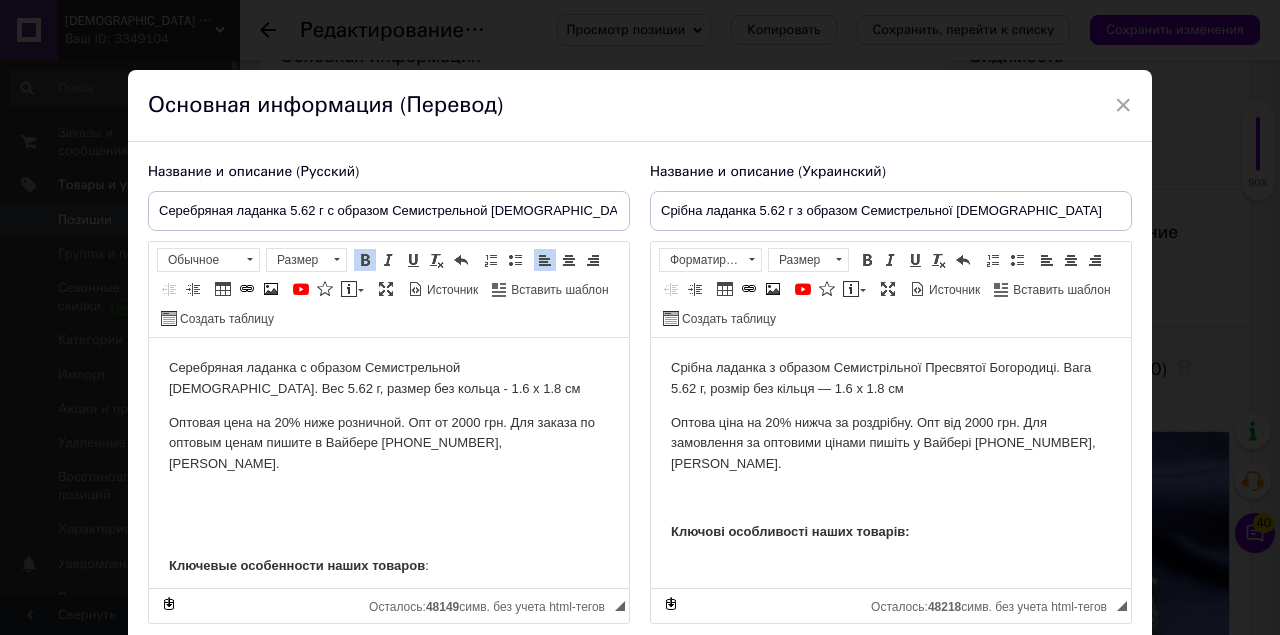 click on "Срібна ладанка з образом Семистрільної Пресвятої Богородиці. Вага 5.62 г, розмір без кільця — 1.6 х 1.8 см Оптова ціна на 20% нижча за роздрібну. Опт від 2000 грн. Для замовлення за оптовими цінами пишіть у Вайбері [PHONE_NUMBER], [PERSON_NAME]. Ключові особливості наших товарів:  Освячення медальйонів: Срібні медальйони церковної крамниці освячуються священиком у храмі. Гарантія якості: Ми працюємо лише з перевіреними виробниками. Продаємо срібло 925 проби. Кожен виріб має пробу, пломбу та бирку. Ви можете бути абсолютно впевнені у якості виробу. Значний асортимент:" at bounding box center [891, 1278] 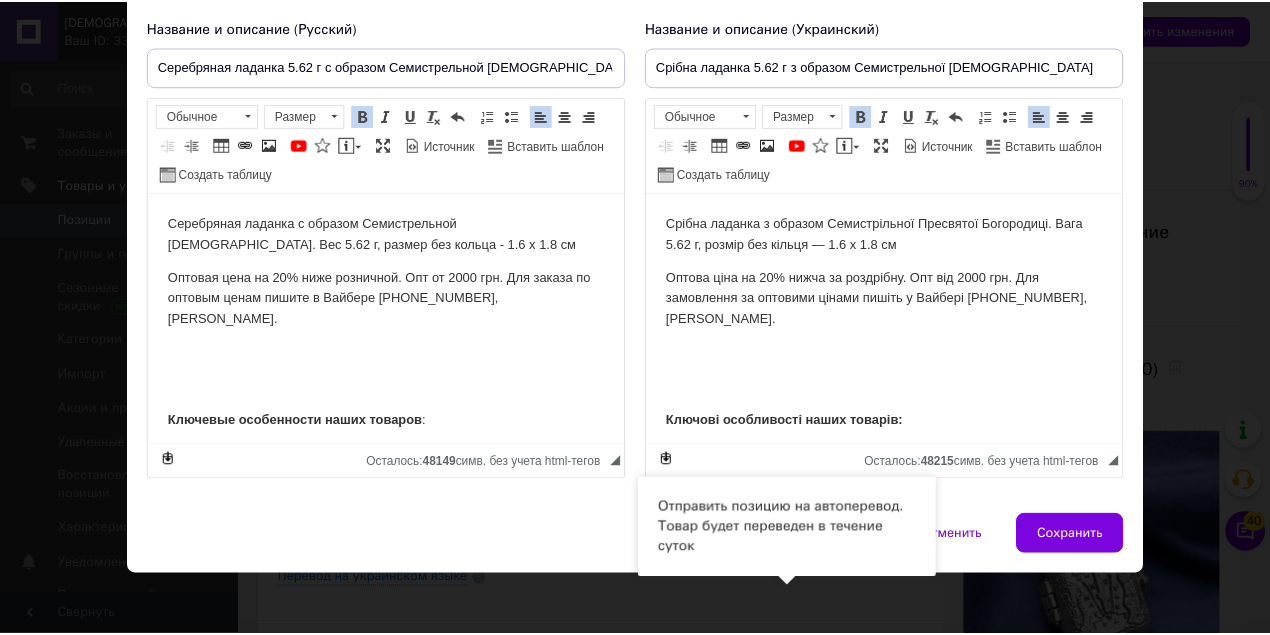 scroll, scrollTop: 149, scrollLeft: 0, axis: vertical 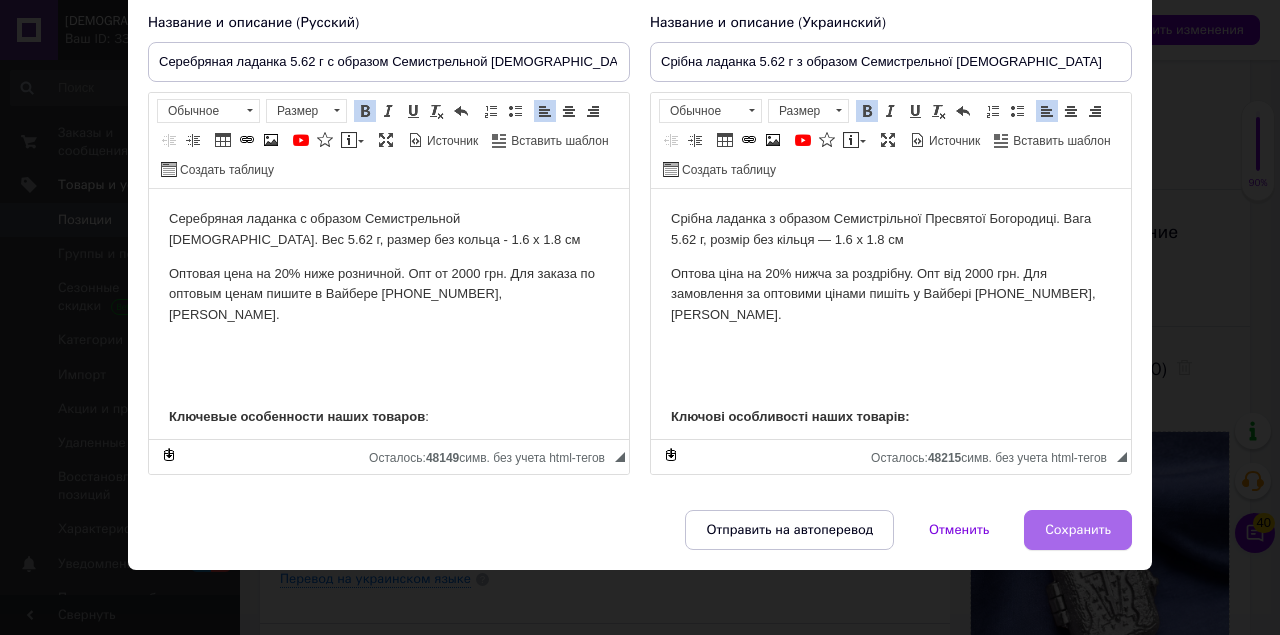 click on "Сохранить" at bounding box center (1078, 530) 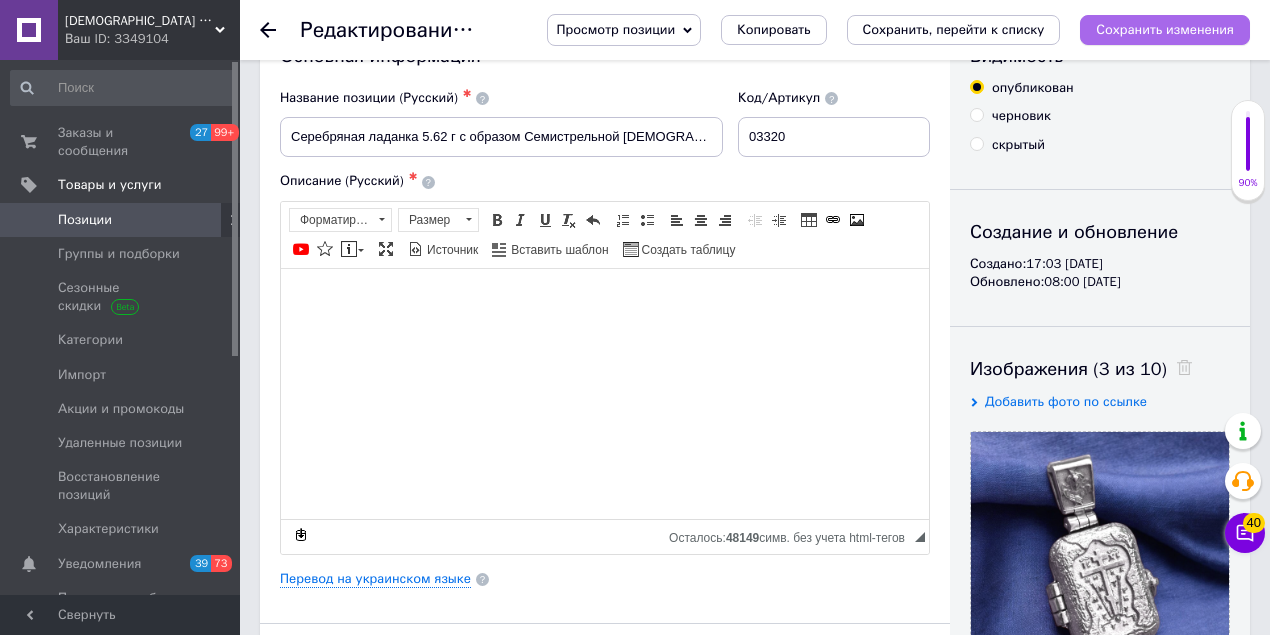 click on "Сохранить изменения" at bounding box center (1165, 29) 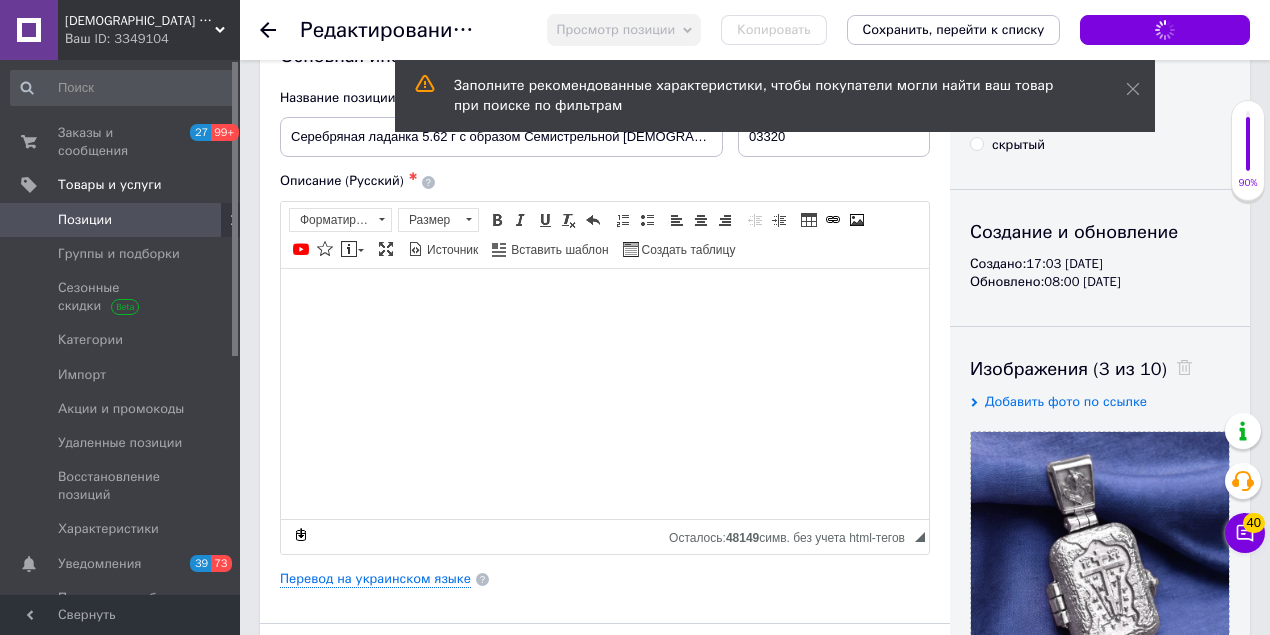 scroll, scrollTop: 0, scrollLeft: 0, axis: both 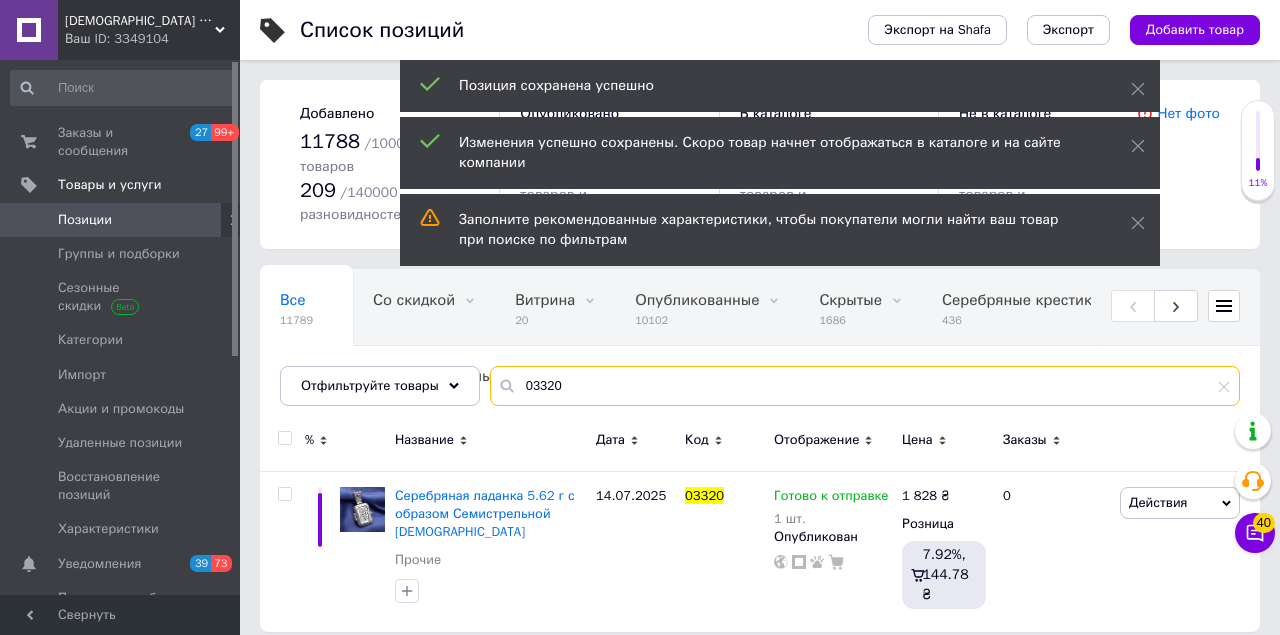 click on "03320" at bounding box center (865, 386) 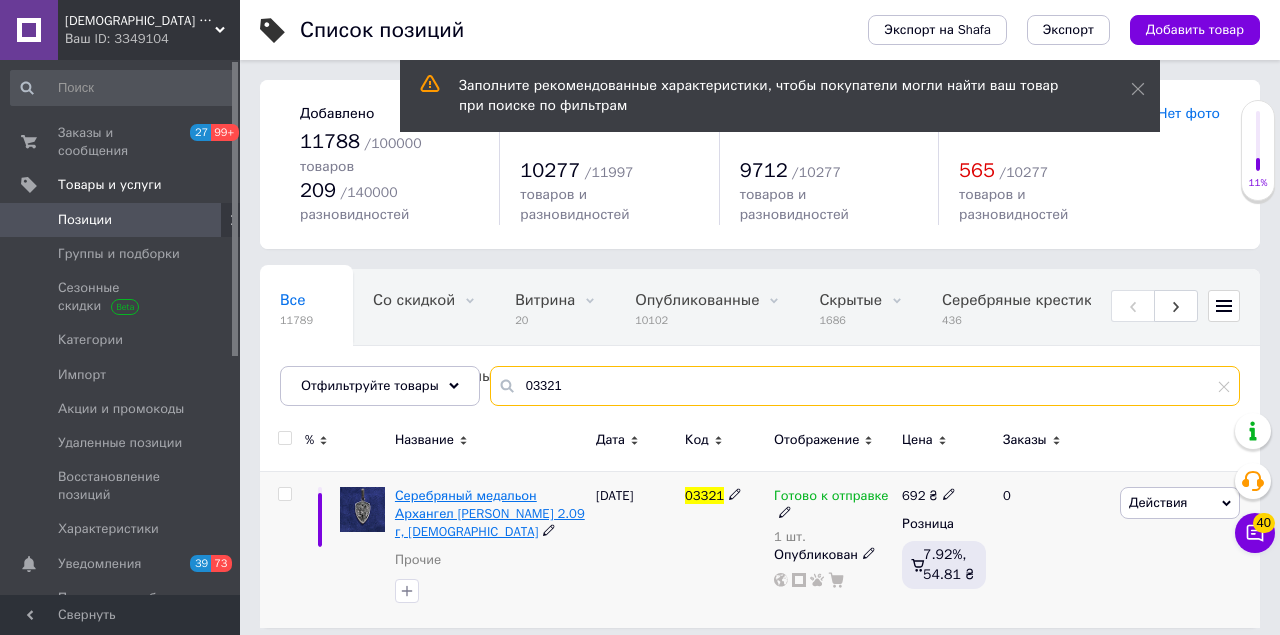 type on "03321" 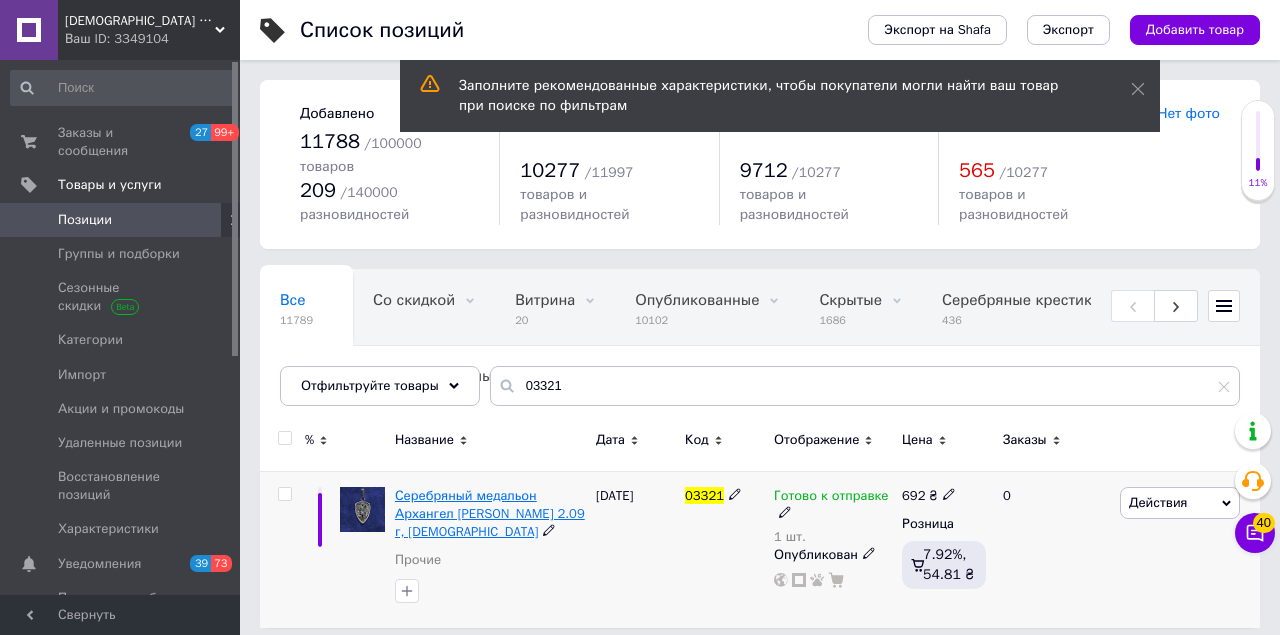 click on "Серебряный медальон Архангел [PERSON_NAME] 2.09 г, [DEMOGRAPHIC_DATA]" at bounding box center (490, 513) 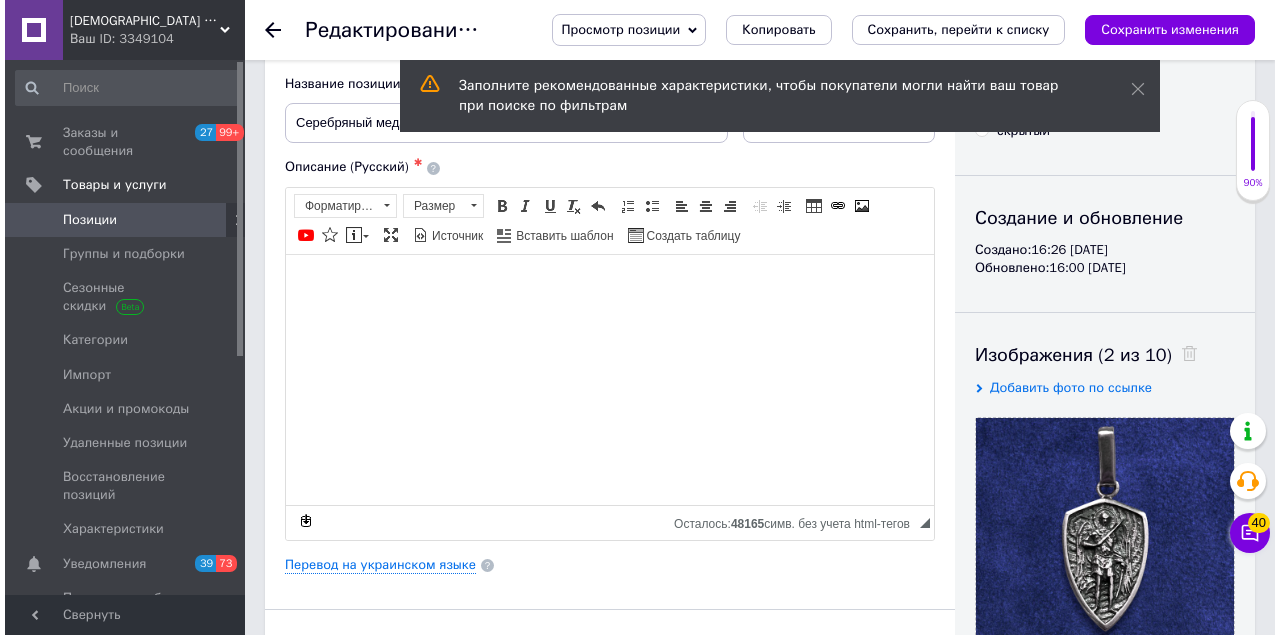 scroll, scrollTop: 200, scrollLeft: 0, axis: vertical 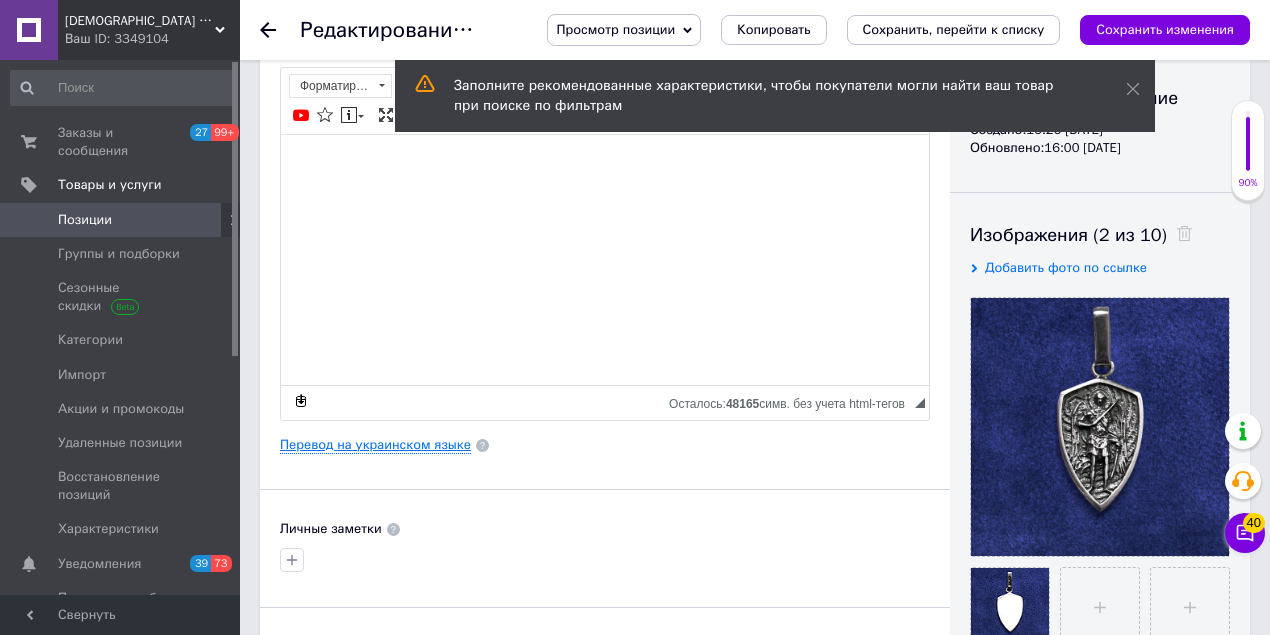 click on "Перевод на украинском языке" at bounding box center [375, 445] 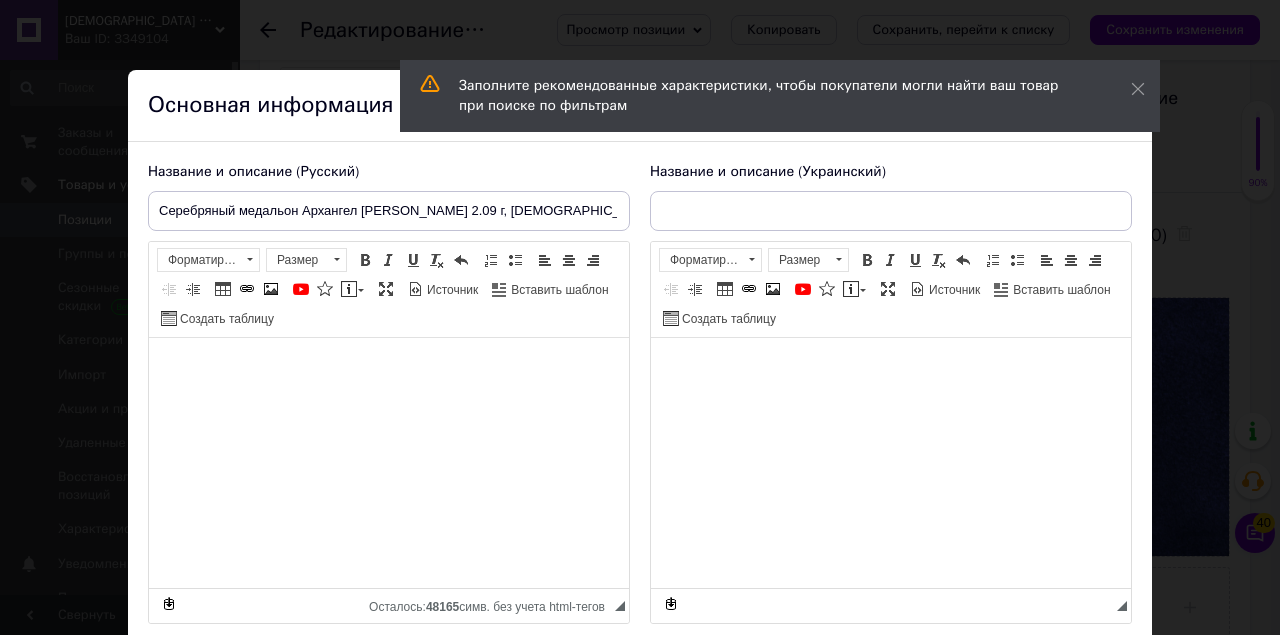 type on "Срібний медальйон Архангел [PERSON_NAME] 2.09 г, чорнений" 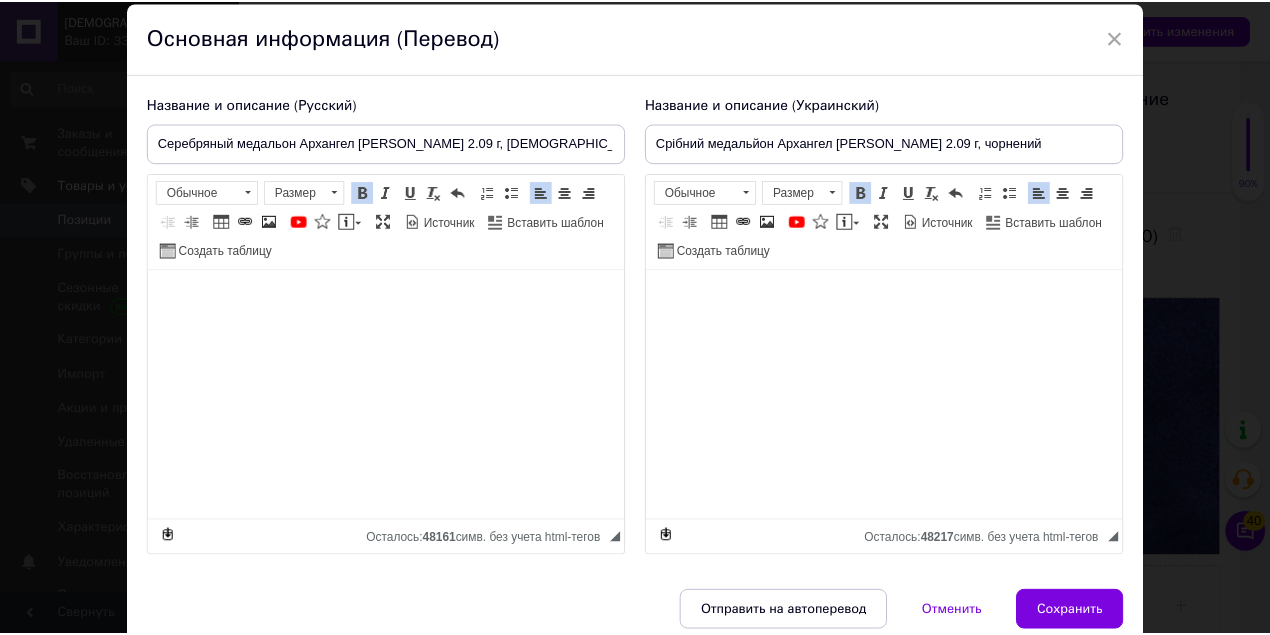 scroll, scrollTop: 133, scrollLeft: 0, axis: vertical 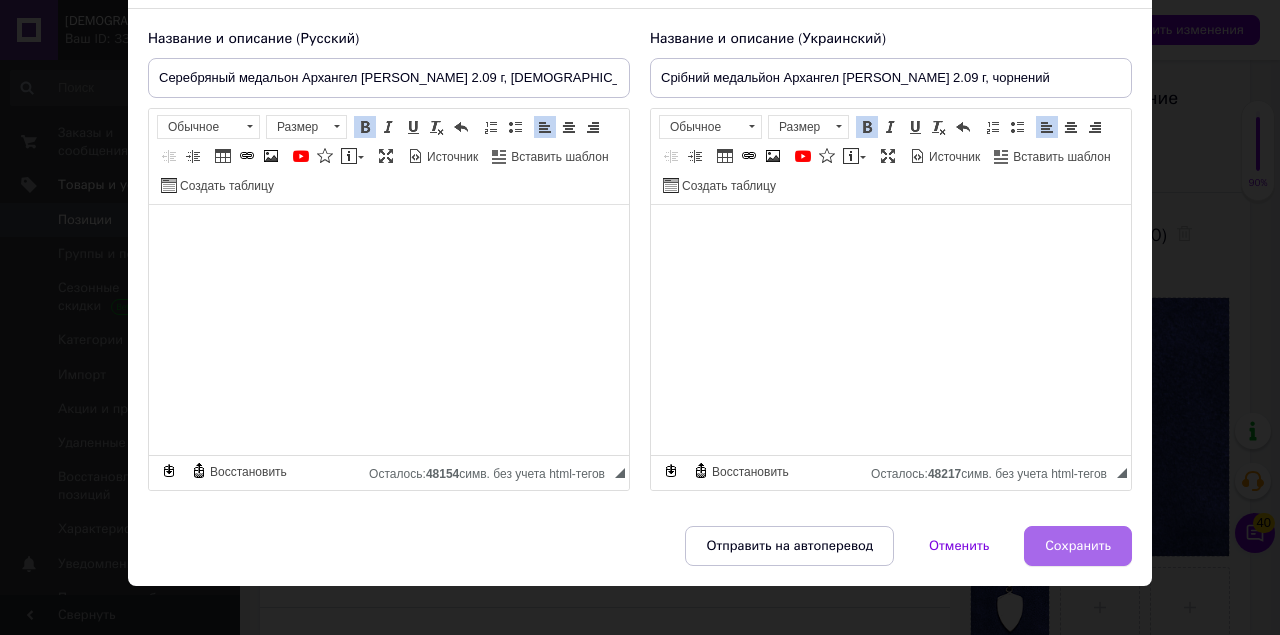 click on "Сохранить" at bounding box center (1078, 546) 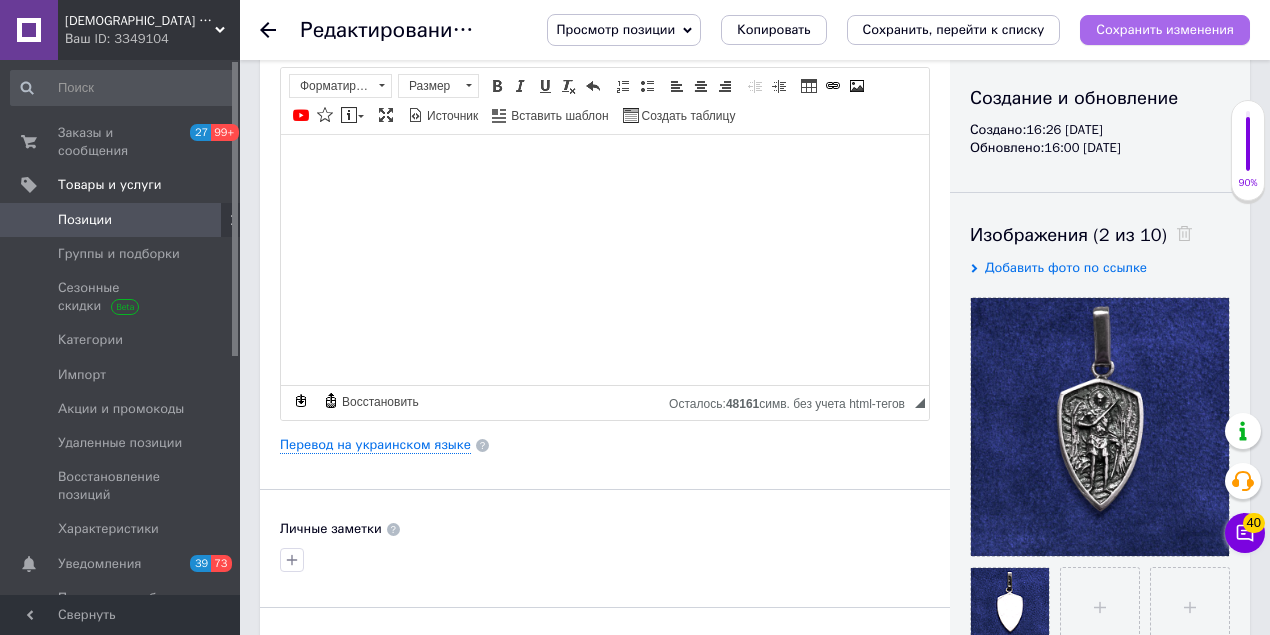 click on "Сохранить изменения" at bounding box center [1165, 29] 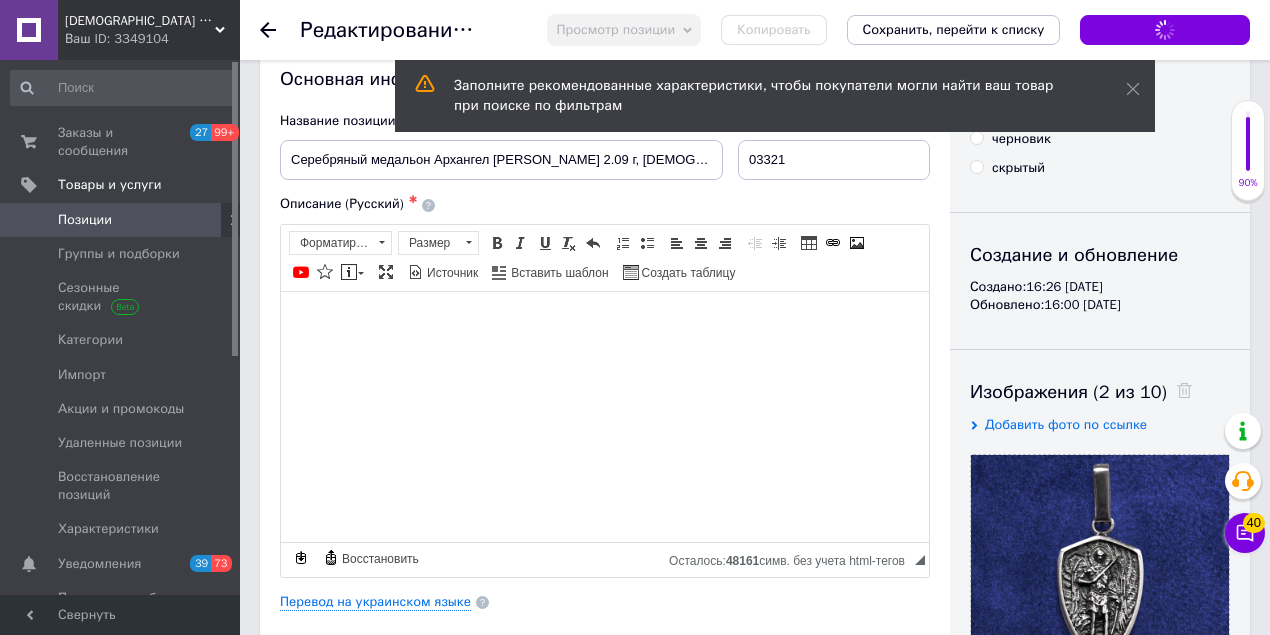 scroll, scrollTop: 0, scrollLeft: 0, axis: both 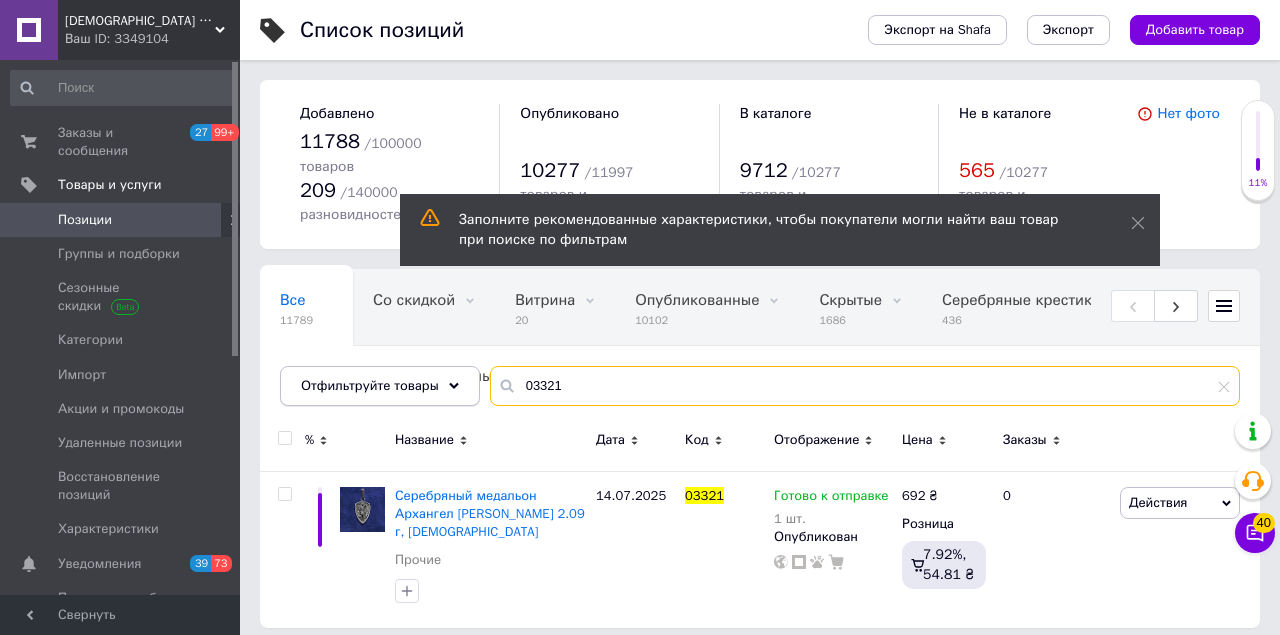 drag, startPoint x: 642, startPoint y: 357, endPoint x: 435, endPoint y: 377, distance: 207.96394 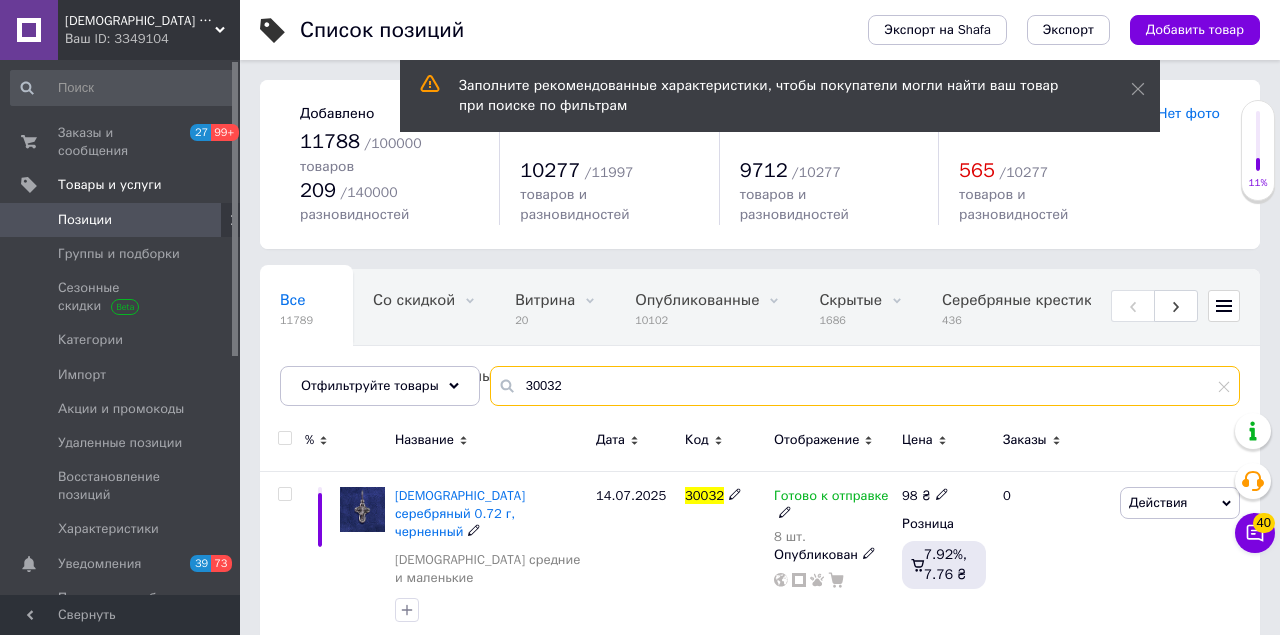 type on "30032" 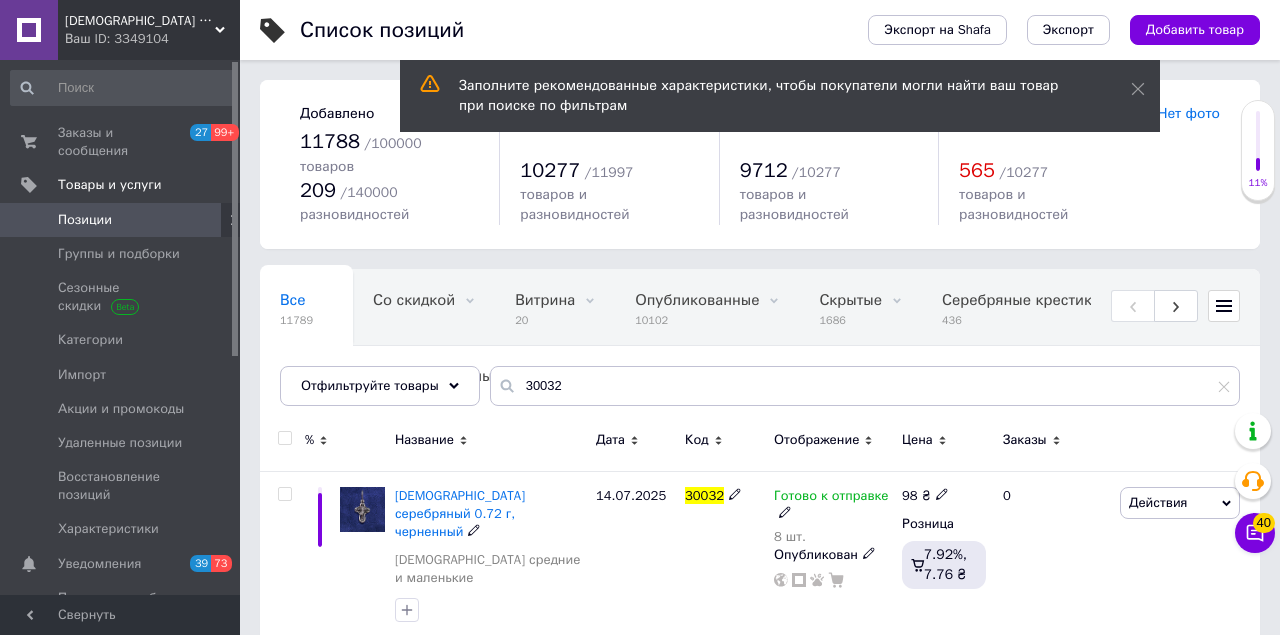 click on "[DEMOGRAPHIC_DATA] серебряный 0.72 г, черненный" at bounding box center [460, 513] 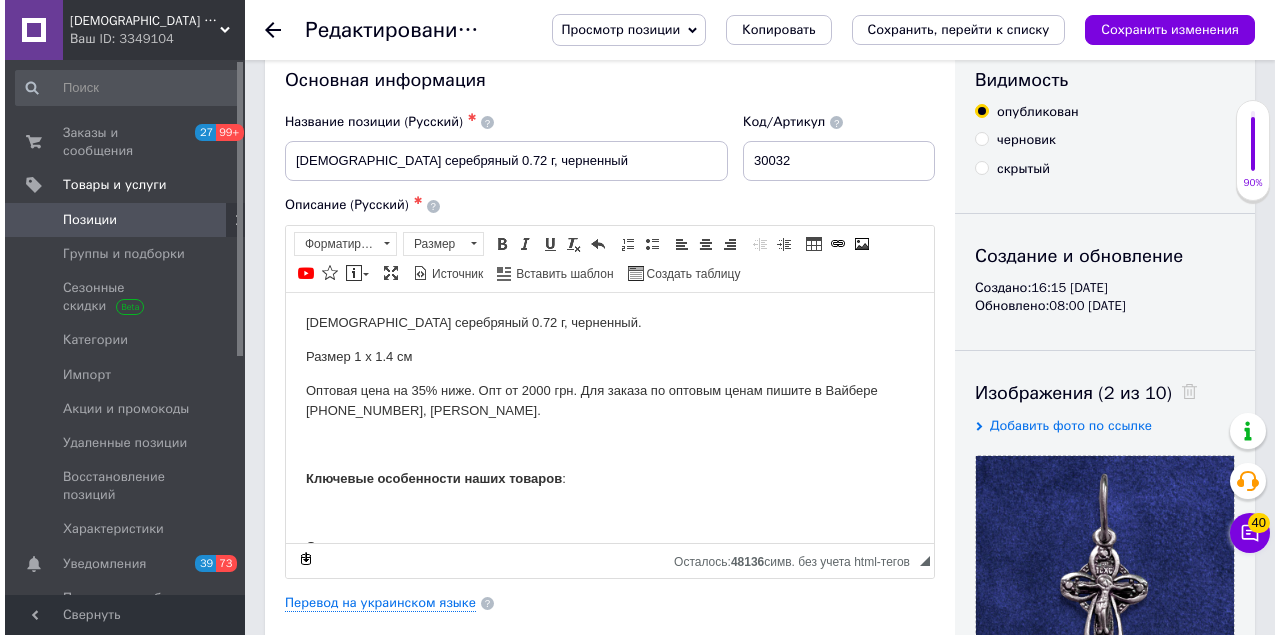 scroll, scrollTop: 66, scrollLeft: 0, axis: vertical 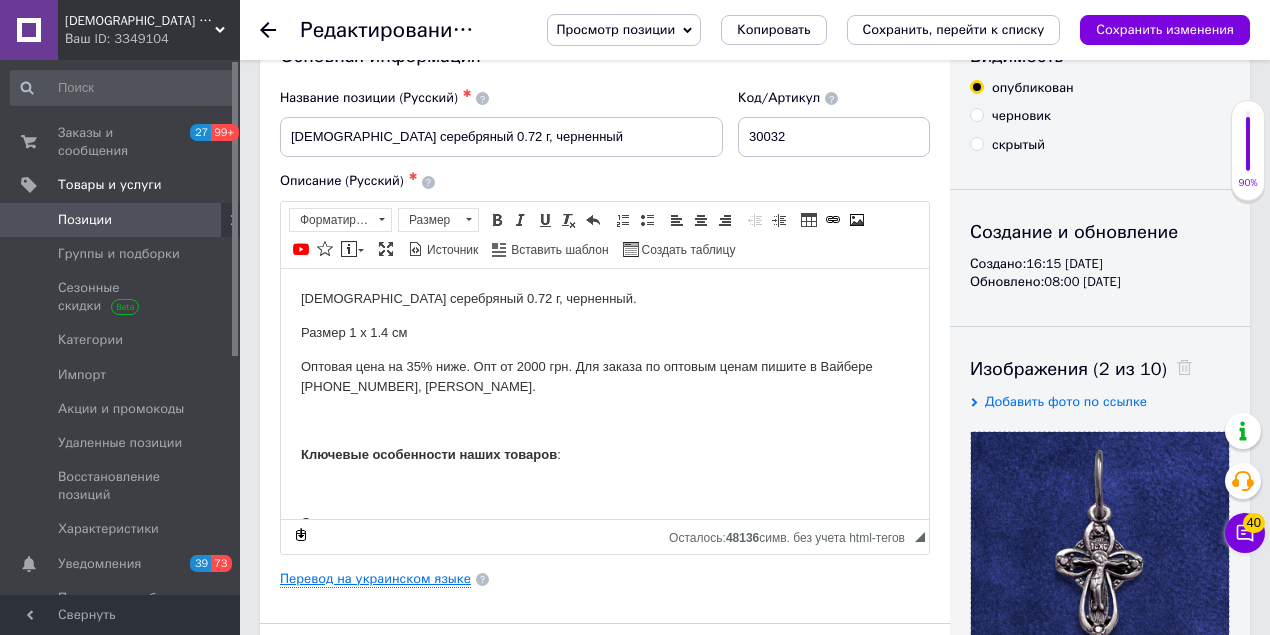 click on "Перевод на украинском языке" at bounding box center (375, 579) 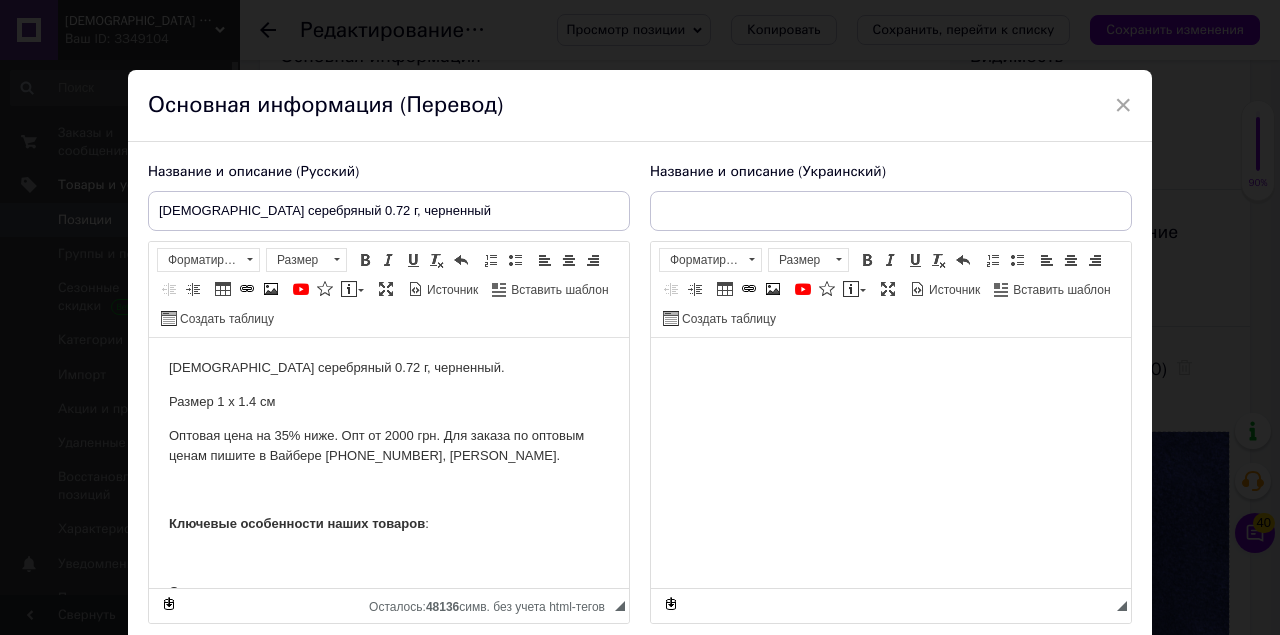 scroll, scrollTop: 0, scrollLeft: 0, axis: both 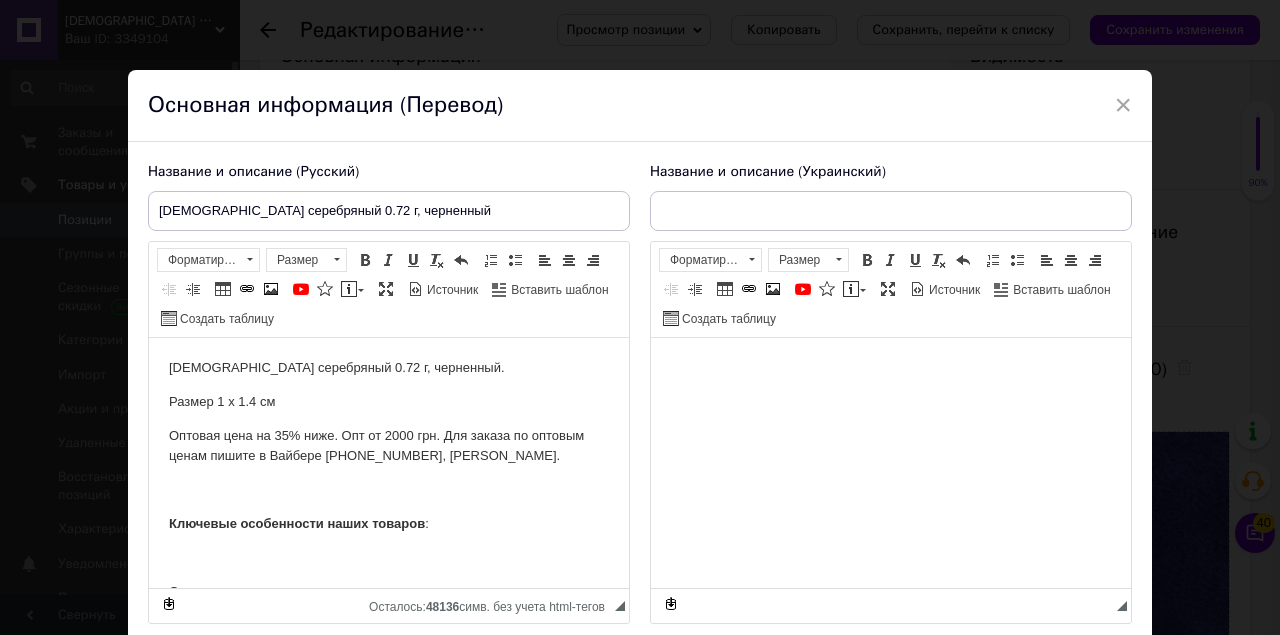 type on "Хрестик срібний 0.72 г, чорнений" 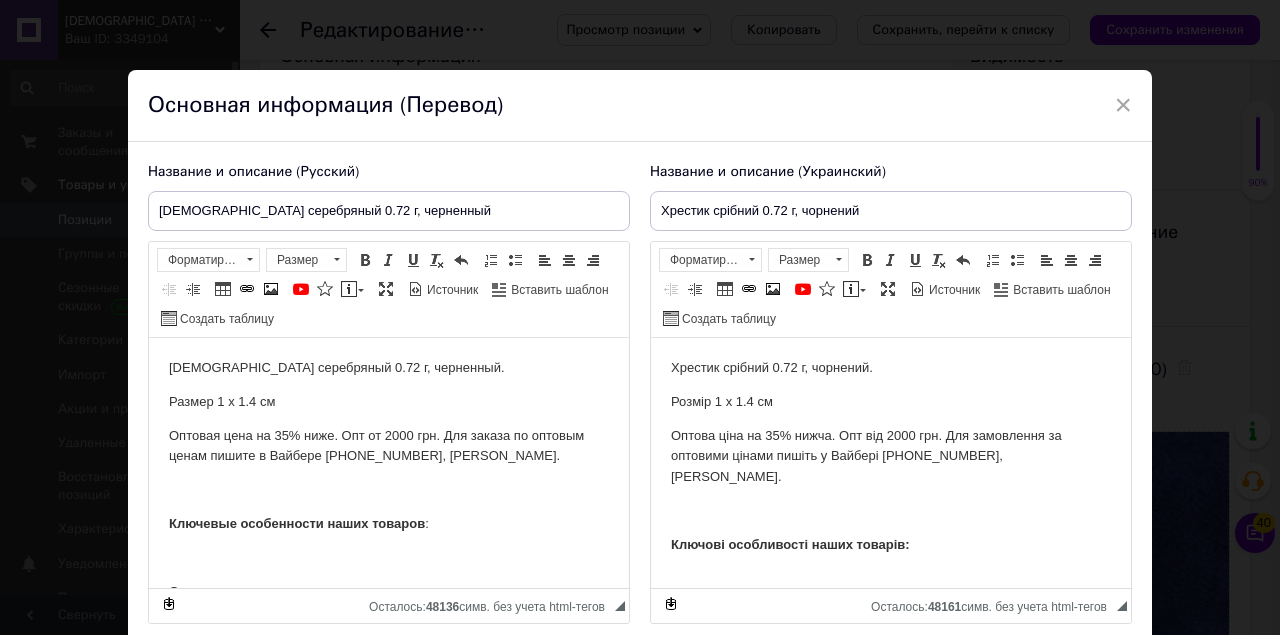 click on "[DEMOGRAPHIC_DATA] серебряный 0.72 г, черненный.  Размер 1 х 1.4 см Оптовая цена на 35% ниже. Опт от 2000 грн. Для заказа по оптовым ценам пишите в Вайбере [PHONE_NUMBER], [PERSON_NAME]. Ключевые особенности наших товаров :    Освящение крестиков: Серебряные крестики церковной лавки освящаются священником в храме.   Соответствие канонам : Все крестики [DEMOGRAPHIC_DATA] с распятием [DEMOGRAPHIC_DATA][PERSON_NAME].   Гарантия качества : Значительный ассортимент : Более 150 наименований постоянно обновляемых изделий в каталоге. Соответствие характеристик : Приемлемые цены :  Почему нам можно доверять ?   :" at bounding box center [389, 1415] 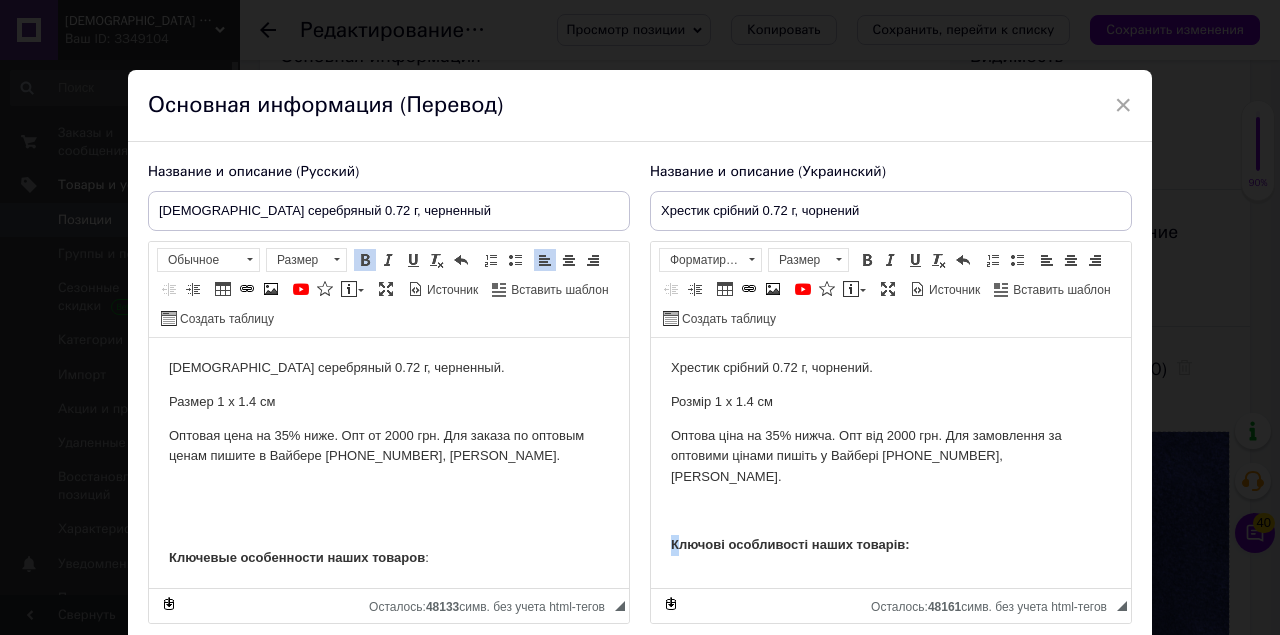click on "Ключові особливості наших товарів:" at bounding box center [790, 544] 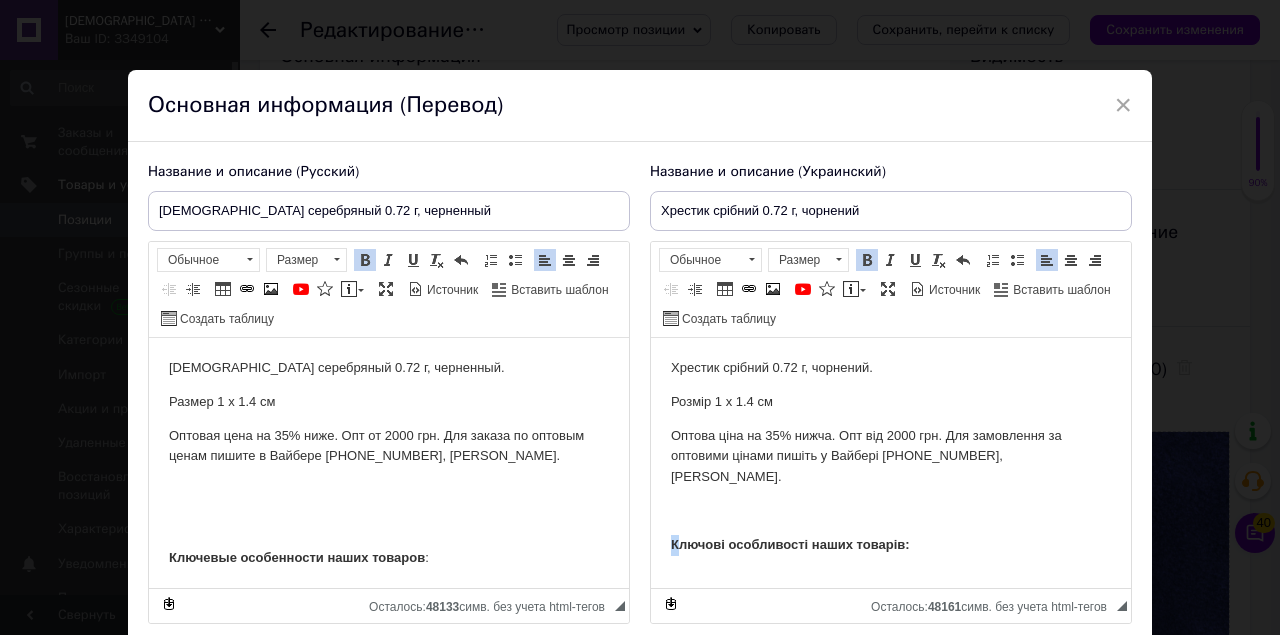 click on "Ключові особливості наших товарів:" at bounding box center [790, 544] 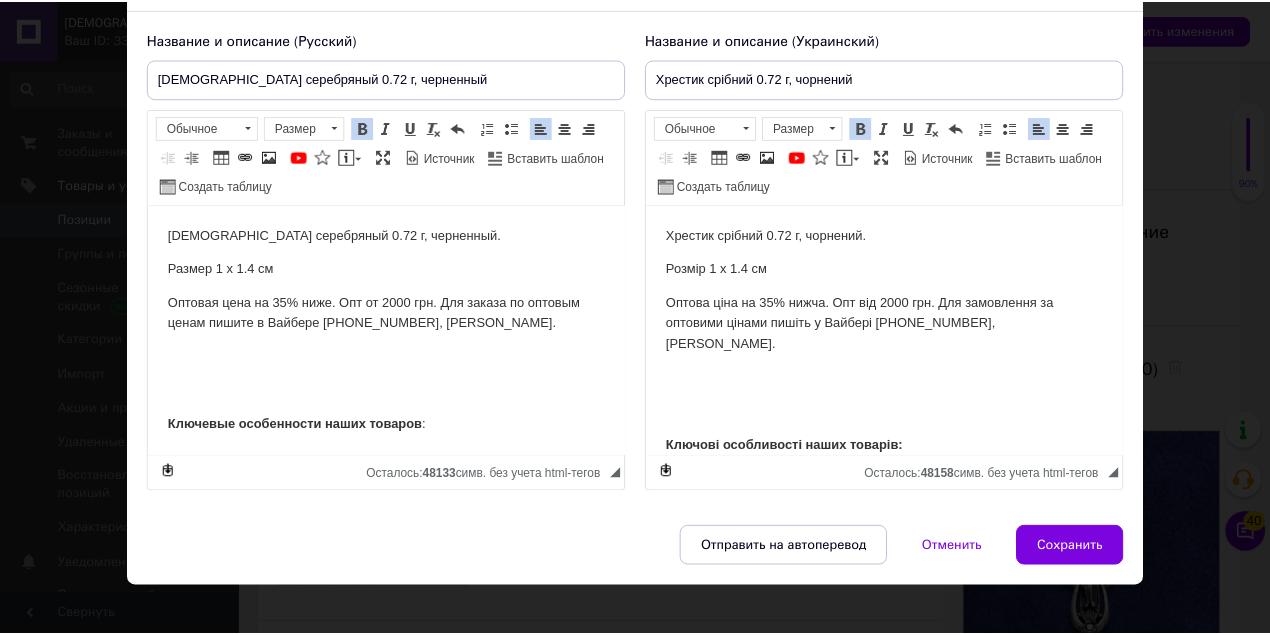 scroll, scrollTop: 133, scrollLeft: 0, axis: vertical 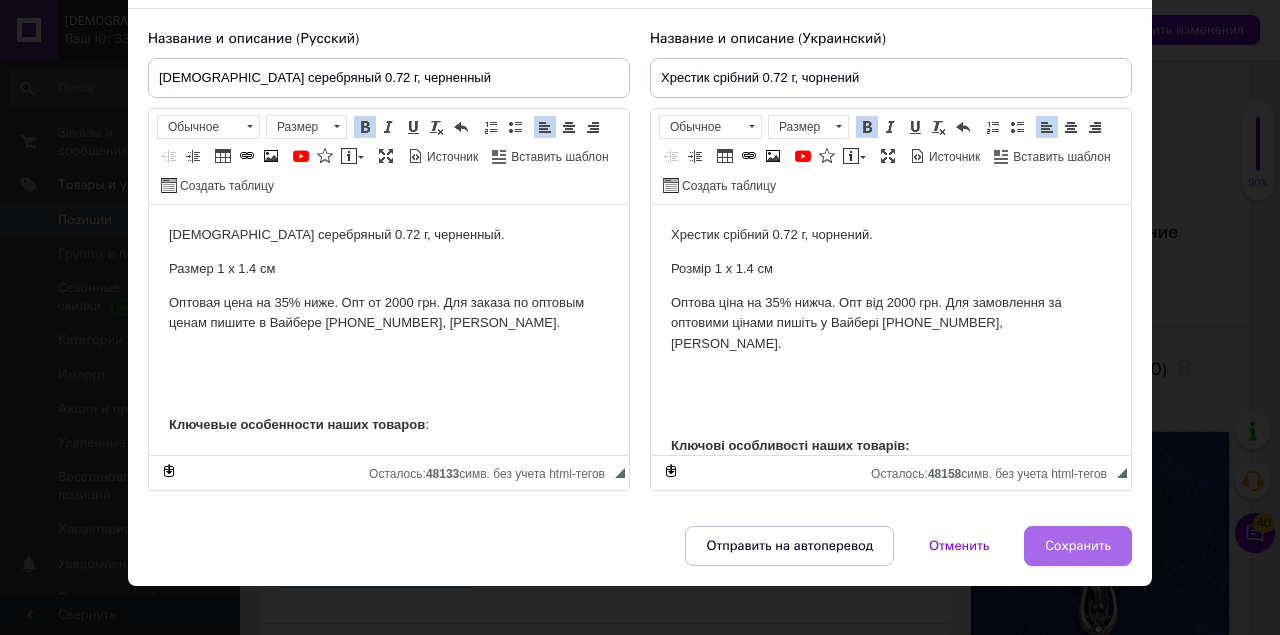 click on "Сохранить" at bounding box center [1078, 546] 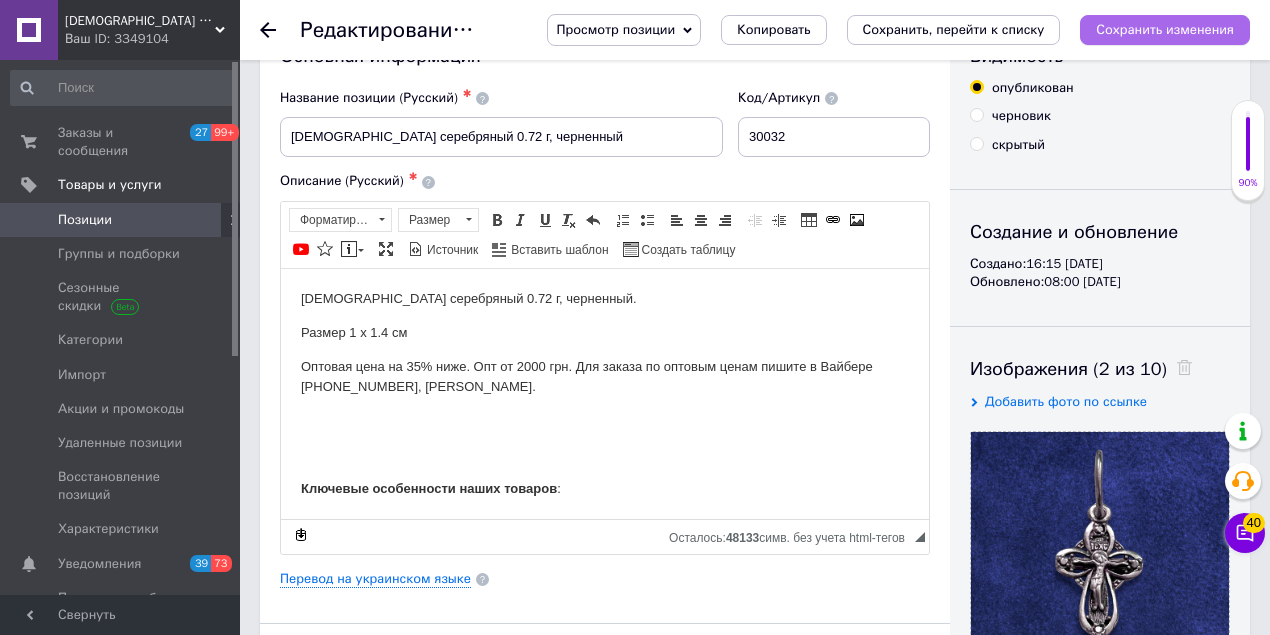 click on "Сохранить изменения" at bounding box center (1165, 29) 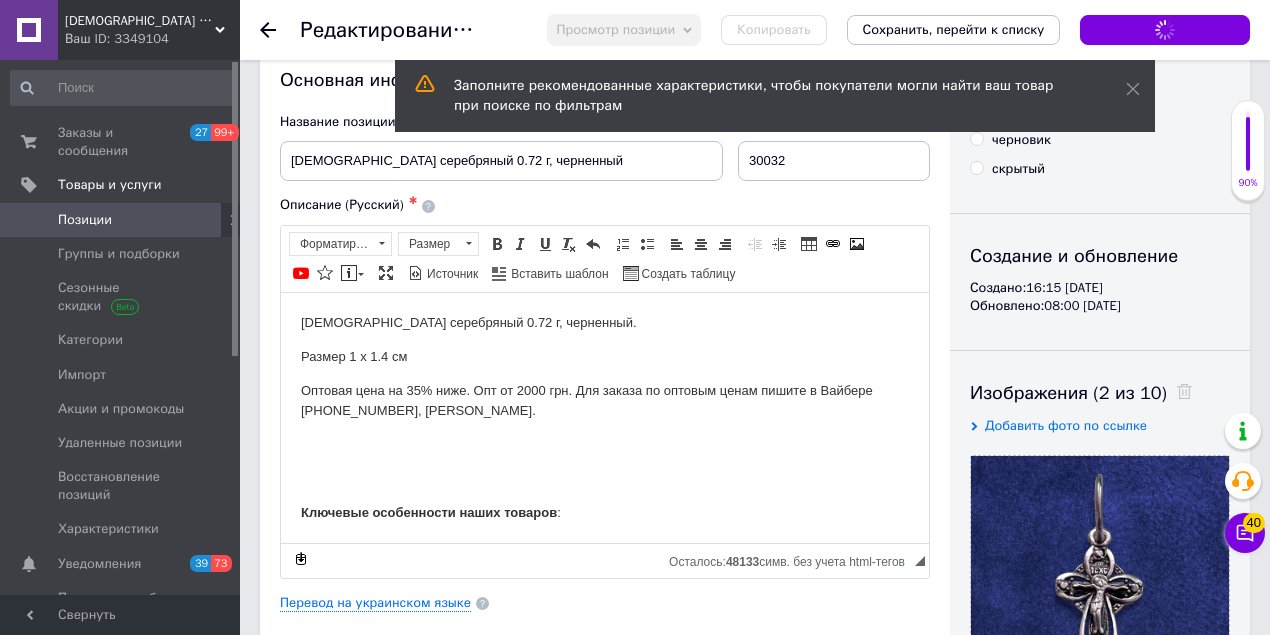 scroll, scrollTop: 0, scrollLeft: 0, axis: both 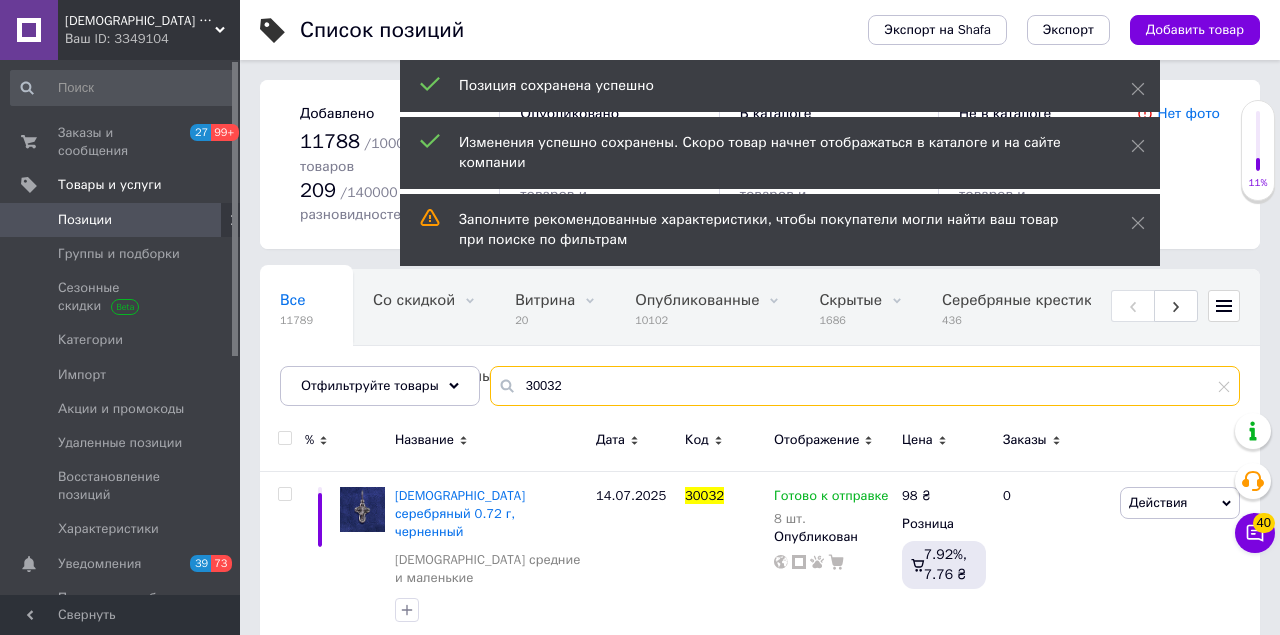 click on "30032" at bounding box center [865, 386] 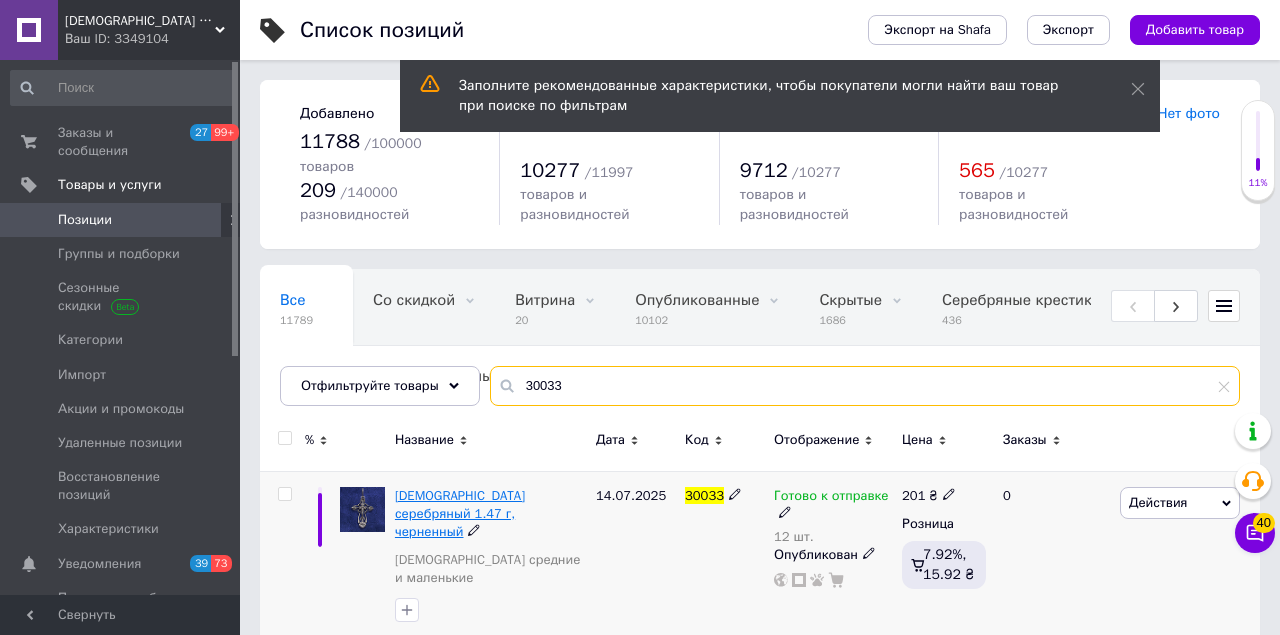 type on "30033" 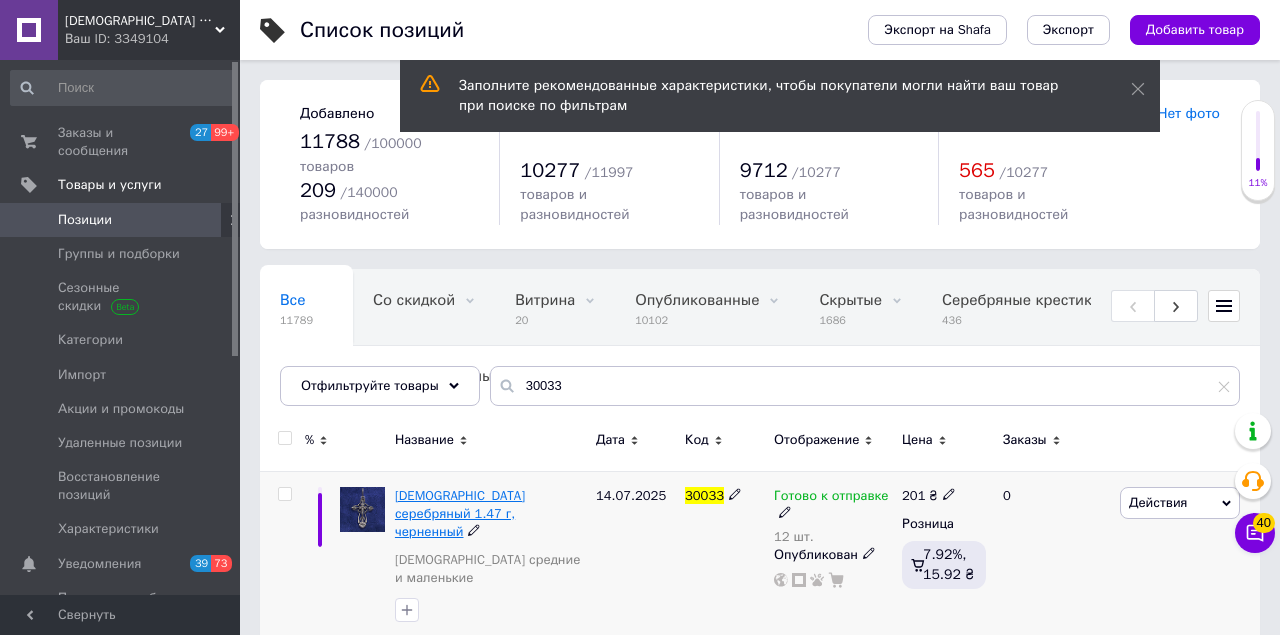 click on "[DEMOGRAPHIC_DATA] серебряный 1.47 г, черненный" at bounding box center [460, 513] 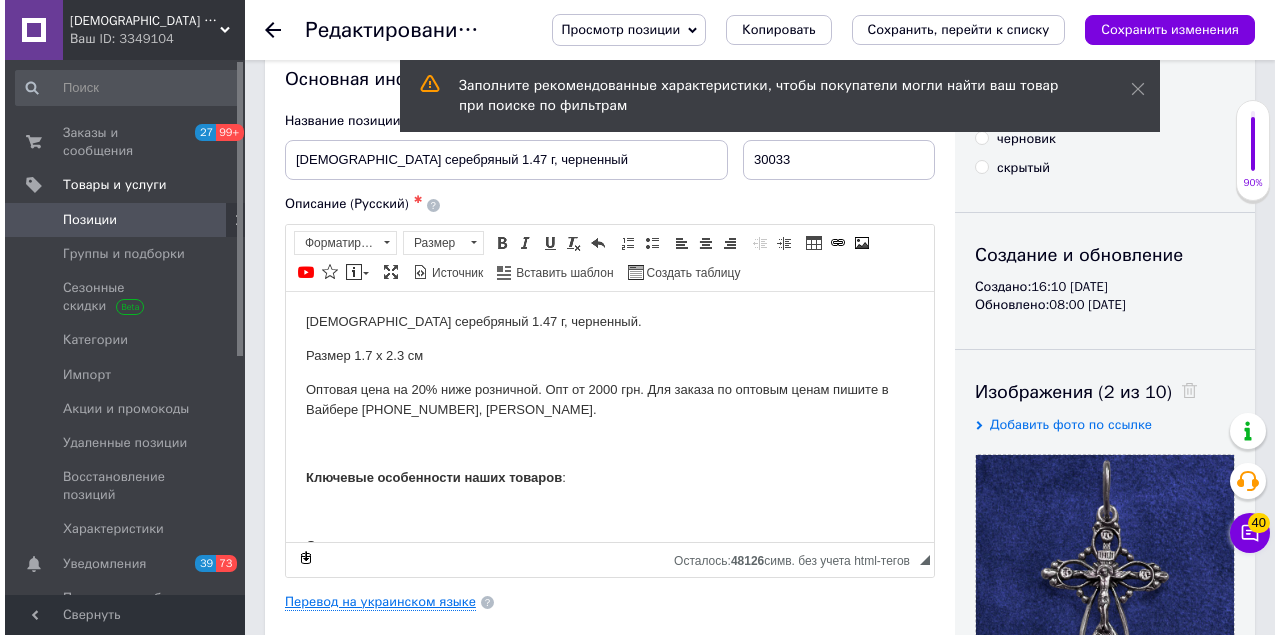 scroll, scrollTop: 66, scrollLeft: 0, axis: vertical 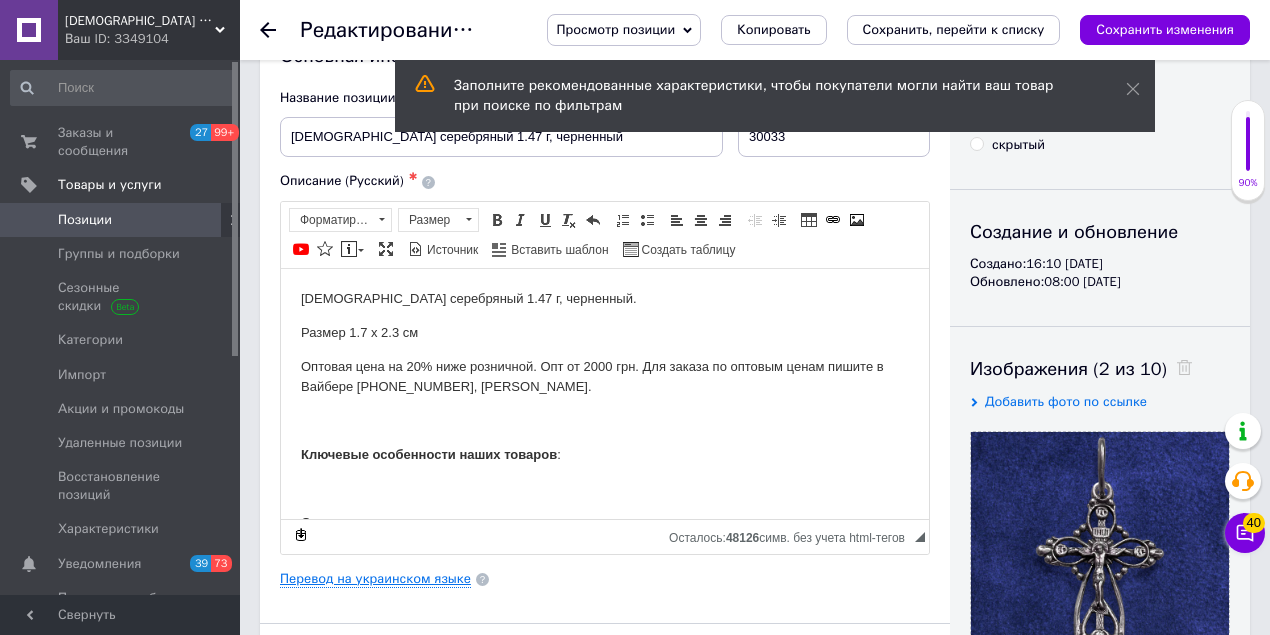 click on "Перевод на украинском языке" at bounding box center (375, 579) 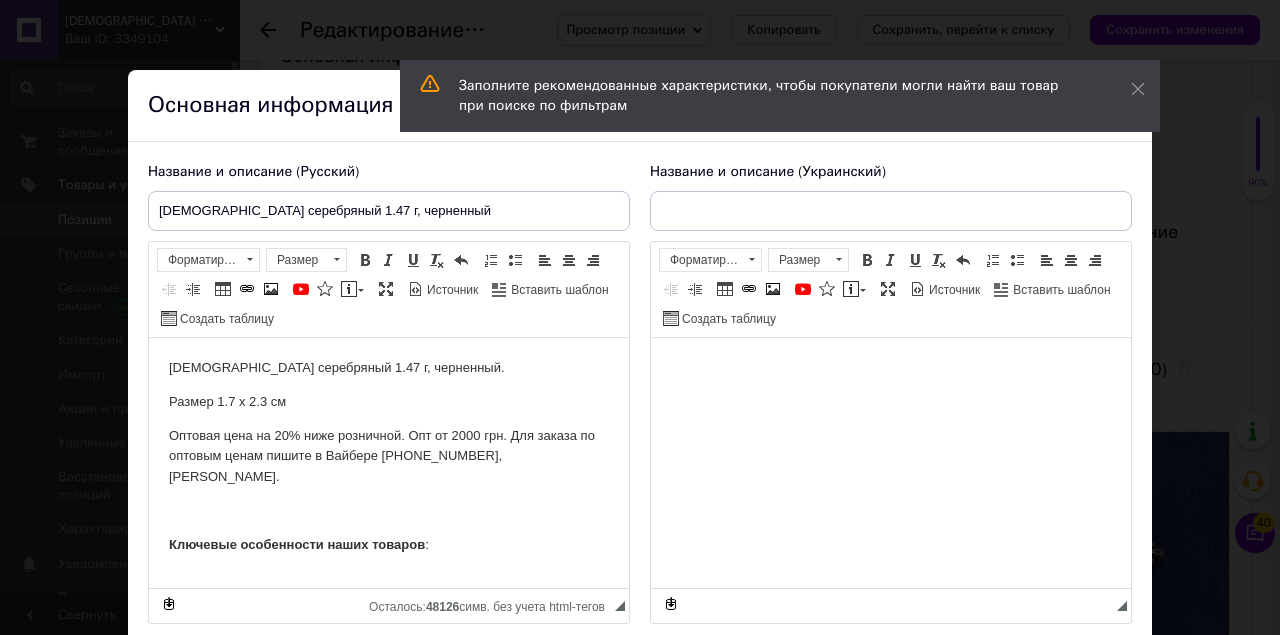 scroll, scrollTop: 0, scrollLeft: 0, axis: both 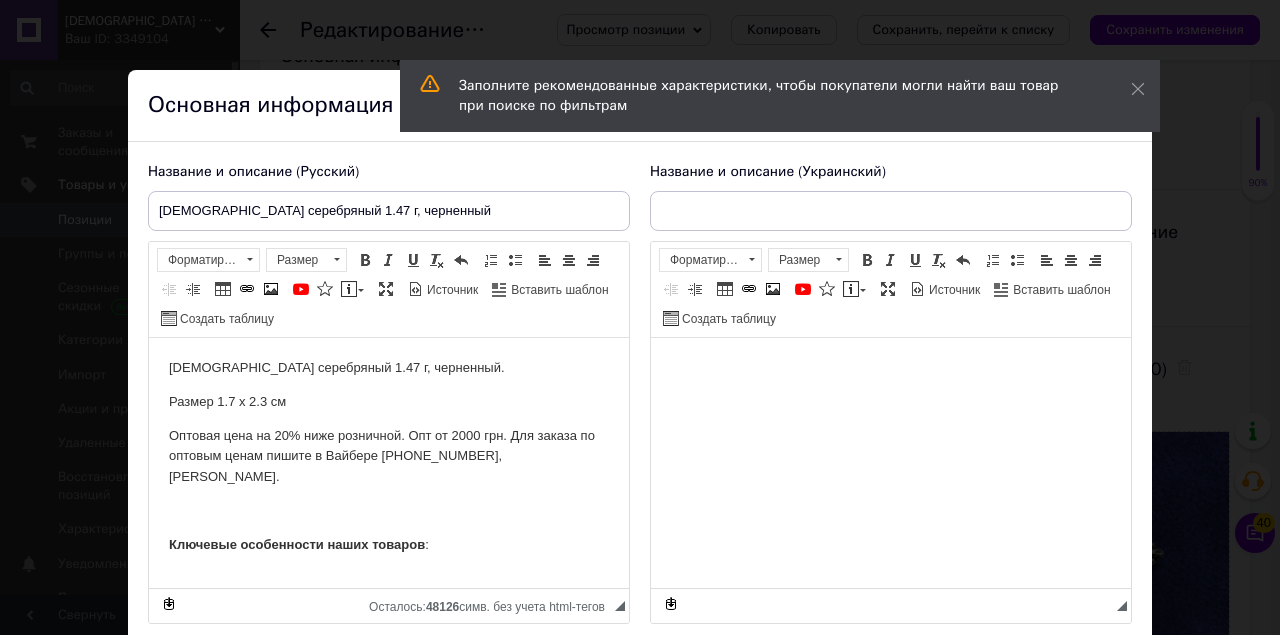 type on "Хрестик срібний 1.47 г, чорнений" 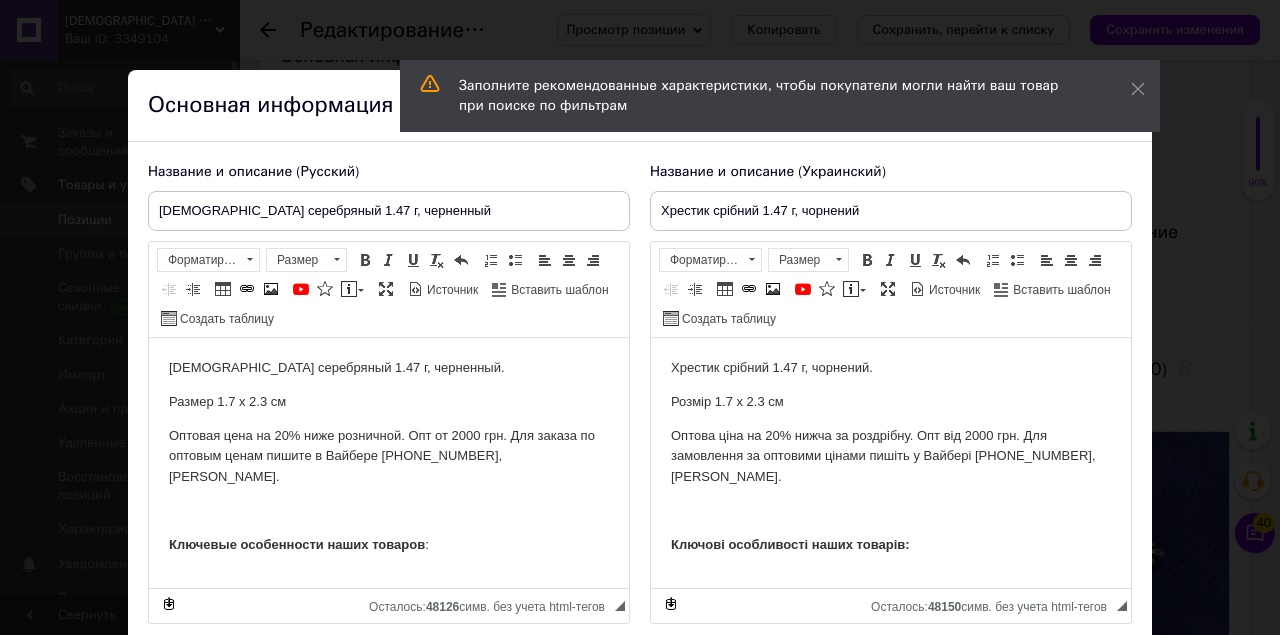 click on "Ключевые особенности наших товаров" at bounding box center (297, 544) 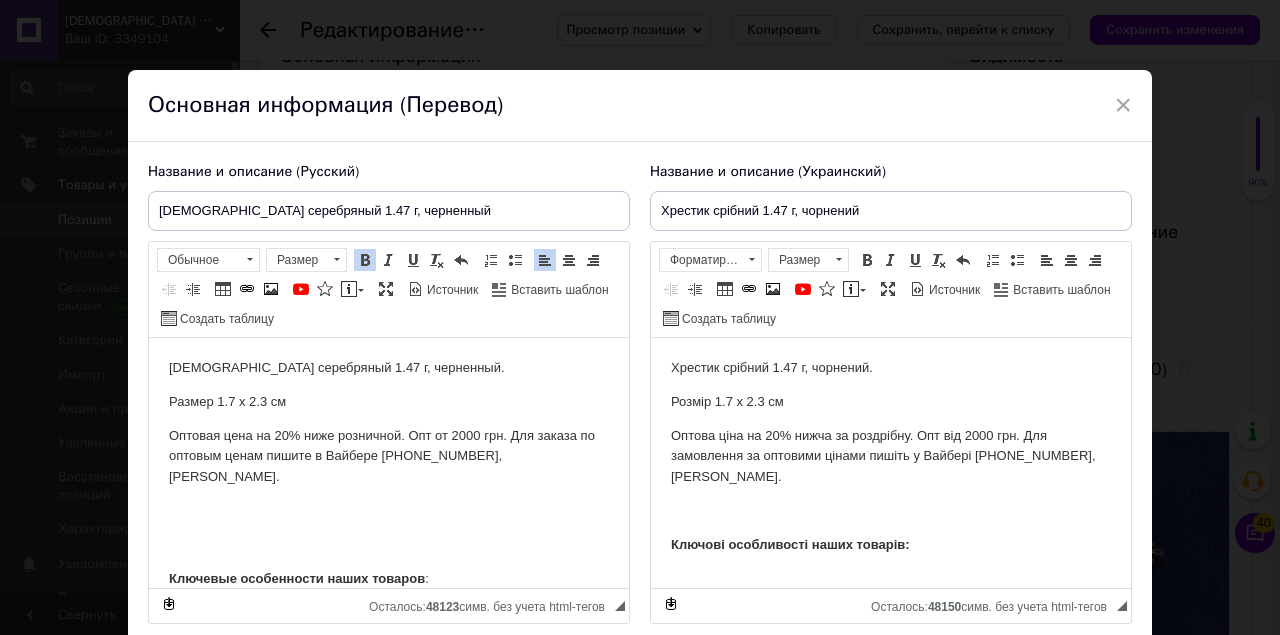 click on "Ключові особливості наших товарів:" at bounding box center [790, 544] 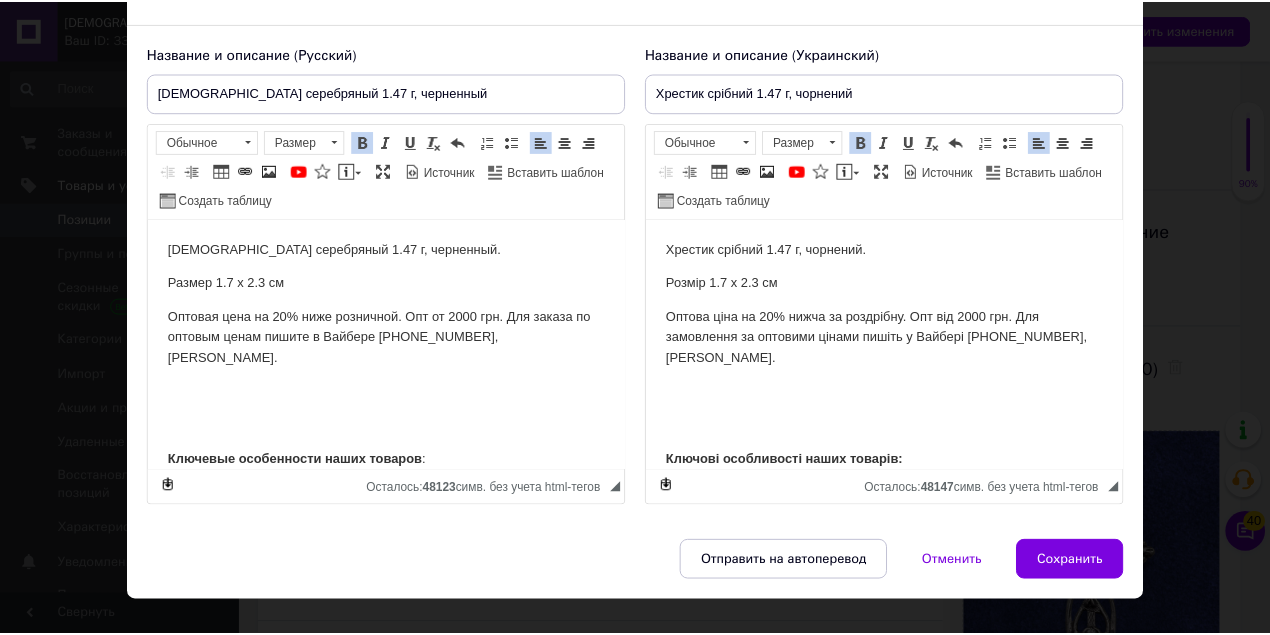 scroll, scrollTop: 133, scrollLeft: 0, axis: vertical 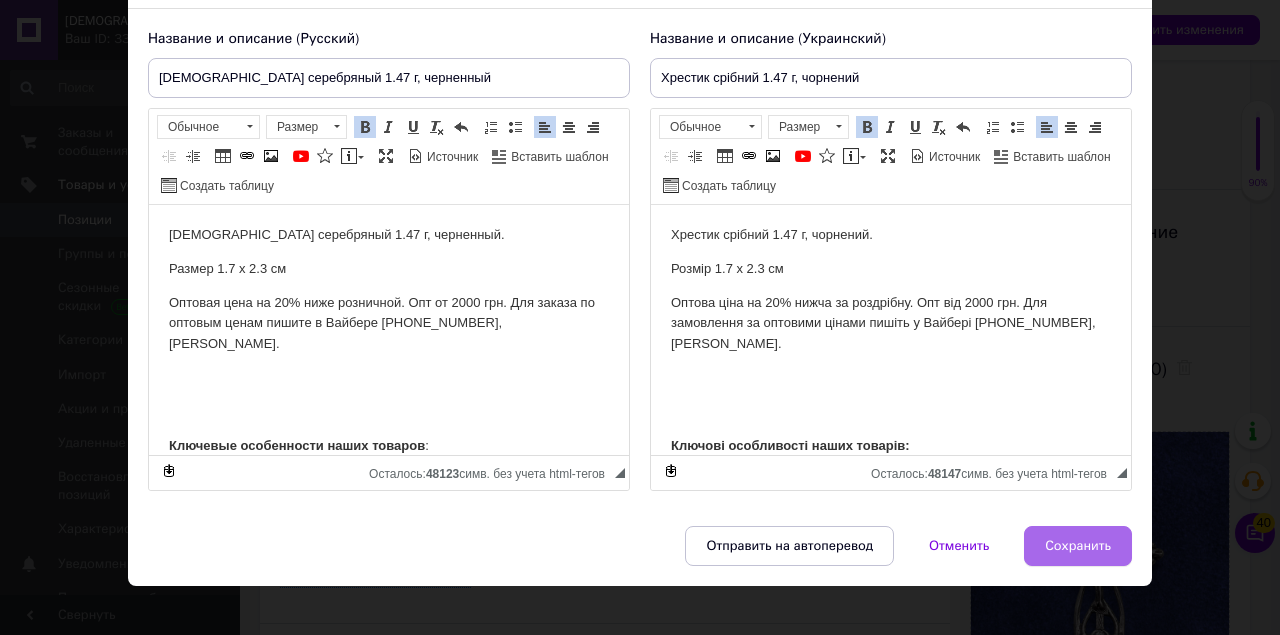 click on "Сохранить" at bounding box center (1078, 546) 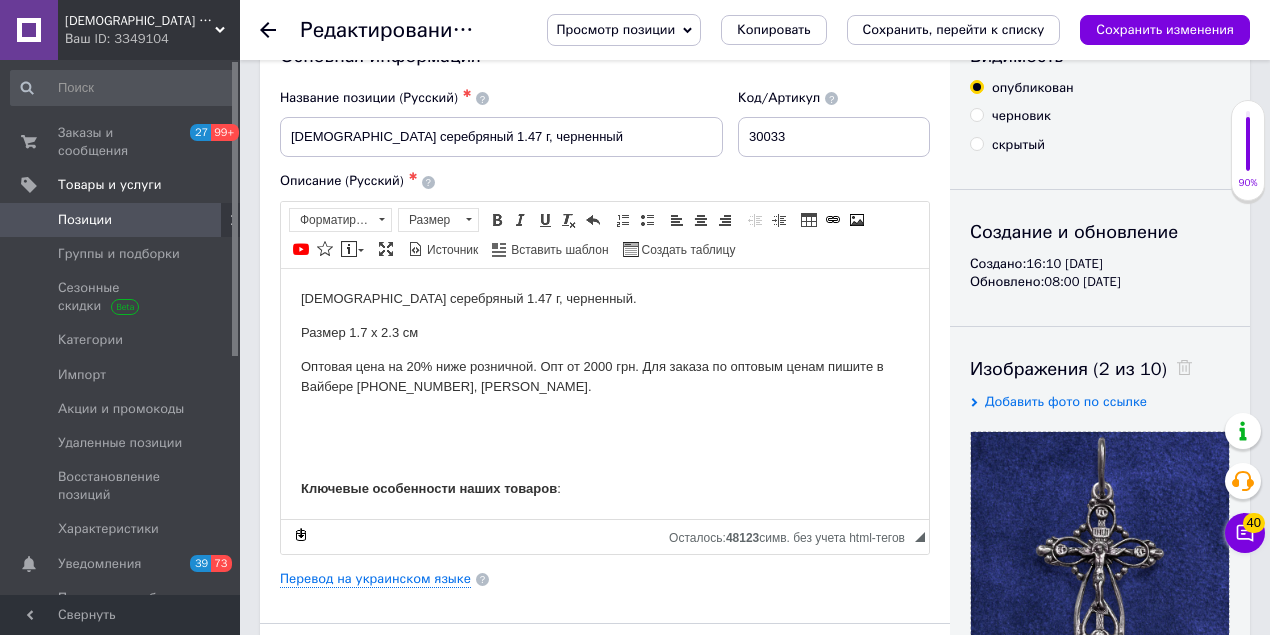 click on "Просмотр позиции Сохранить и посмотреть на сайте Сохранить и посмотреть на портале [DOMAIN_NAME] Копировать Сохранить, перейти к списку Сохранить изменения" at bounding box center (878, 30) 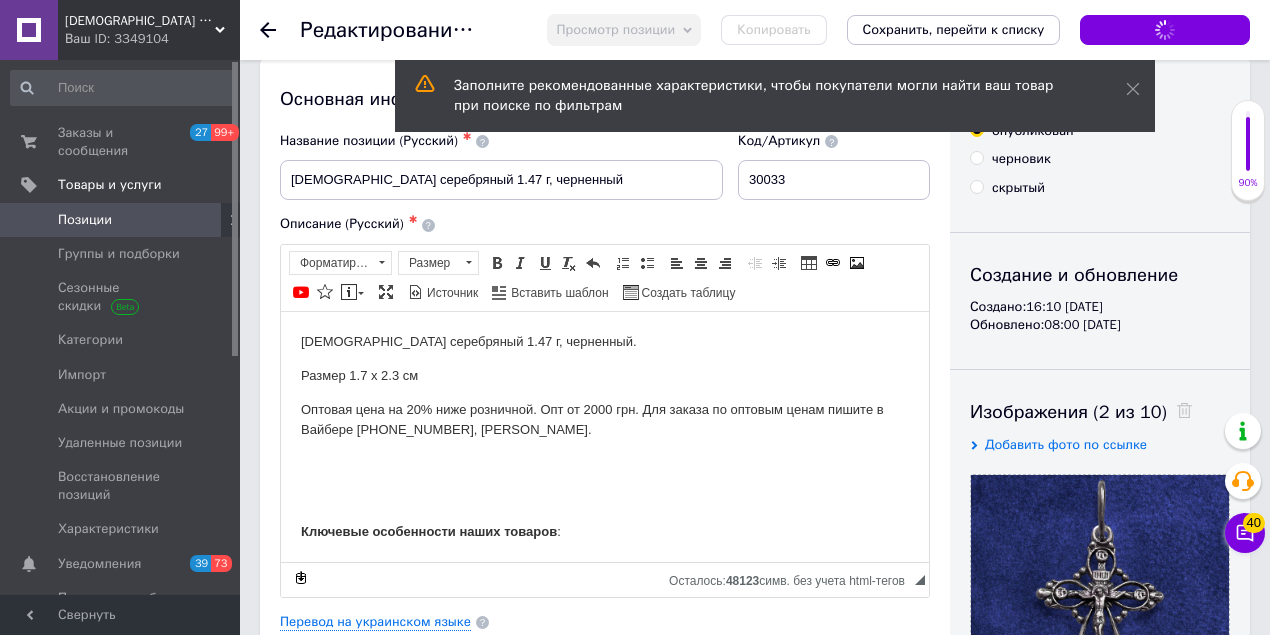 scroll, scrollTop: 0, scrollLeft: 0, axis: both 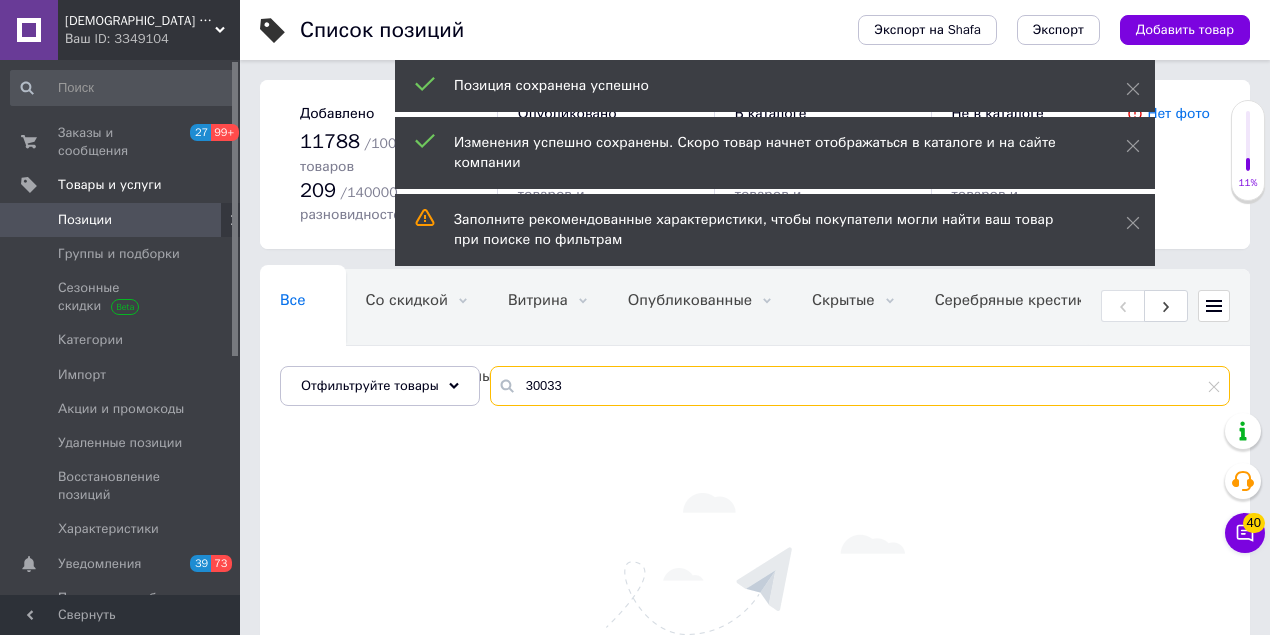 click on "30033" at bounding box center (860, 386) 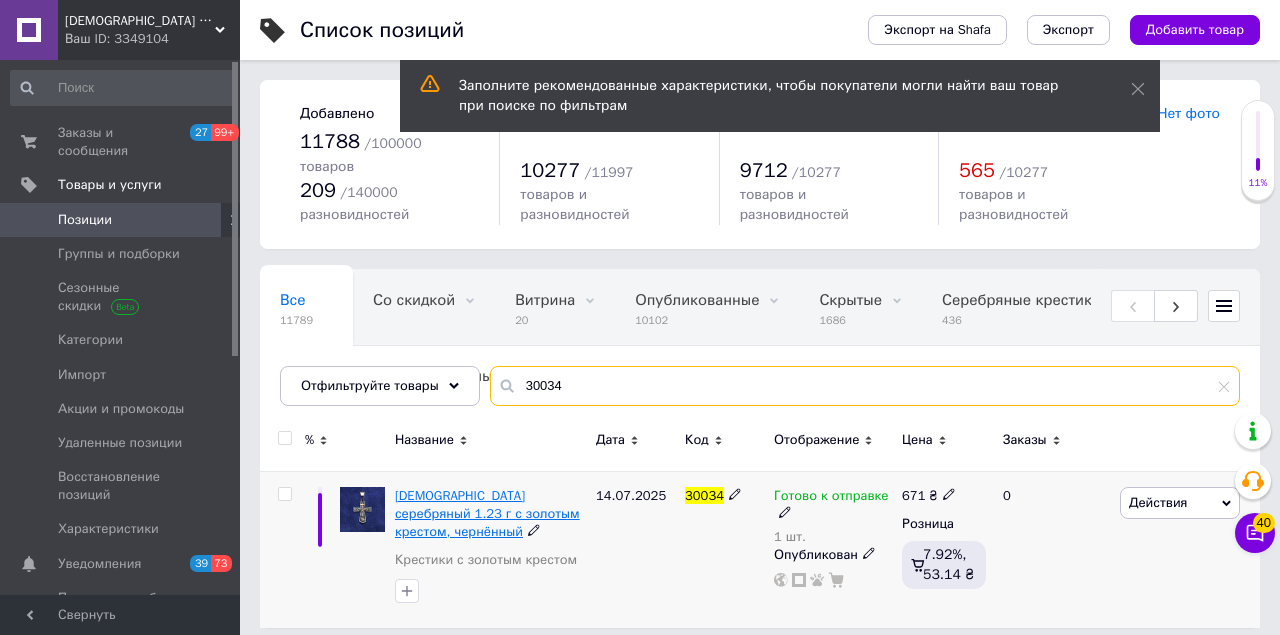 type on "30034" 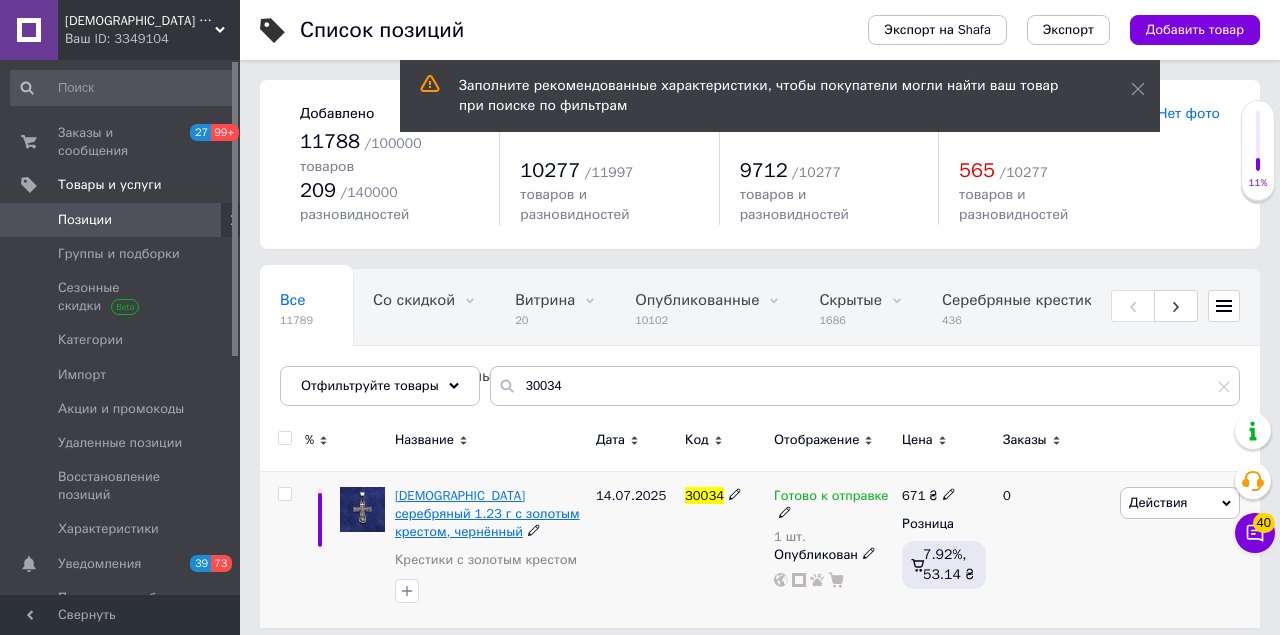 click on "[DEMOGRAPHIC_DATA] серебряный 1.23 г с золотым крестом, чернённый" at bounding box center (487, 513) 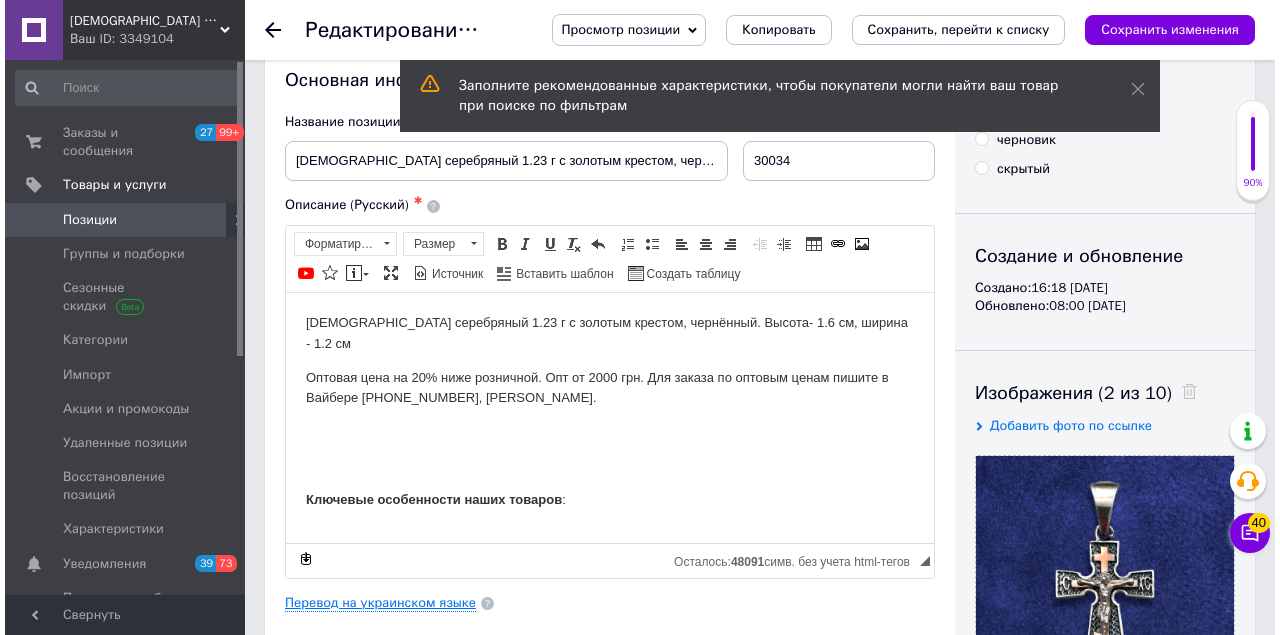 scroll, scrollTop: 66, scrollLeft: 0, axis: vertical 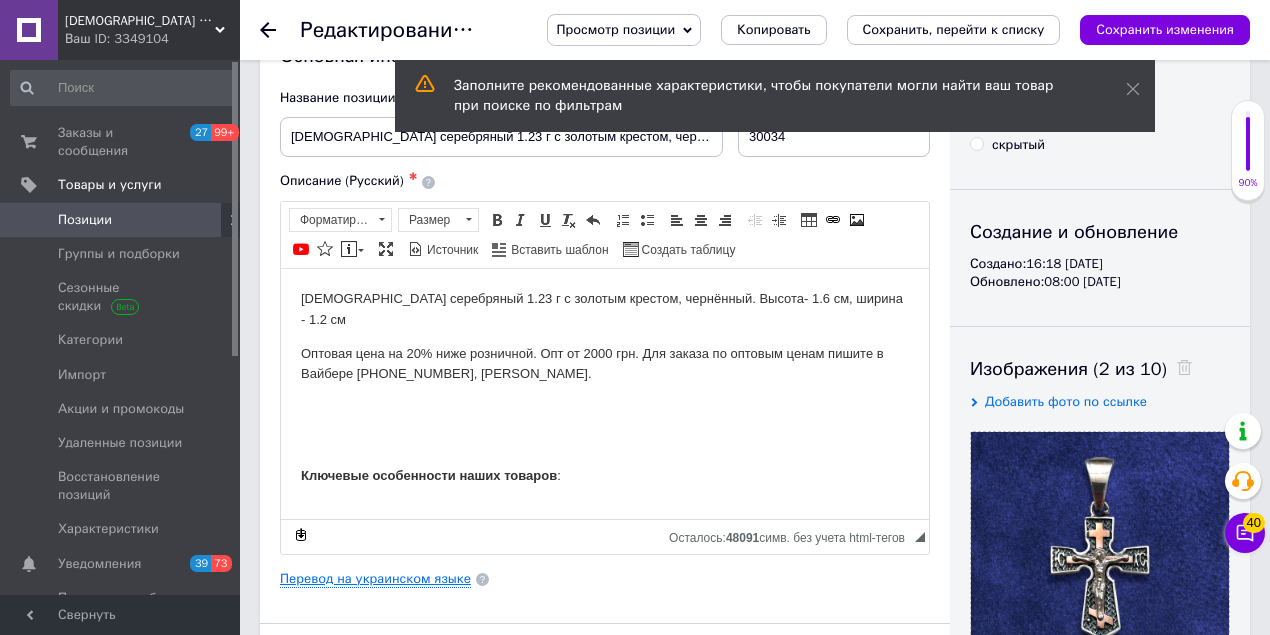 click on "Перевод на украинском языке" at bounding box center [375, 579] 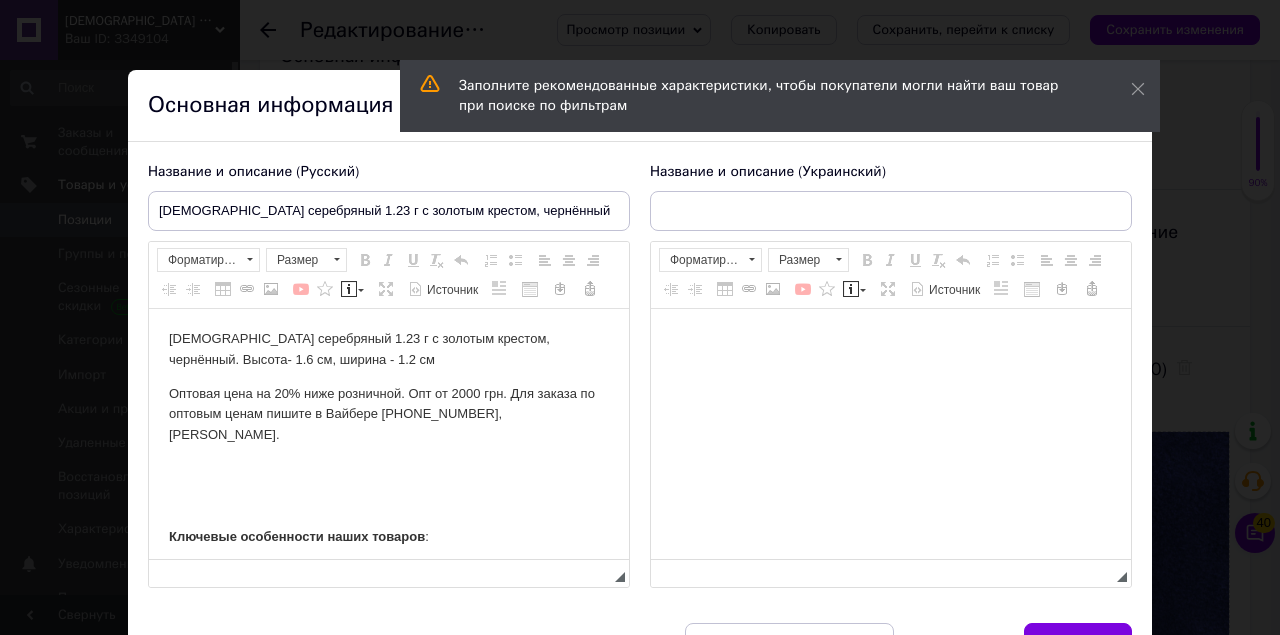 scroll, scrollTop: 0, scrollLeft: 0, axis: both 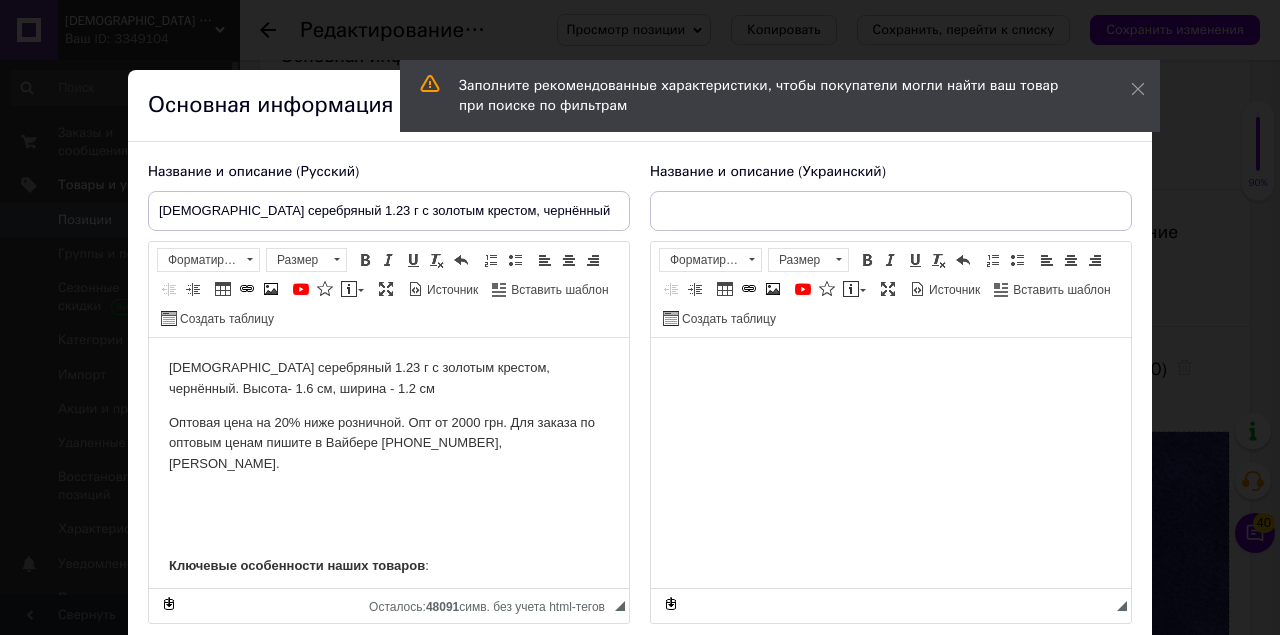 type on "Хрестик срібний 1.23 г із золотим хрестом, чорнений" 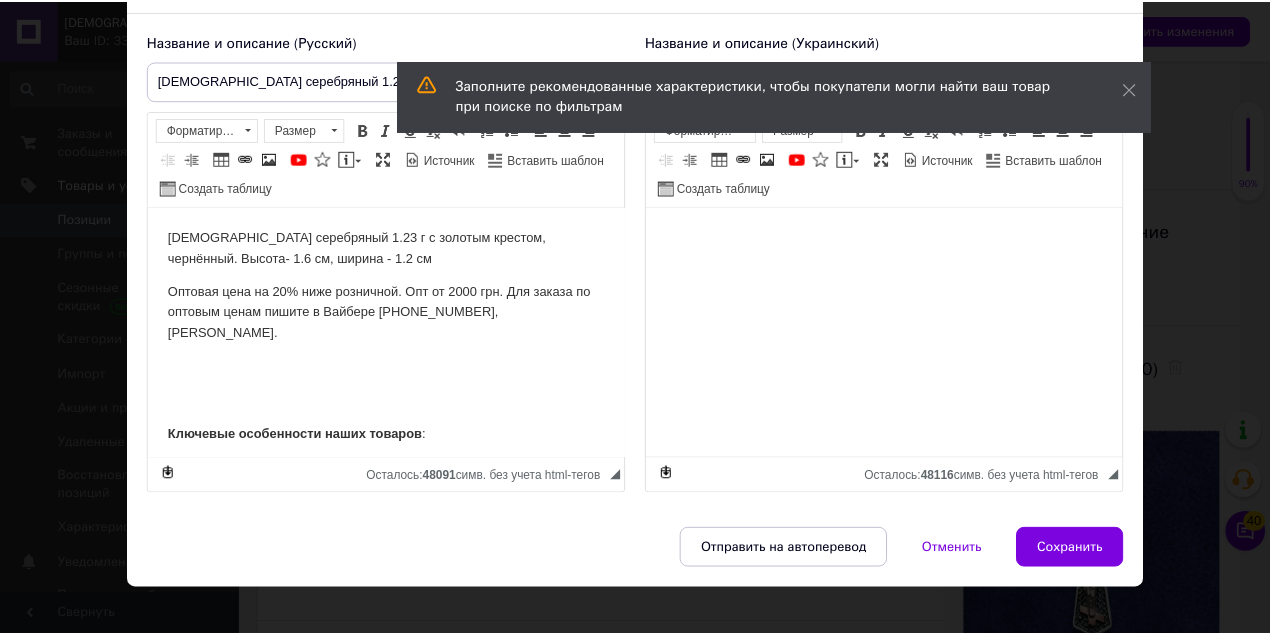 scroll, scrollTop: 133, scrollLeft: 0, axis: vertical 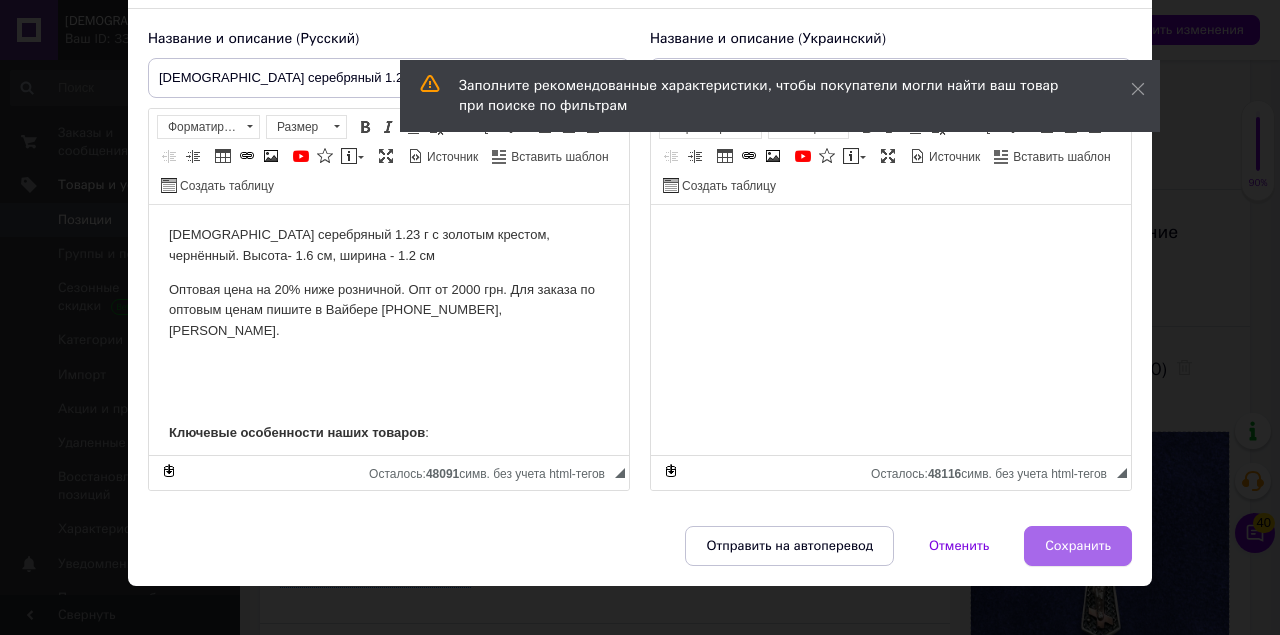 click on "Сохранить" at bounding box center (1078, 546) 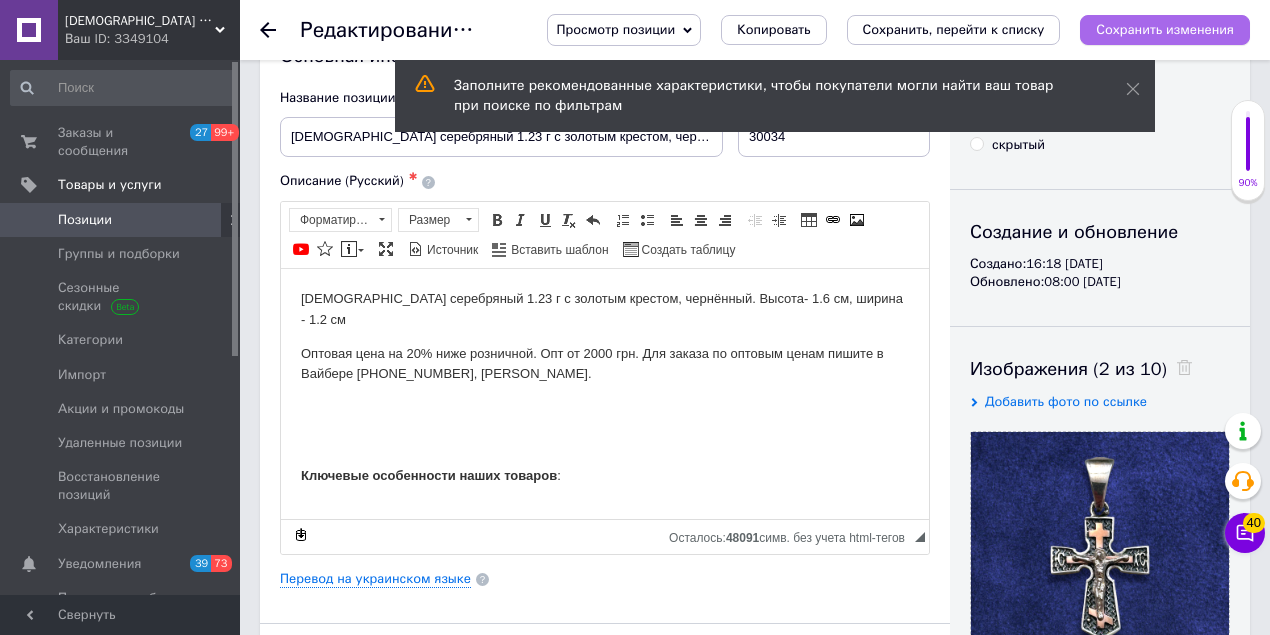 click on "Сохранить изменения" at bounding box center [1165, 29] 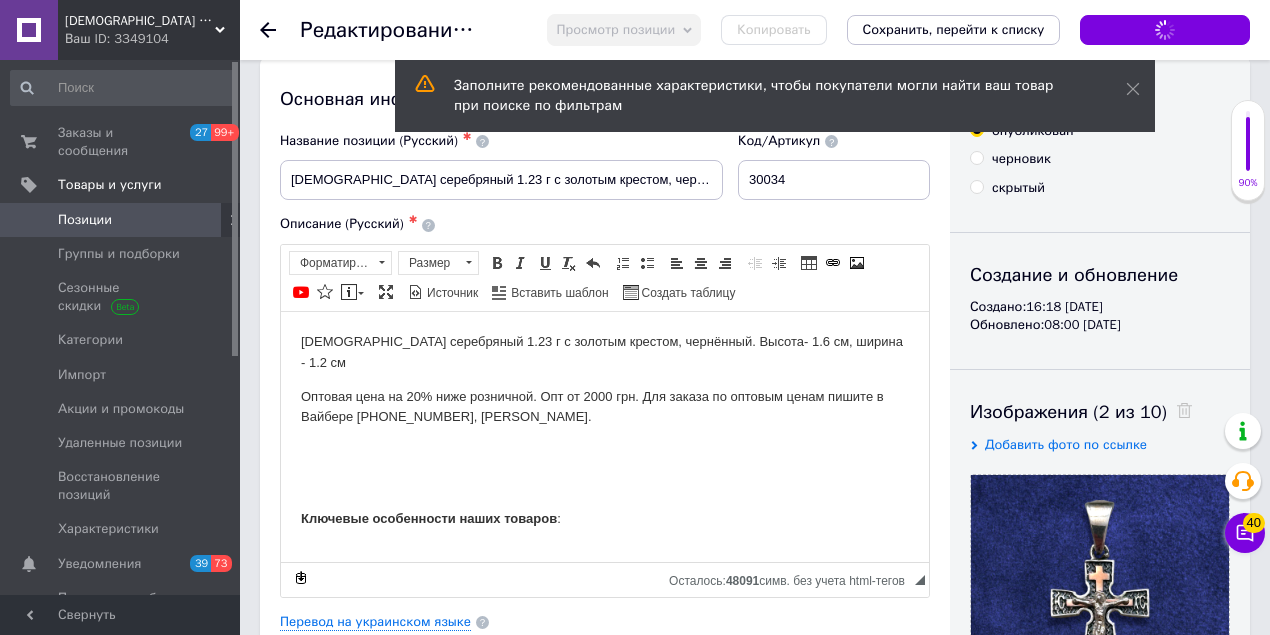 scroll, scrollTop: 0, scrollLeft: 0, axis: both 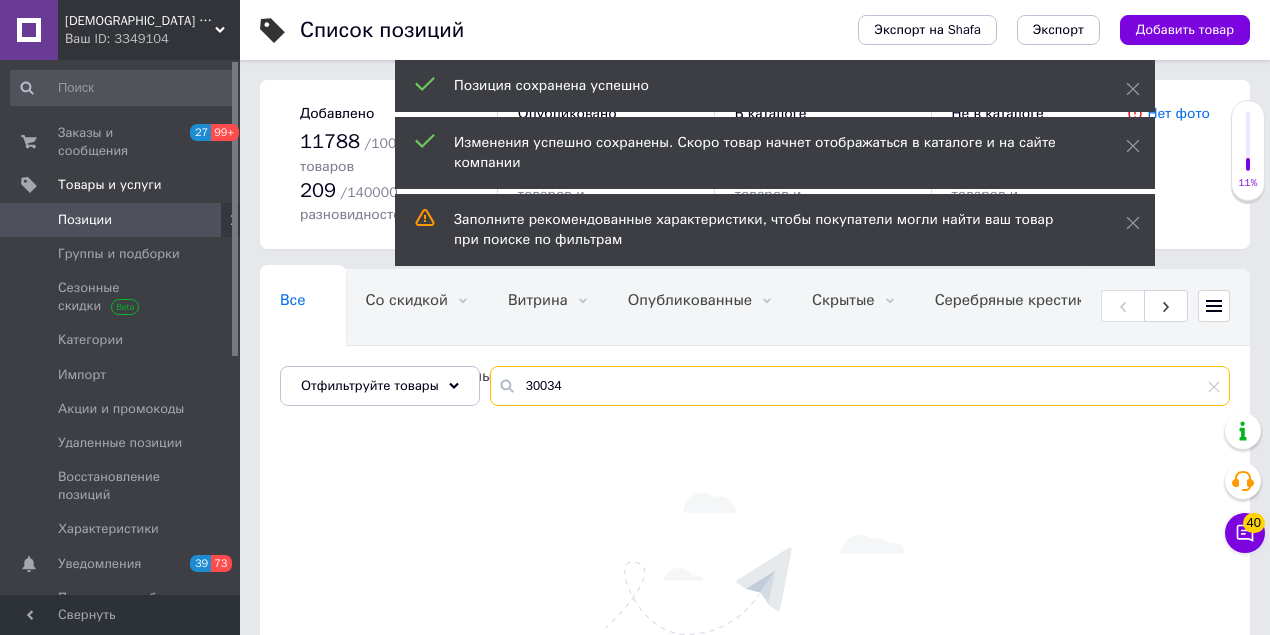 click on "30034" at bounding box center [860, 386] 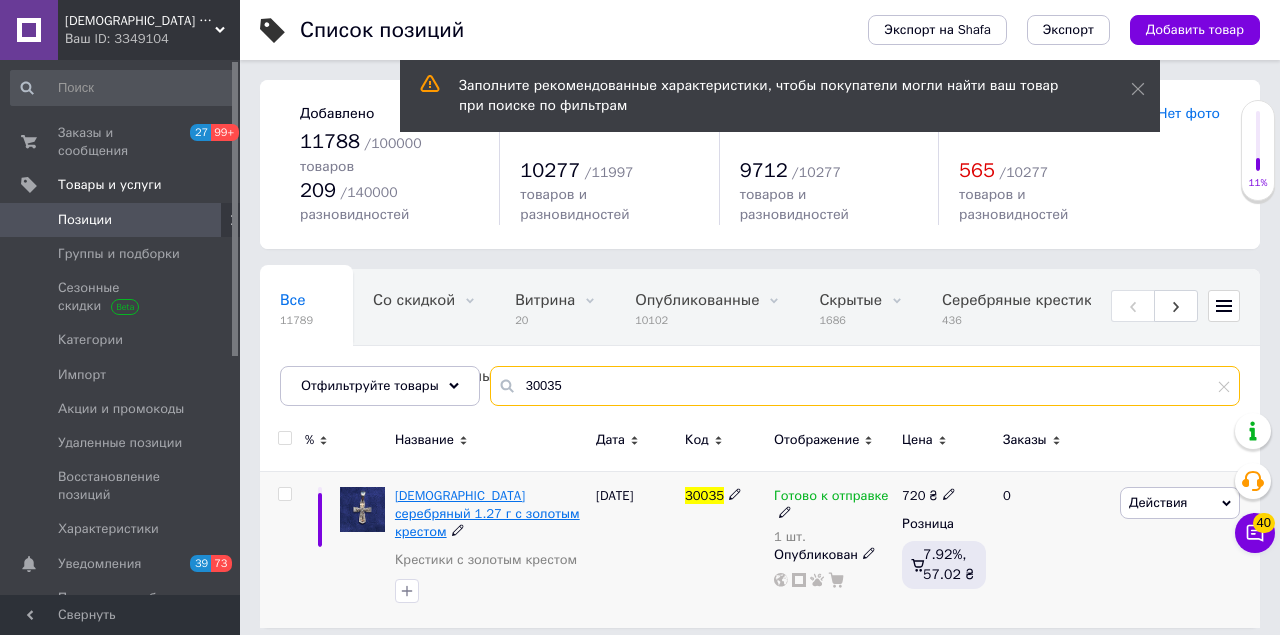 type on "30035" 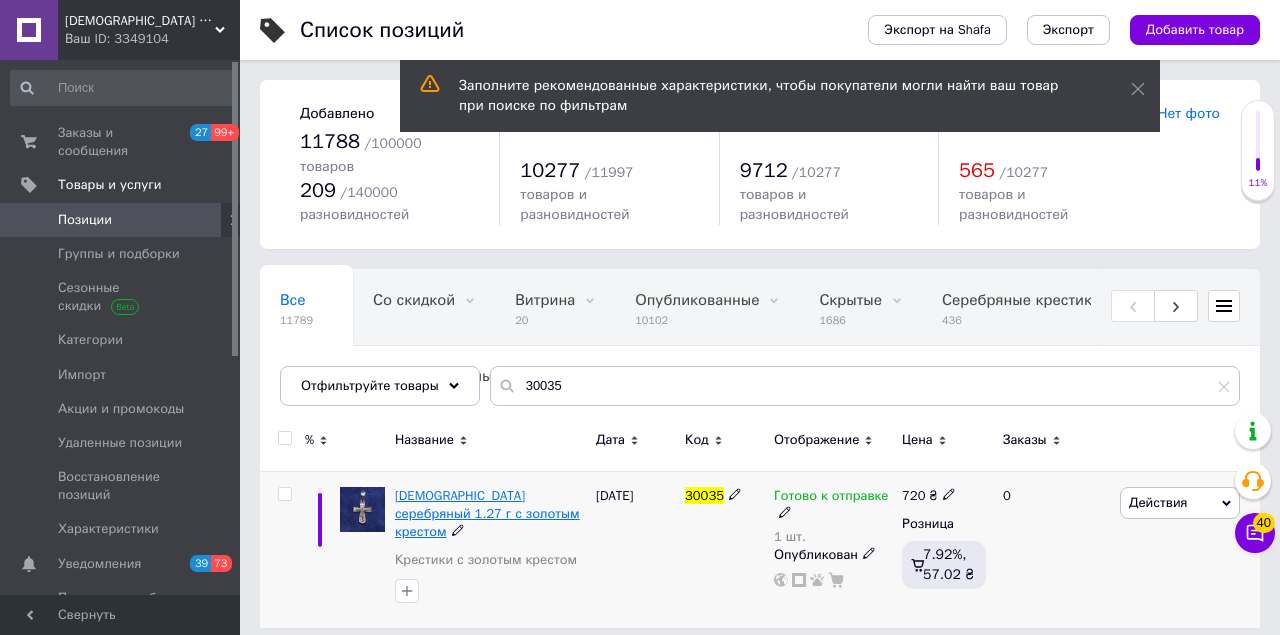 click on "[DEMOGRAPHIC_DATA] серебряный 1.27 г с золотым крестом" at bounding box center (487, 513) 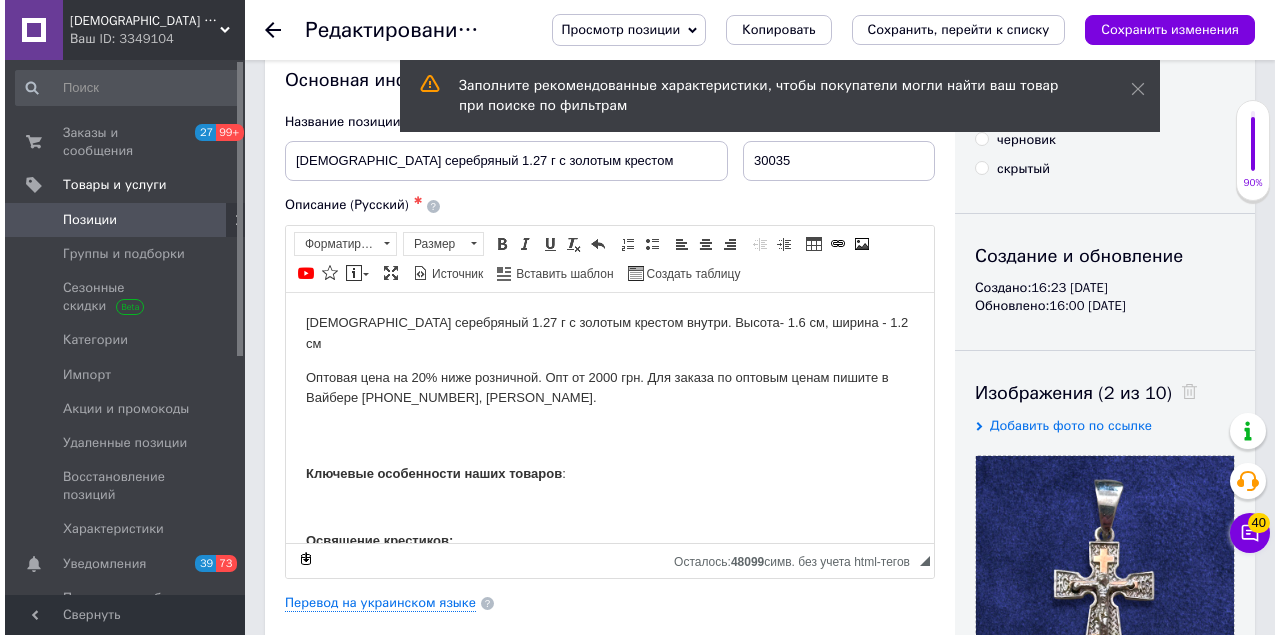 scroll, scrollTop: 66, scrollLeft: 0, axis: vertical 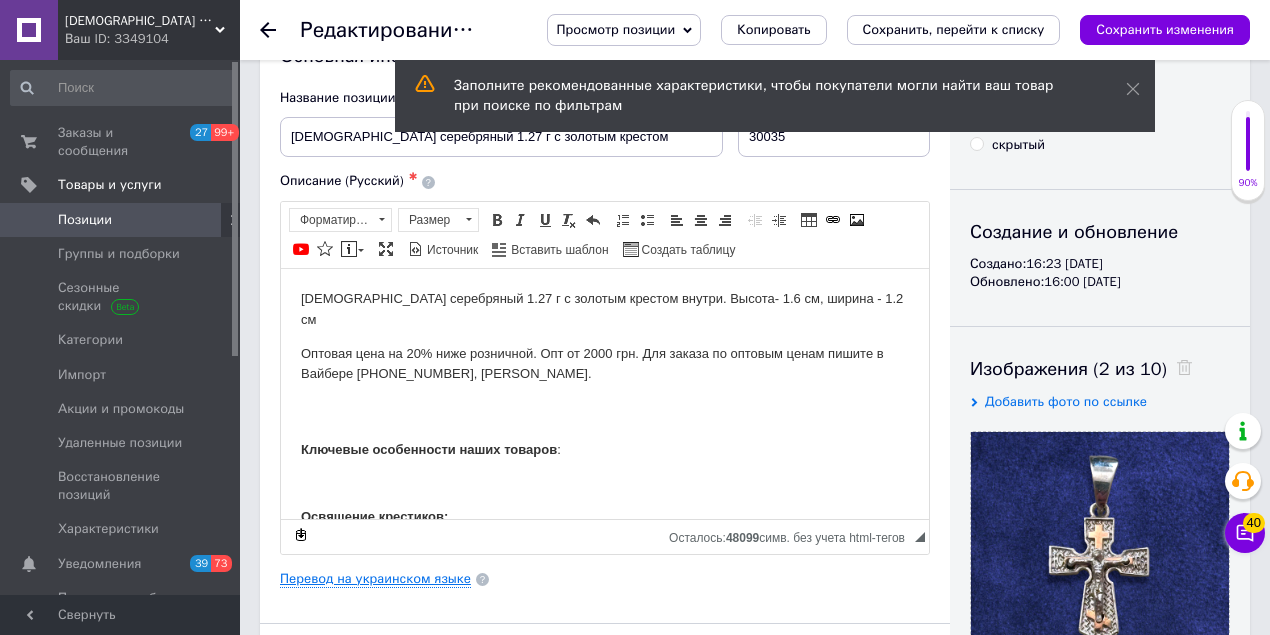 click on "Перевод на украинском языке" at bounding box center [375, 579] 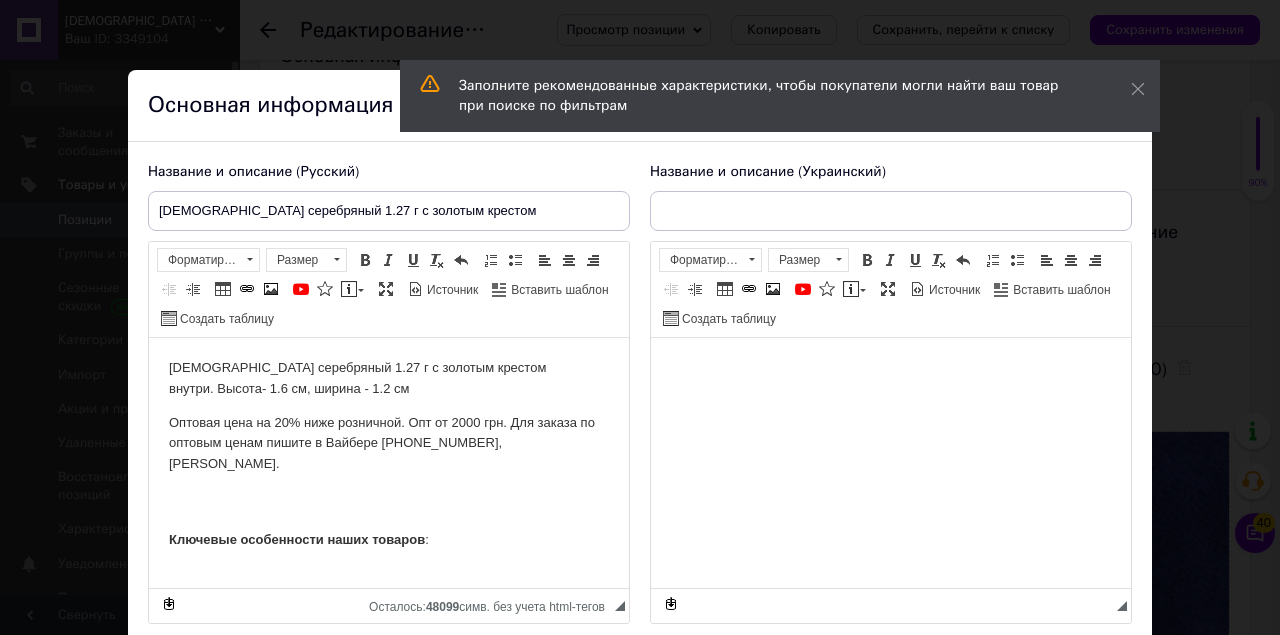 scroll, scrollTop: 0, scrollLeft: 0, axis: both 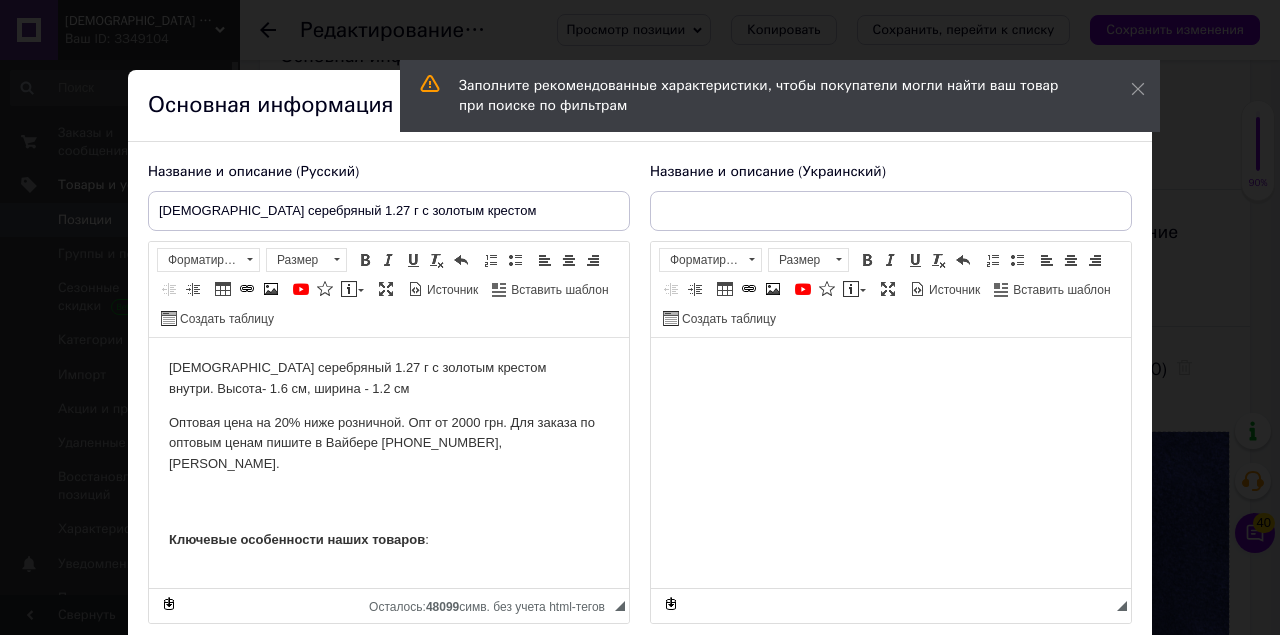 type on "Хрестик срібний 1.27 г із золотим хрестом" 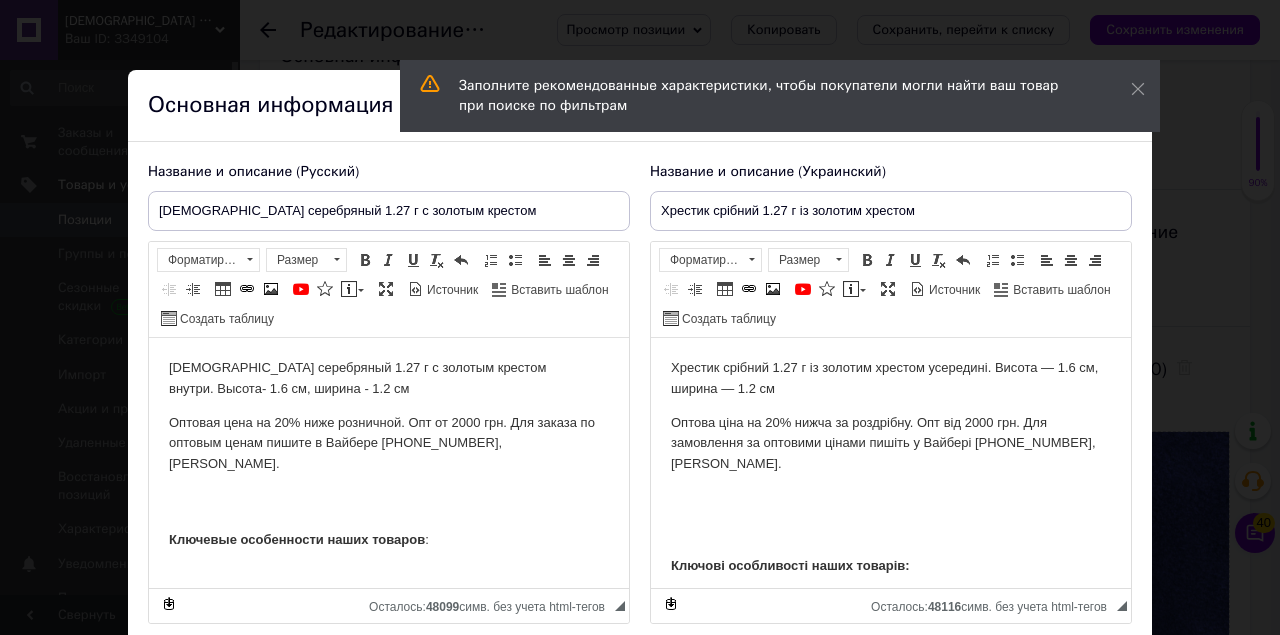click on "Ключевые особенности наших товаров" at bounding box center (297, 539) 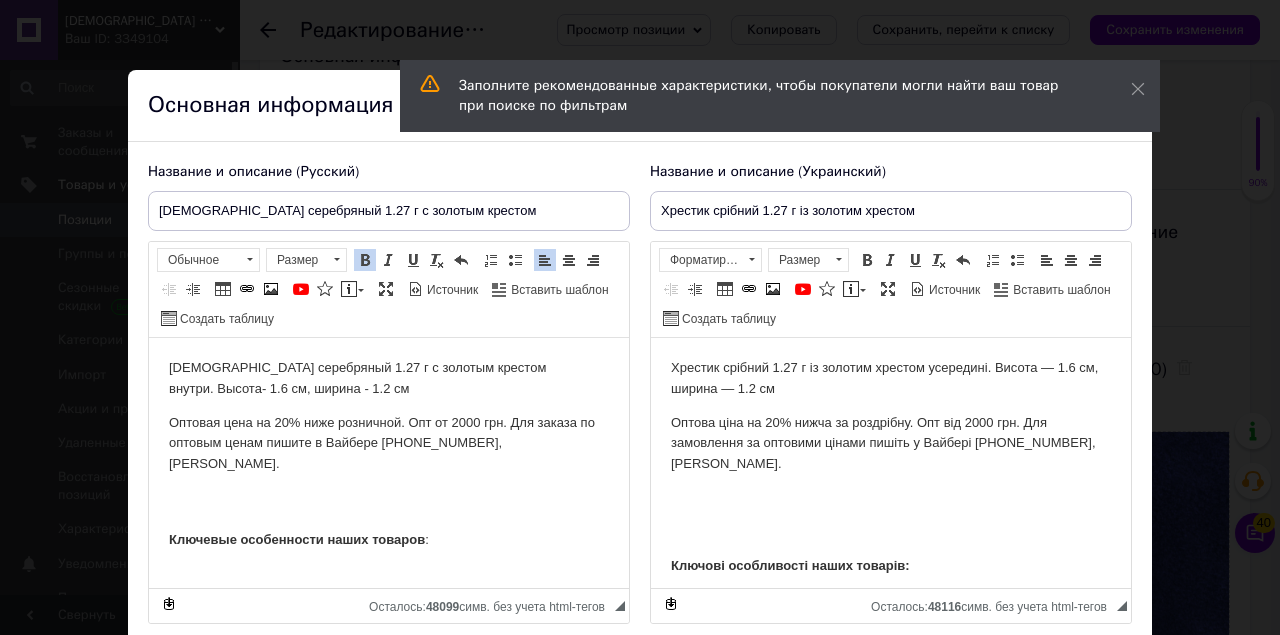 type 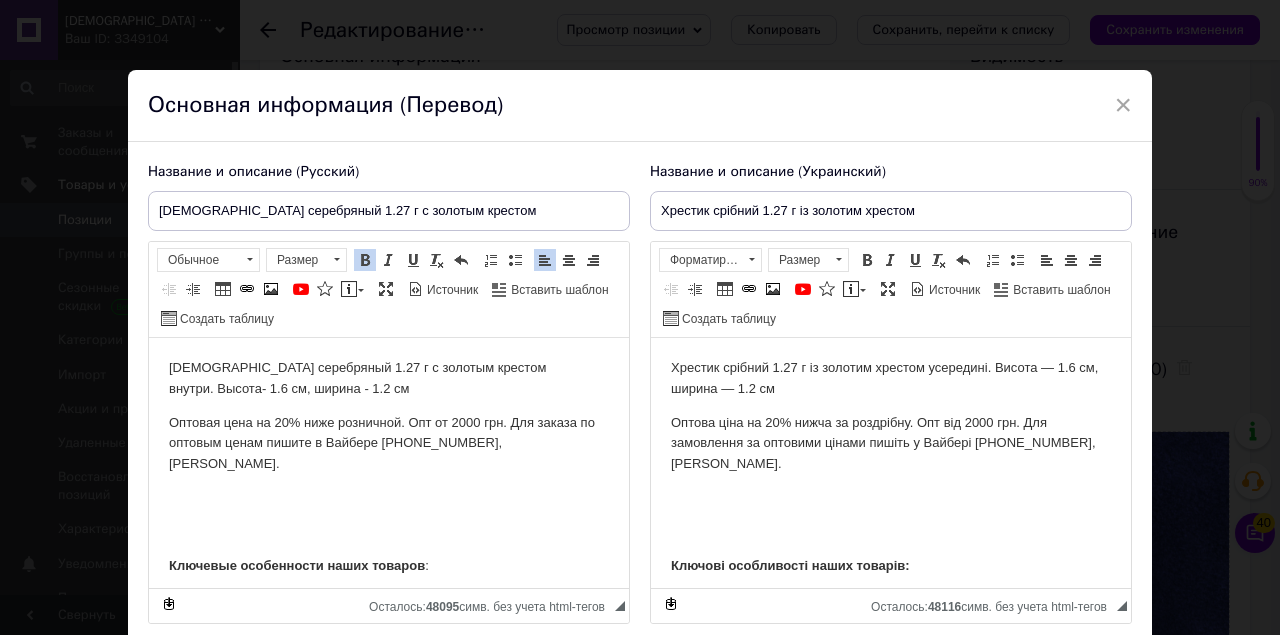 click on "Хрестик срібний 1.27 г із золотим хрестом усередині. Висота — 1.6 см, ширина — 1.2 см Оптова ціна на 20% нижча за роздрібну. Опт від 2000 грн. Для замовлення за оптовими цінами пишіть у Вайбері [PHONE_NUMBER], [PERSON_NAME]. Ключові особливості наших товарів:   Освячення хрестиків: Срібні хрестики церковної крамниці освячуються [DEMOGRAPHIC_DATA] у храмі.   Відповідність канонам:
Усі хрестики [DEMOGRAPHIC_DATA] з розп'яттям [DEMOGRAPHIC_DATA] [DEMOGRAPHIC_DATA].  Гарантія якості:   Значний асортимент:  Відповідність характеристик:  Прийнятні ціни:   Чому нам можна довіряти?  Переваги нашої компанії:" at bounding box center [891, 1468] 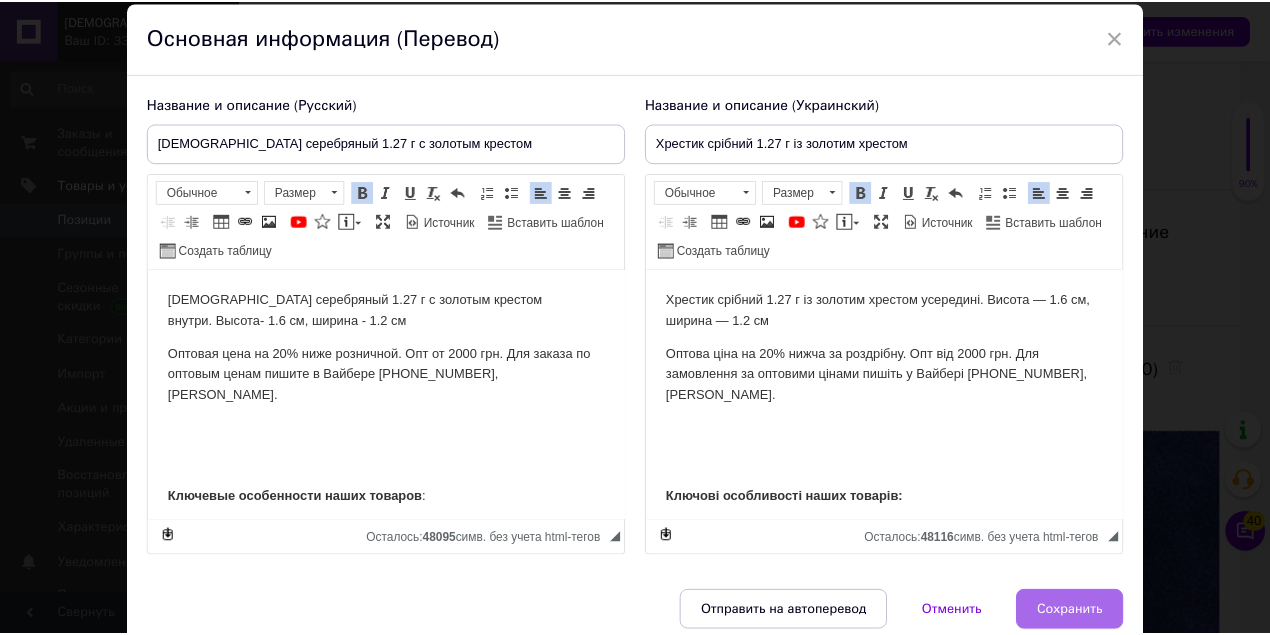 scroll, scrollTop: 149, scrollLeft: 0, axis: vertical 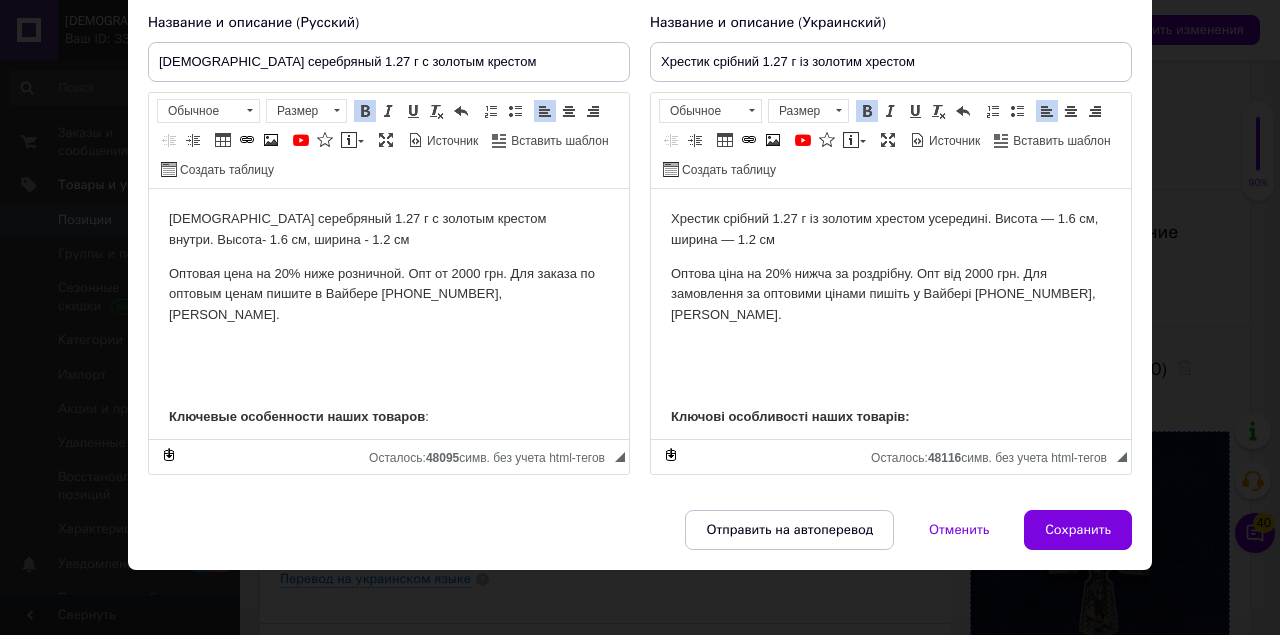 click on "Сохранить" at bounding box center [1078, 530] 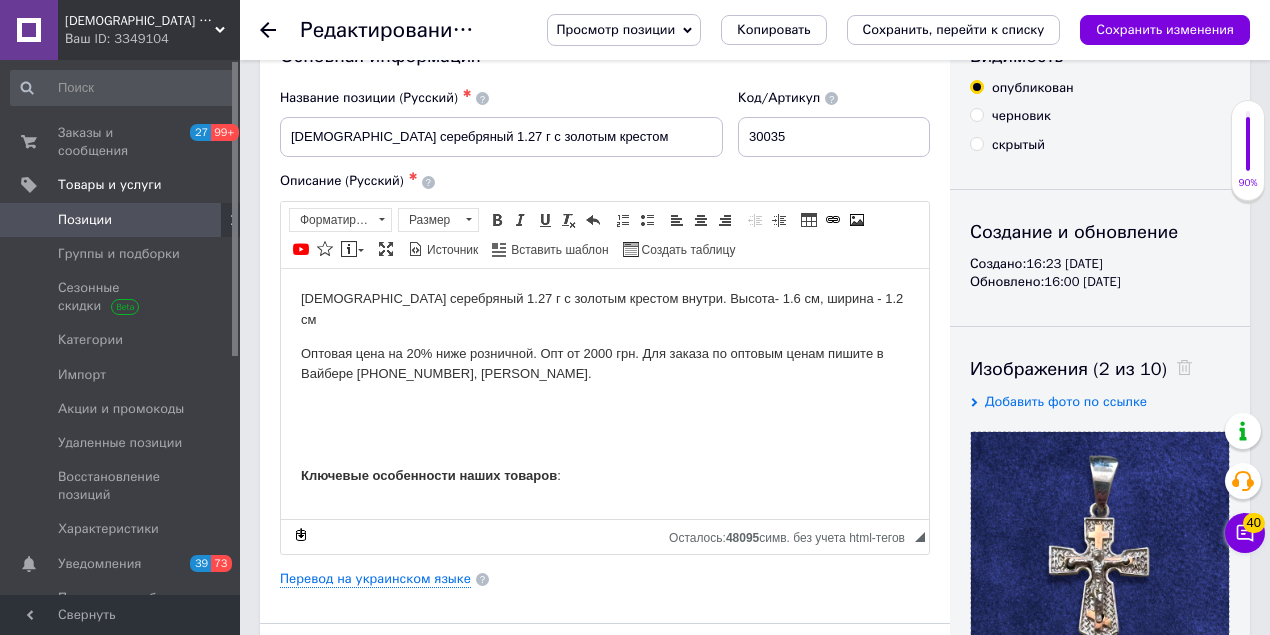 click on "Просмотр позиции Сохранить и посмотреть на сайте Сохранить и посмотреть на портале [DOMAIN_NAME] Копировать Сохранить, перейти к списку Сохранить изменения" at bounding box center (888, 30) 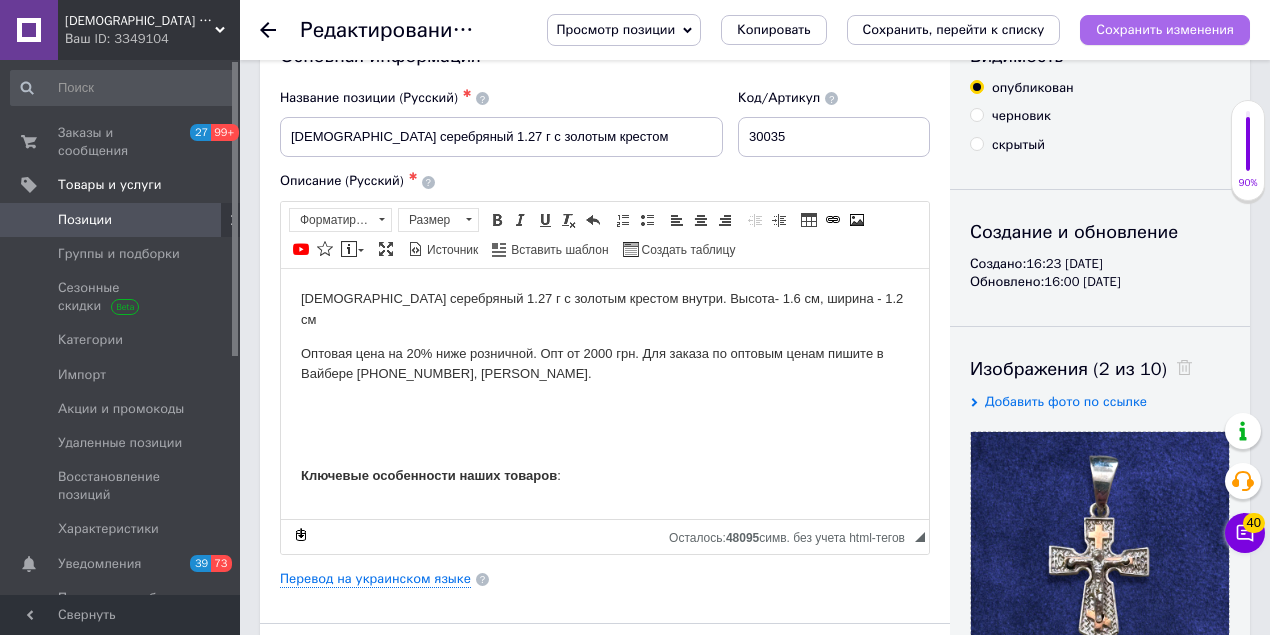 click on "Сохранить изменения" at bounding box center [1165, 30] 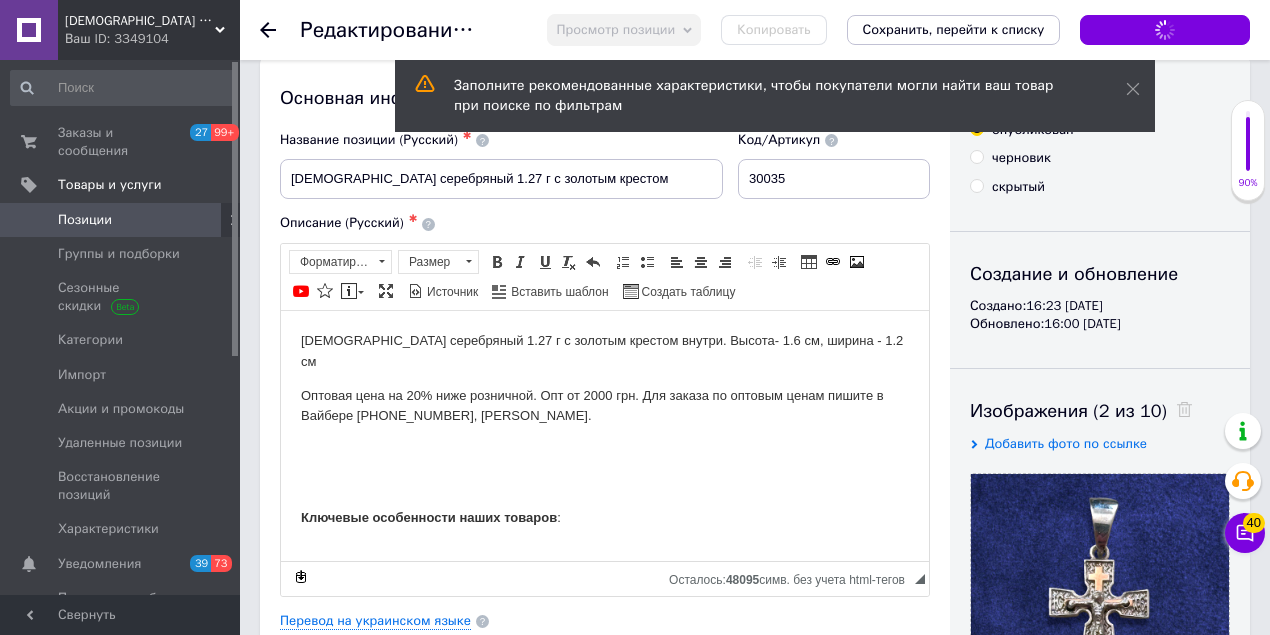 scroll, scrollTop: 0, scrollLeft: 0, axis: both 